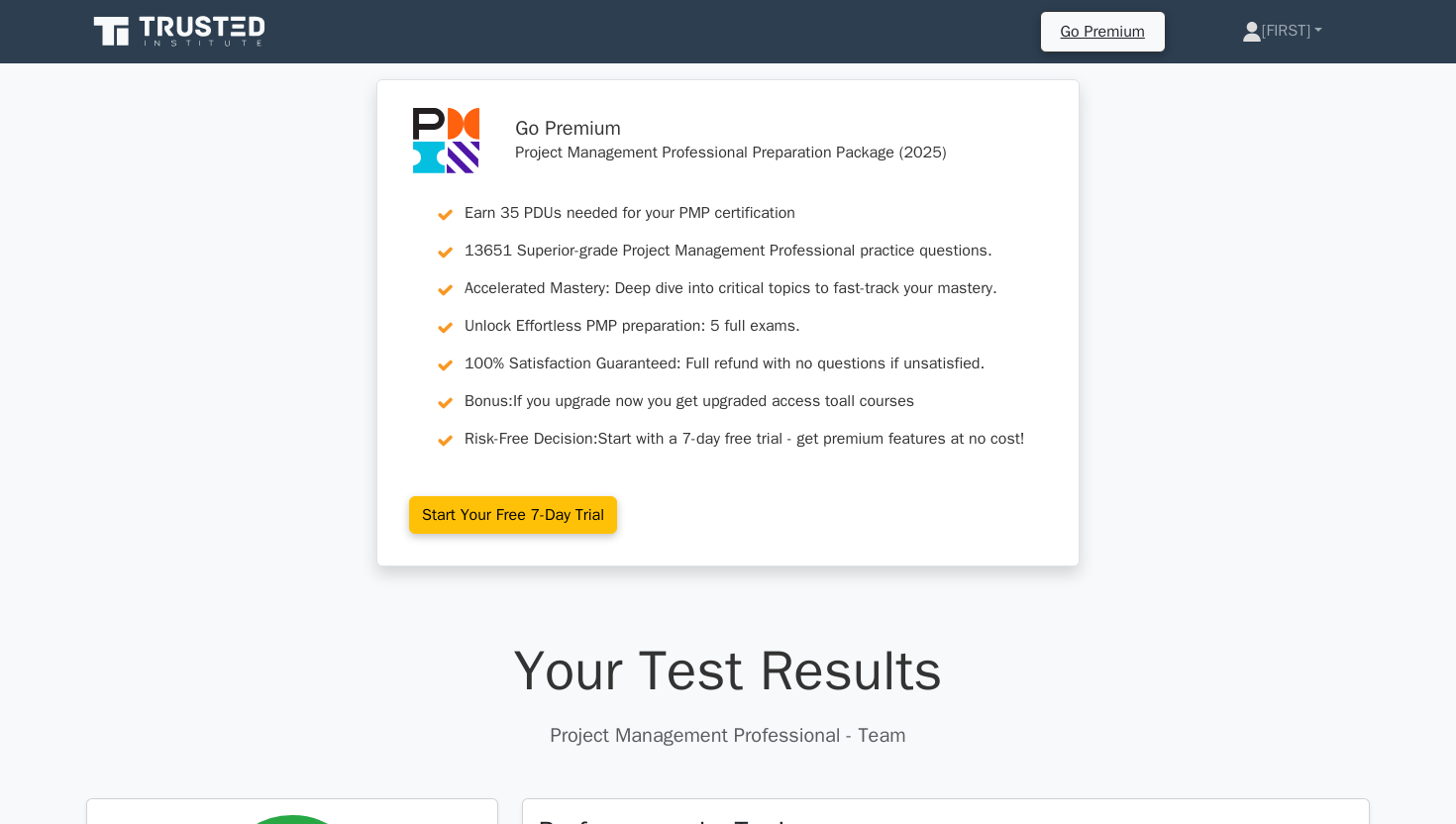 scroll, scrollTop: 0, scrollLeft: 0, axis: both 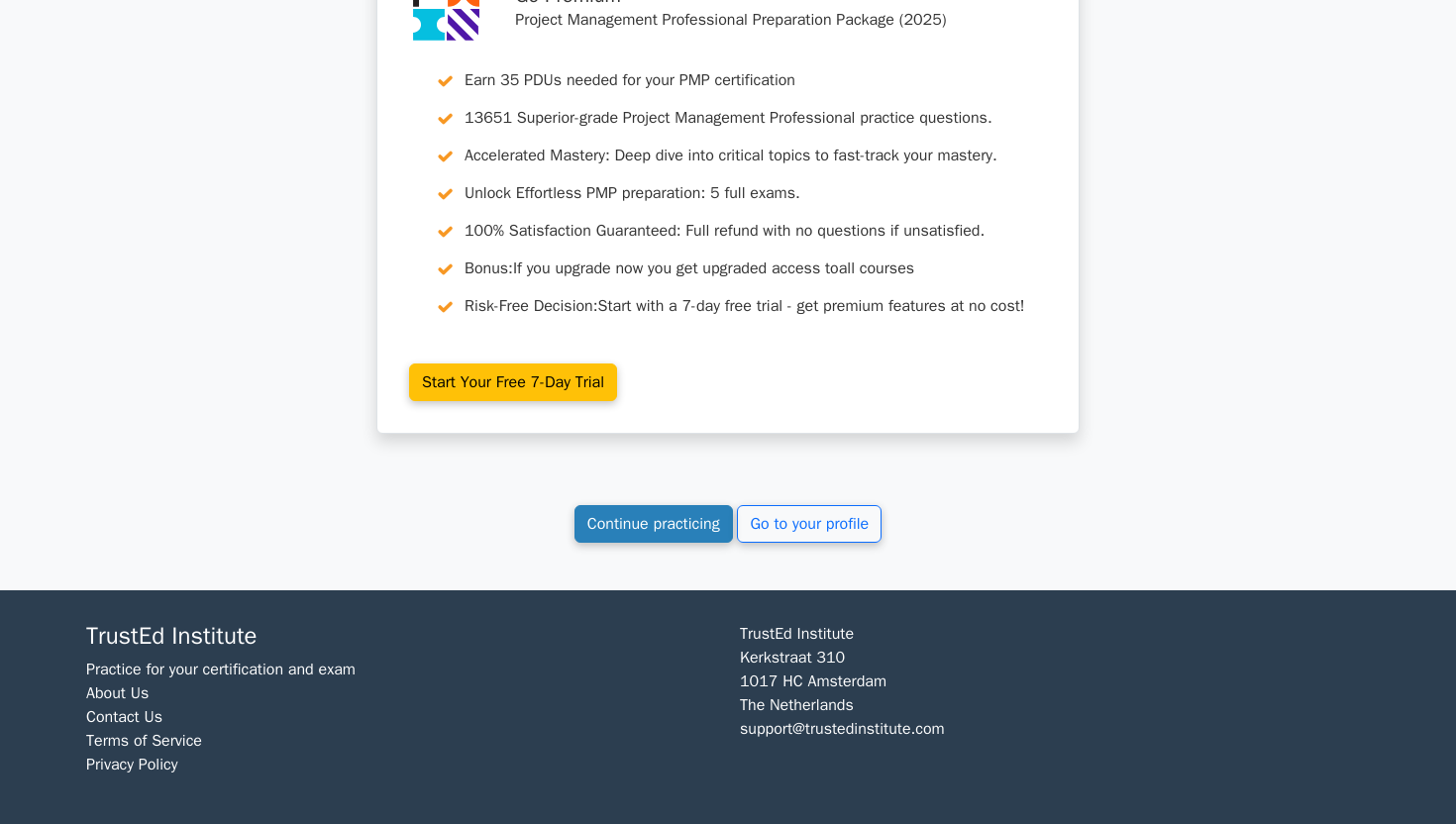 click on "Continue practicing" at bounding box center [654, 524] 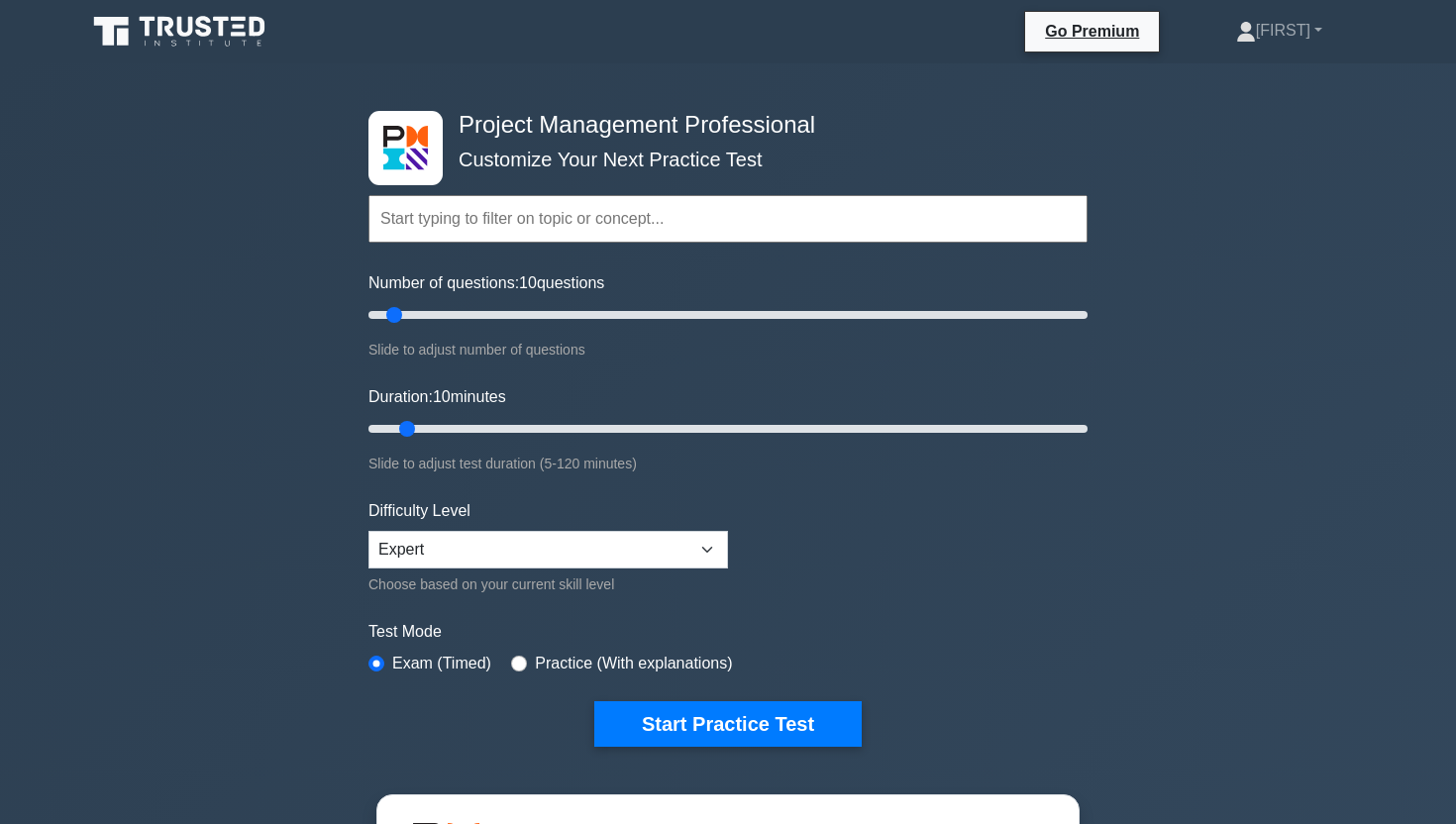 scroll, scrollTop: 0, scrollLeft: 0, axis: both 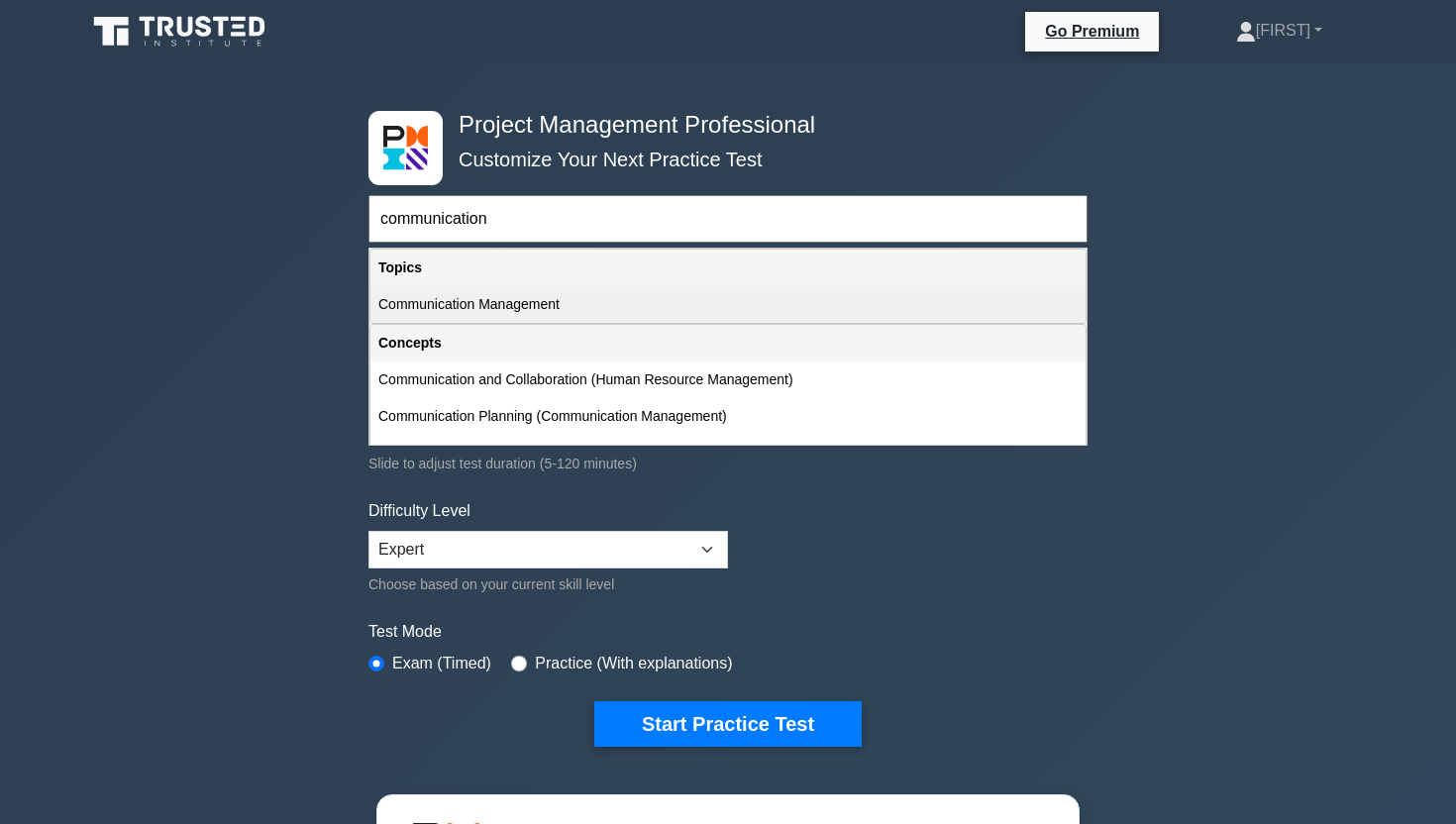 click on "Communication Management" at bounding box center (728, 304) 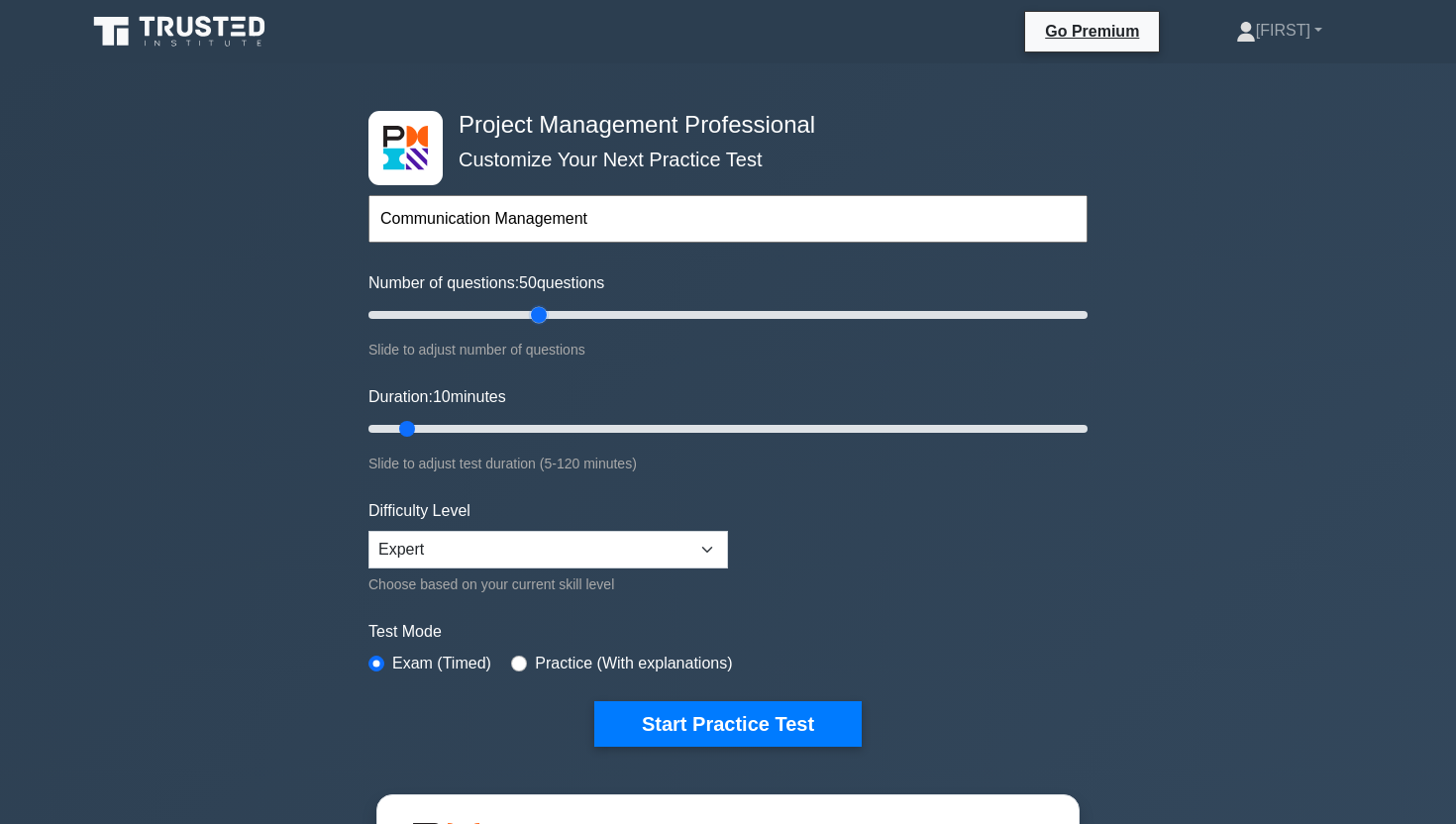 drag, startPoint x: 393, startPoint y: 316, endPoint x: 534, endPoint y: 331, distance: 141.79563 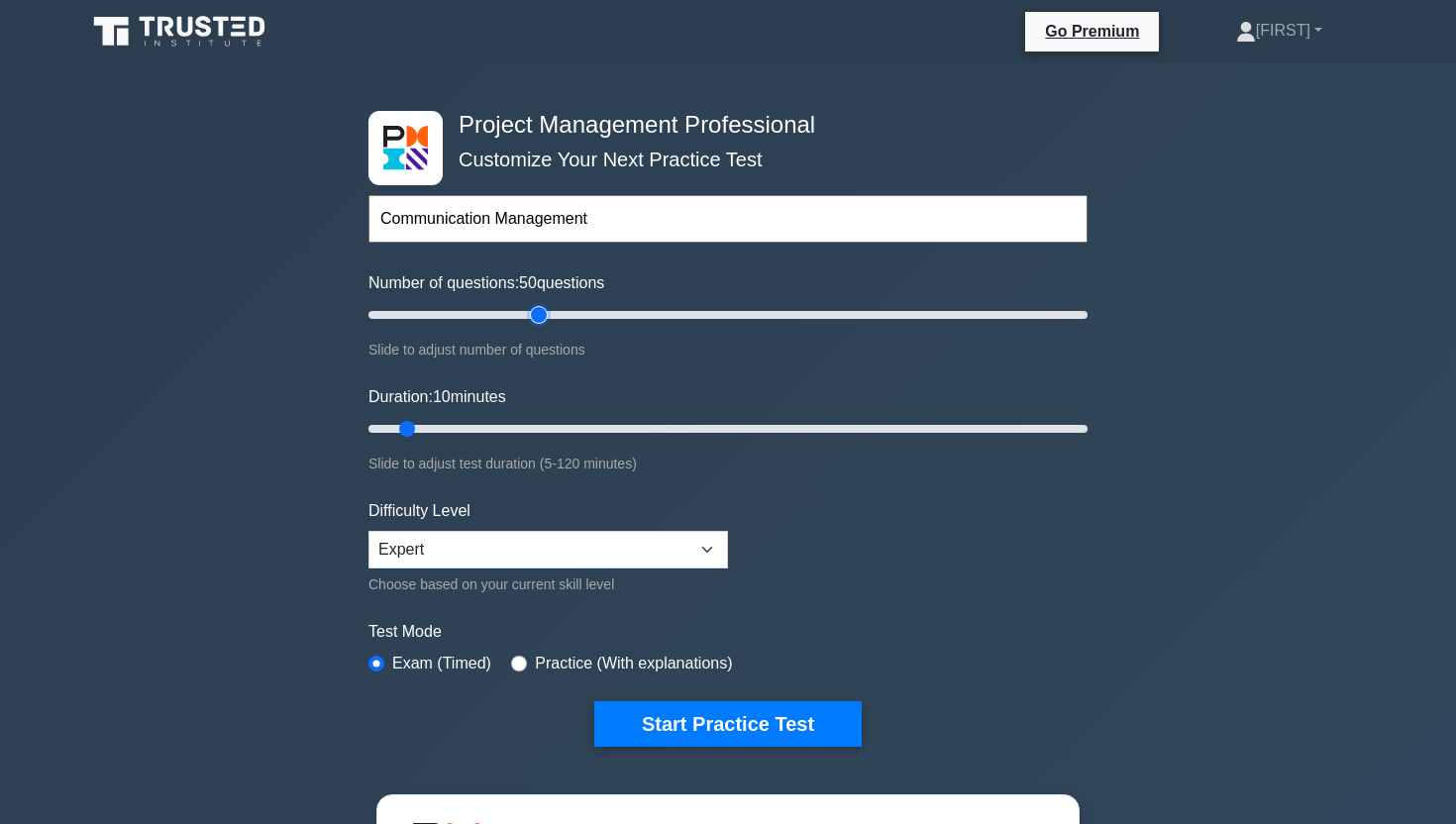 type on "50" 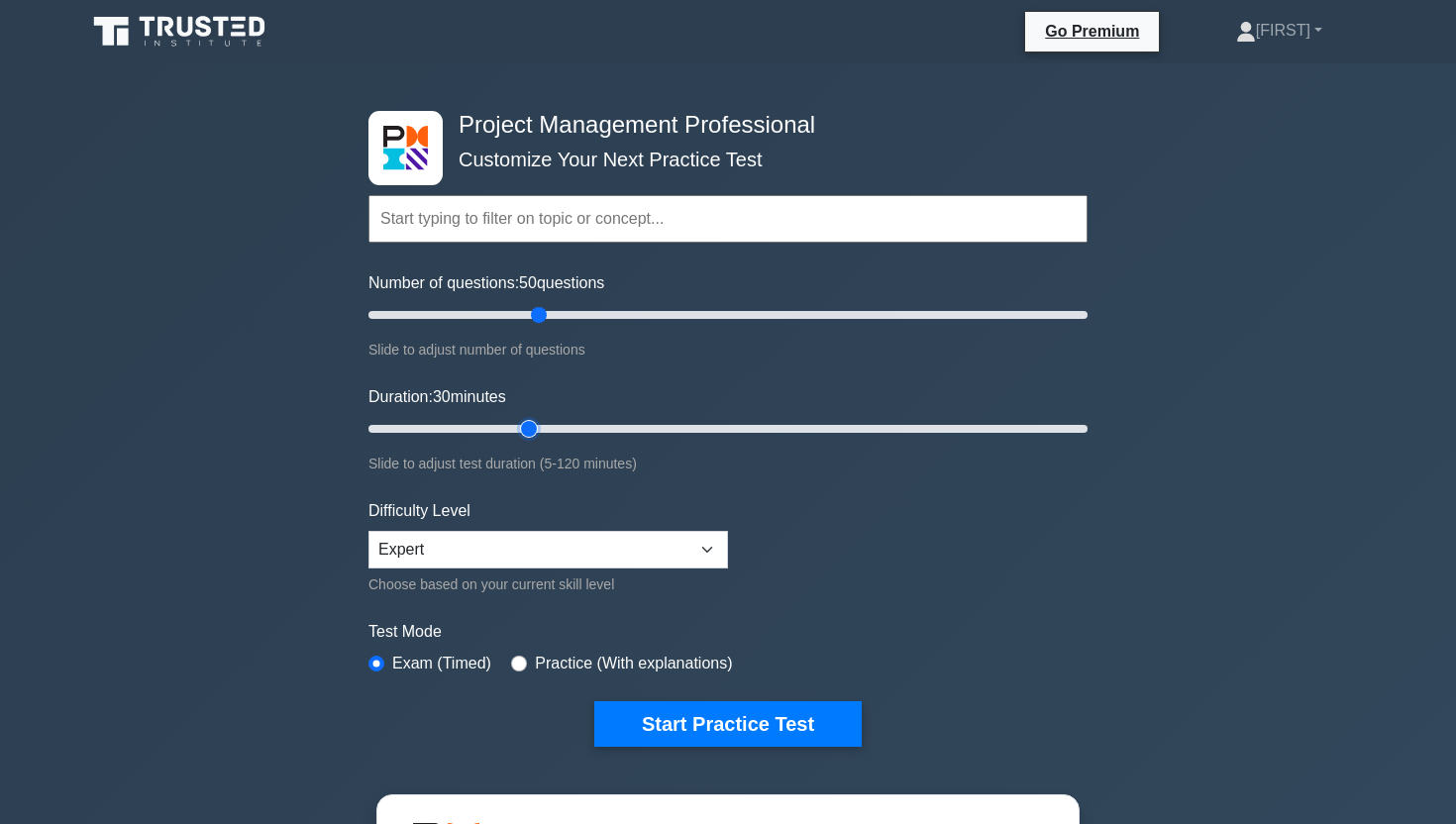 drag, startPoint x: 410, startPoint y: 425, endPoint x: 531, endPoint y: 431, distance: 121.14867 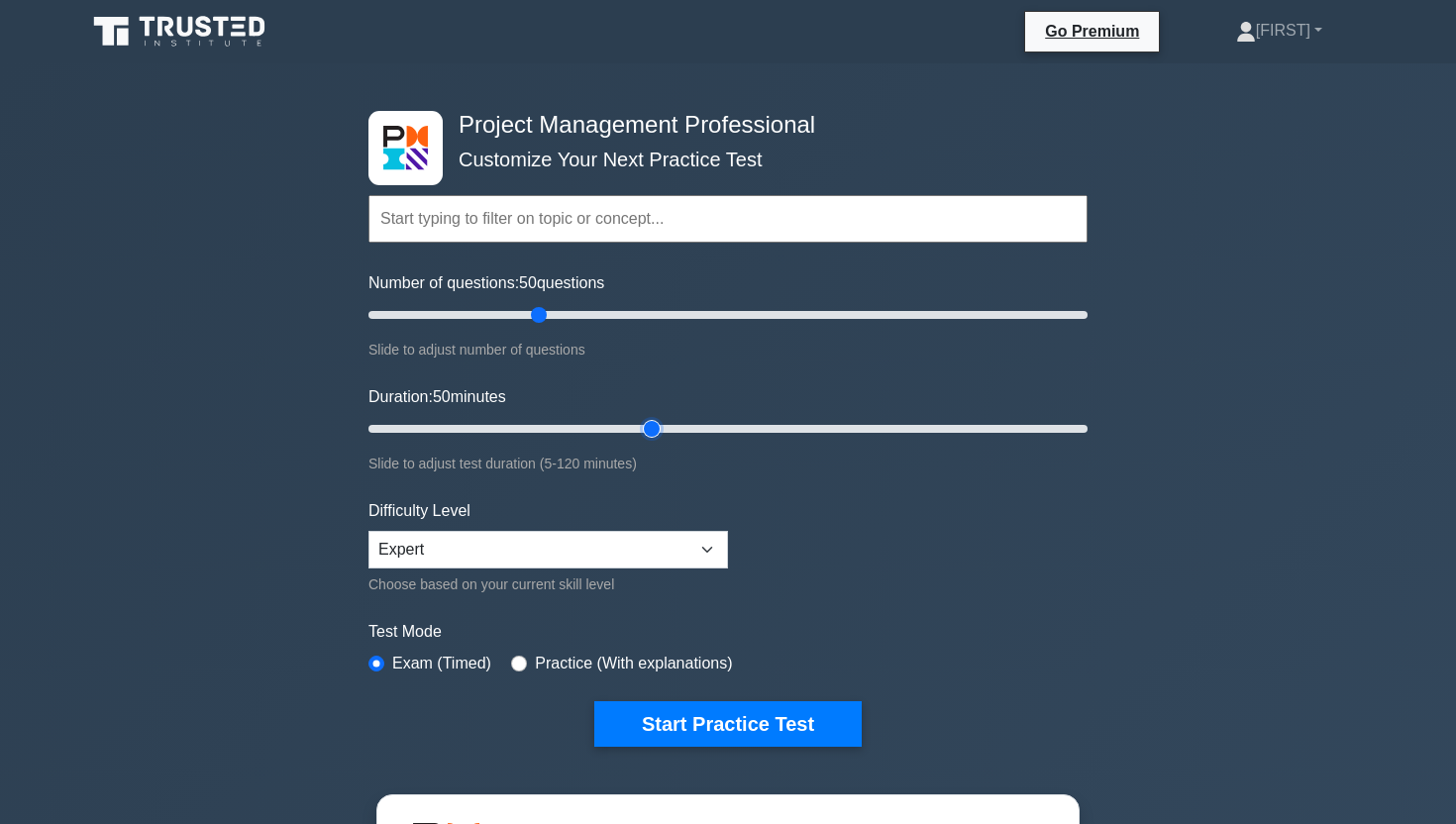drag, startPoint x: 528, startPoint y: 424, endPoint x: 639, endPoint y: 423, distance: 111.0045 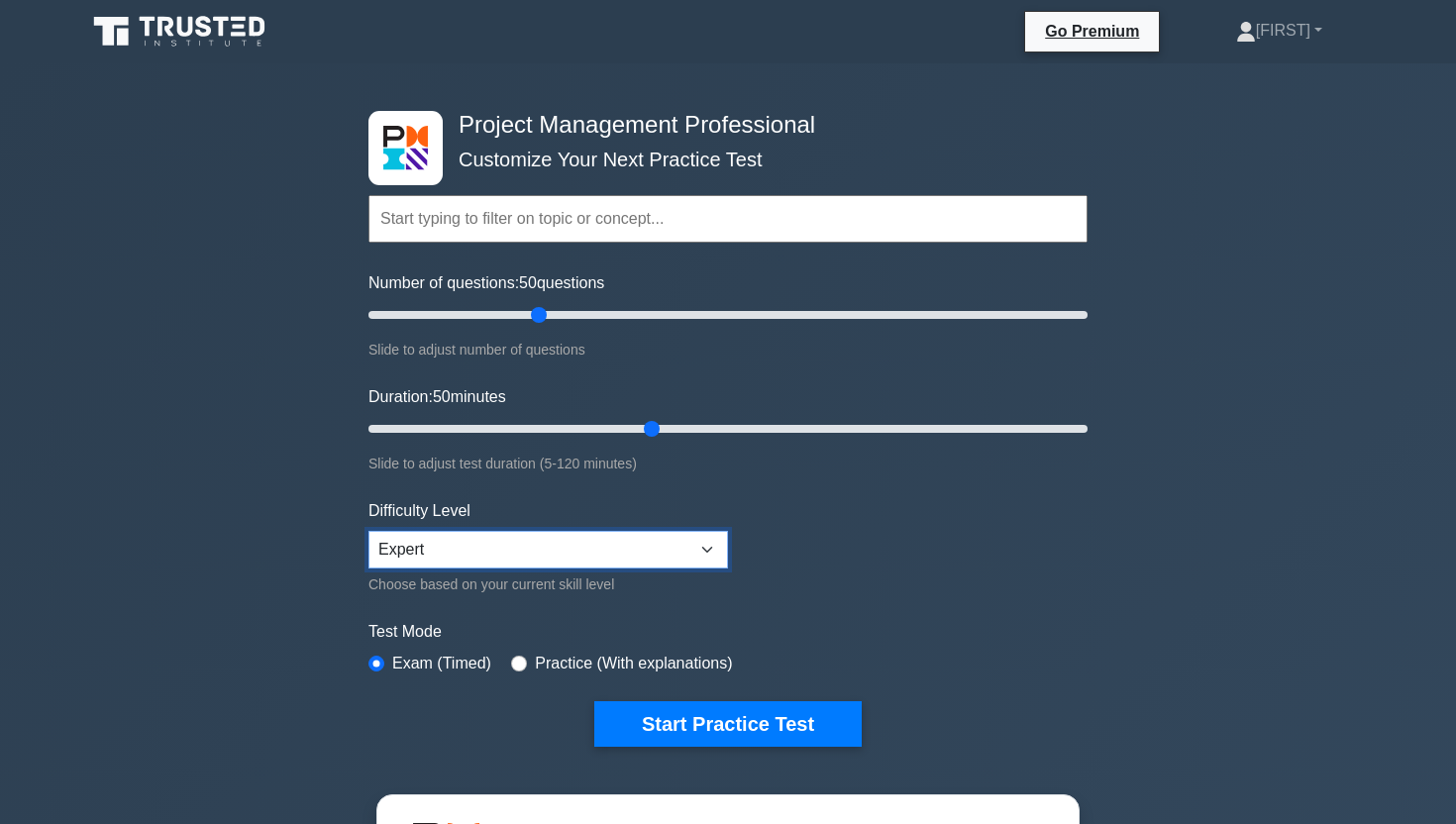 click on "Beginner
Intermediate
Expert" at bounding box center (548, 550) 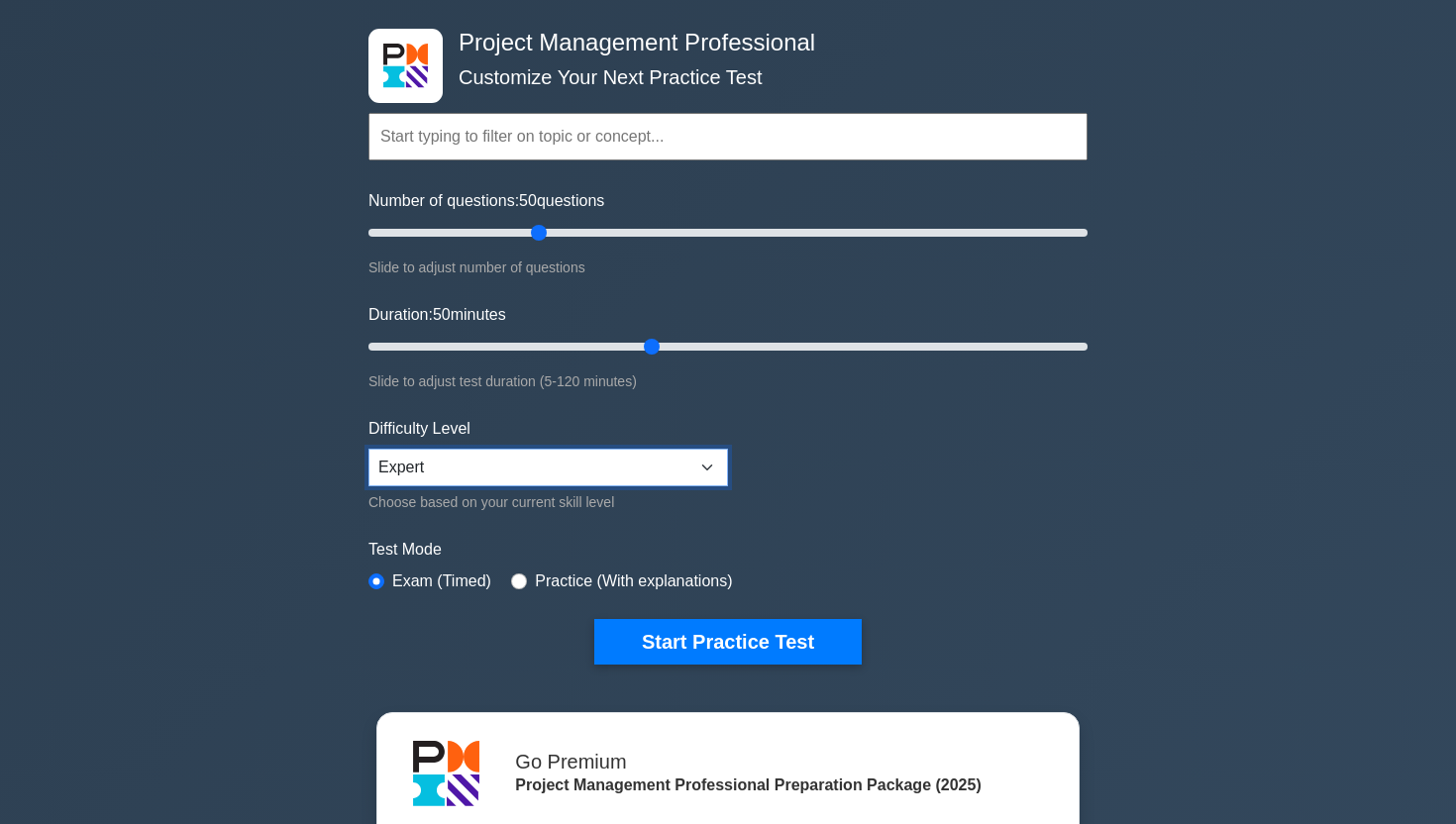 scroll, scrollTop: 88, scrollLeft: 0, axis: vertical 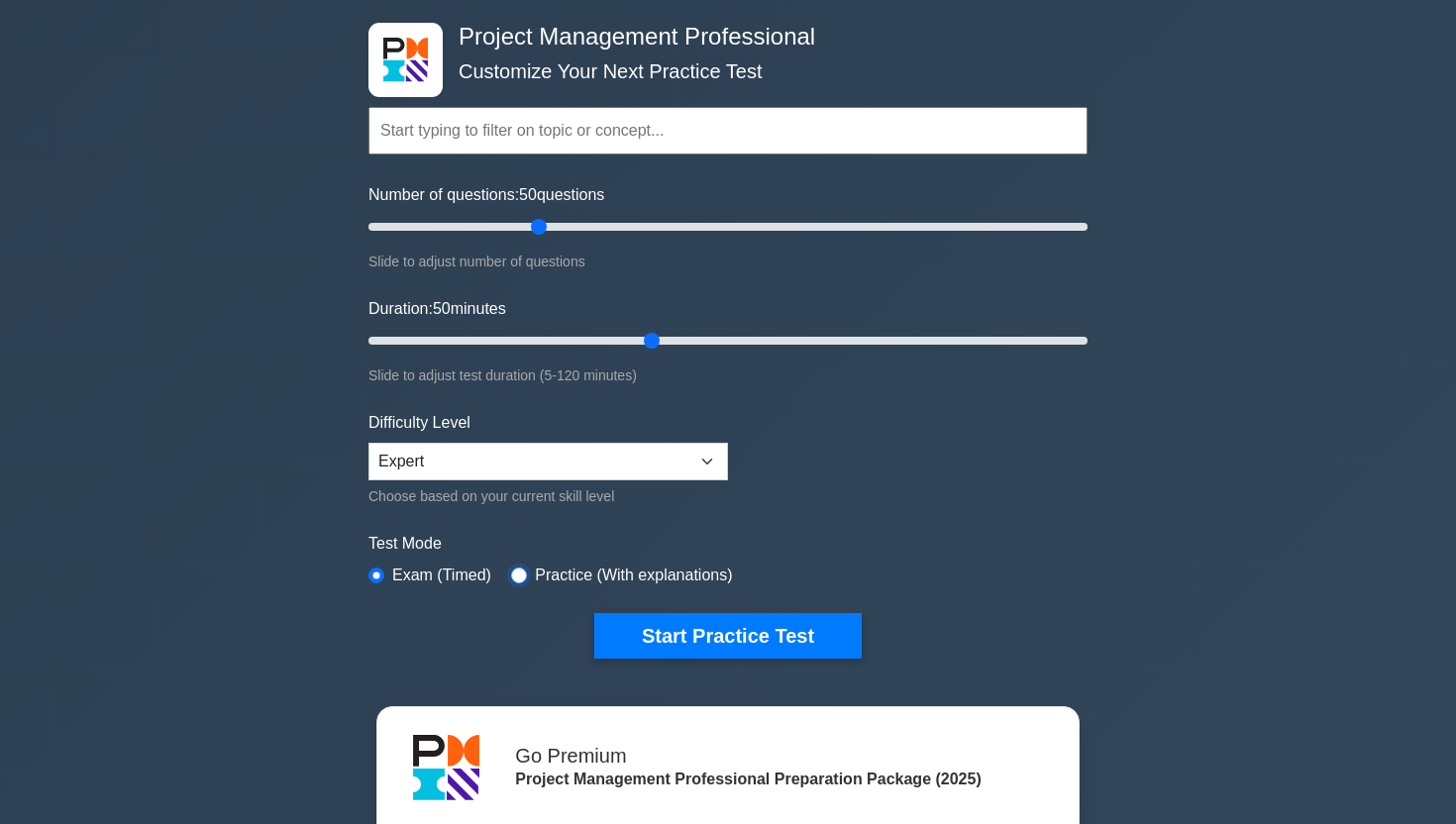 click at bounding box center [519, 575] 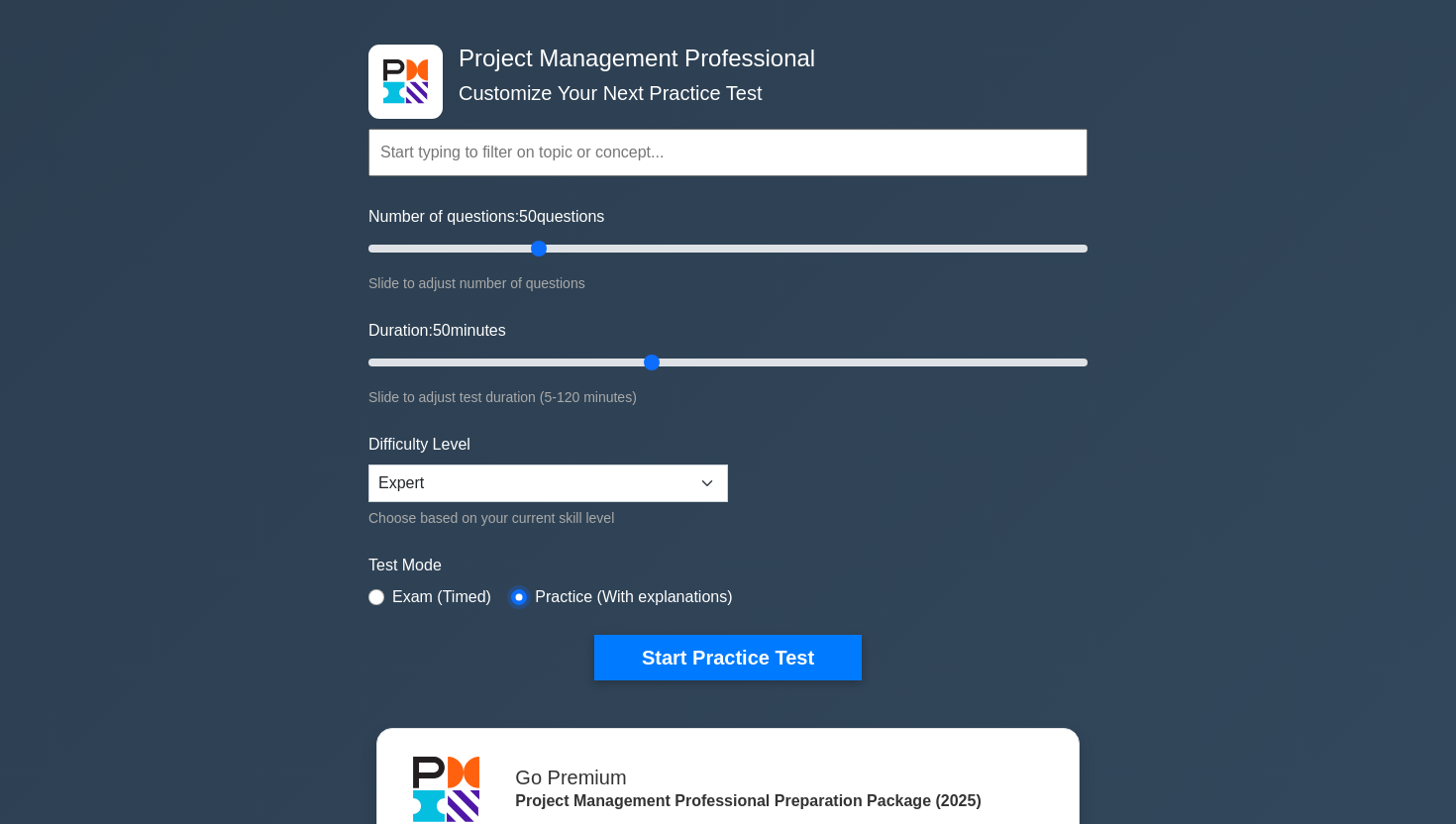 scroll, scrollTop: 34, scrollLeft: 0, axis: vertical 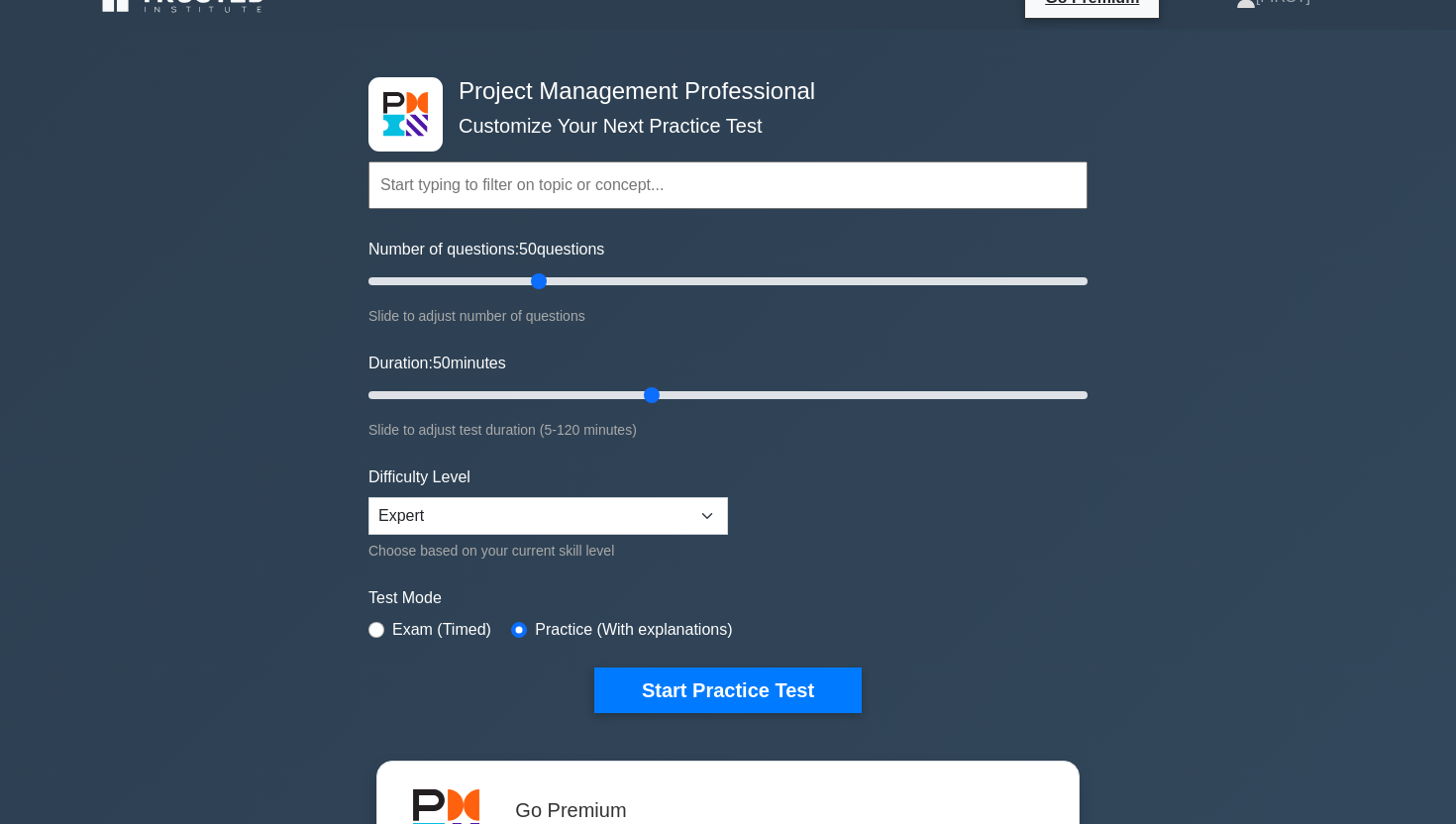 click at bounding box center [728, 185] 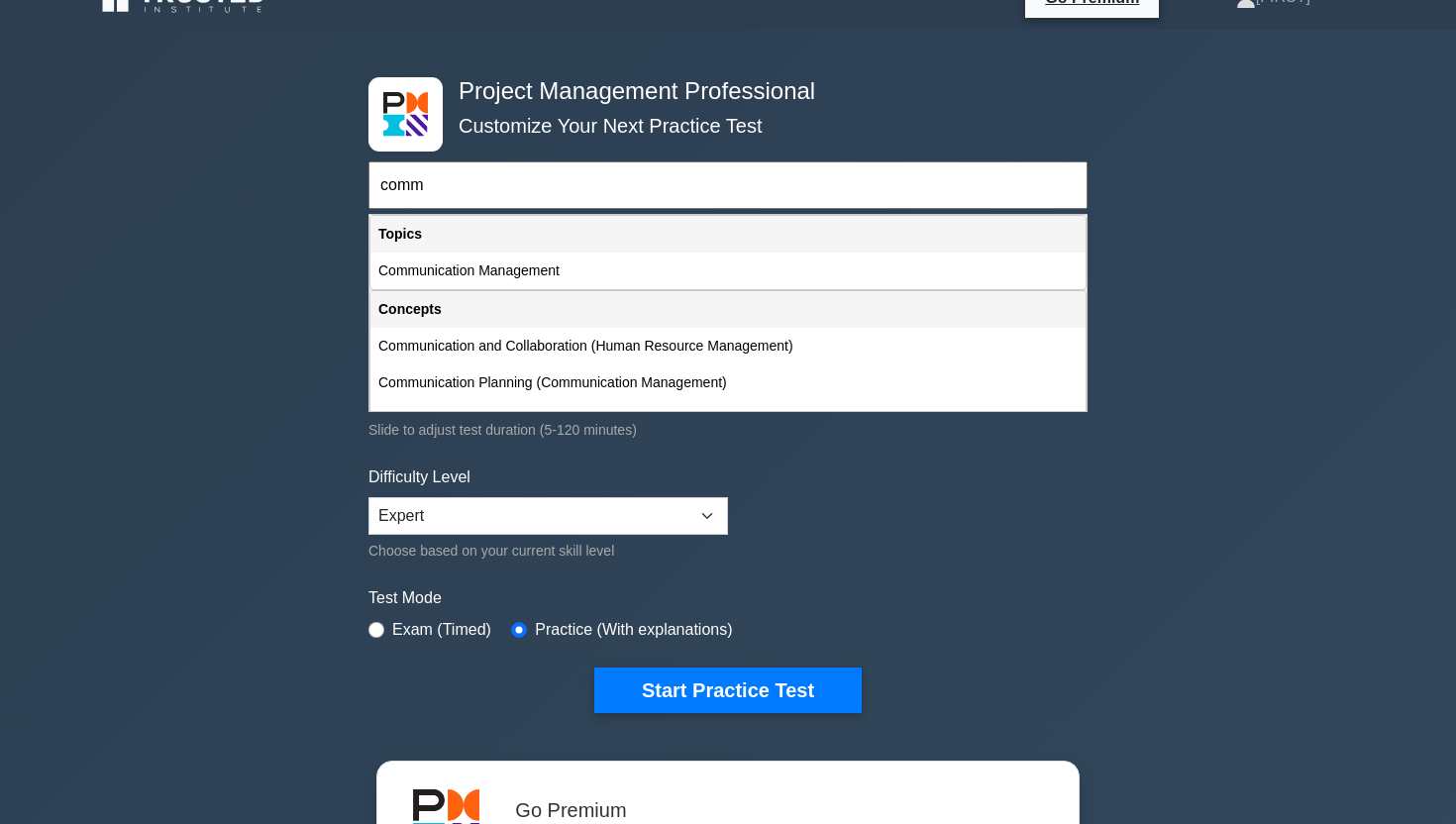 click on "Topics" at bounding box center (728, 234) 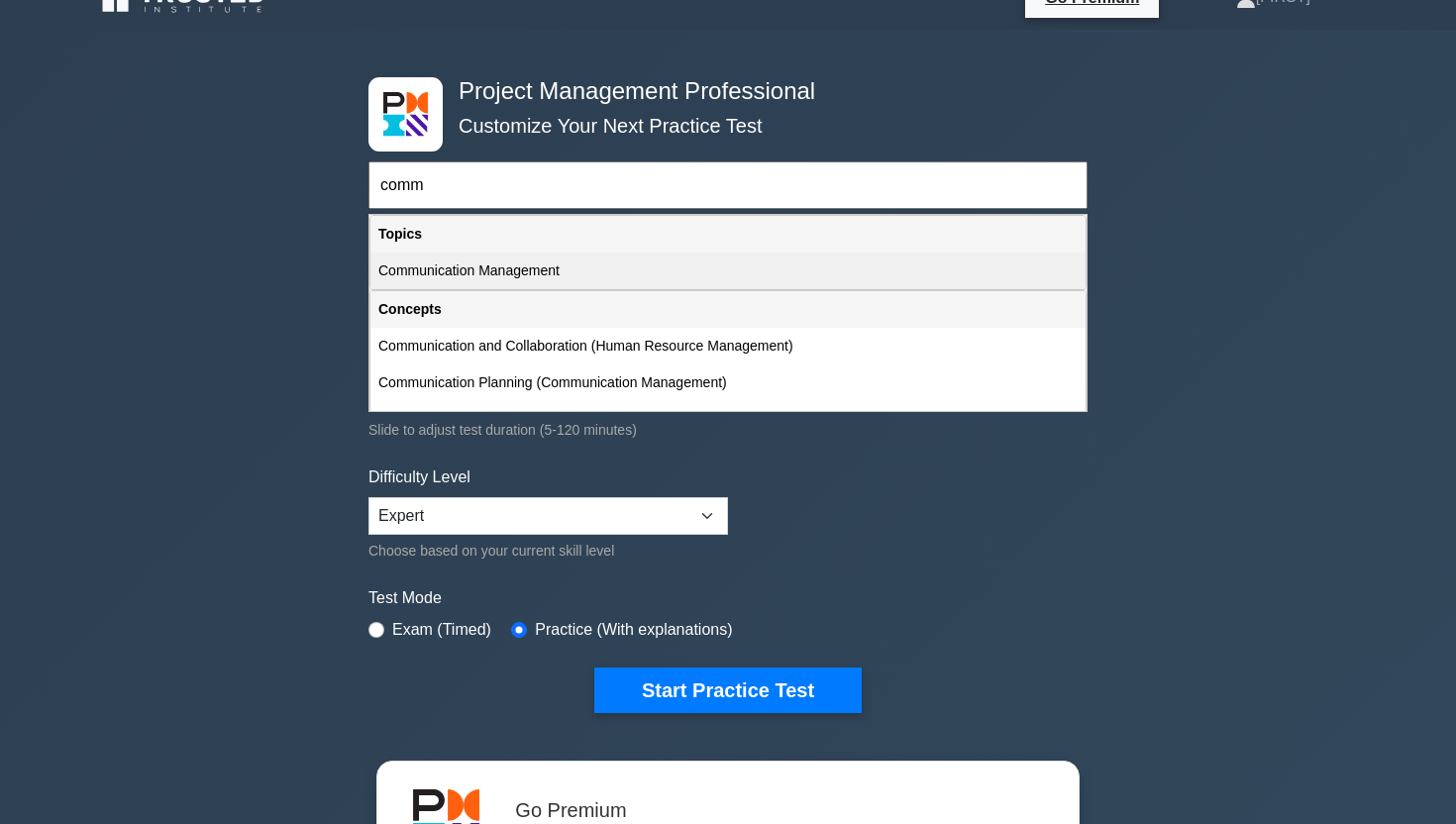 click on "Communication Management" at bounding box center [728, 270] 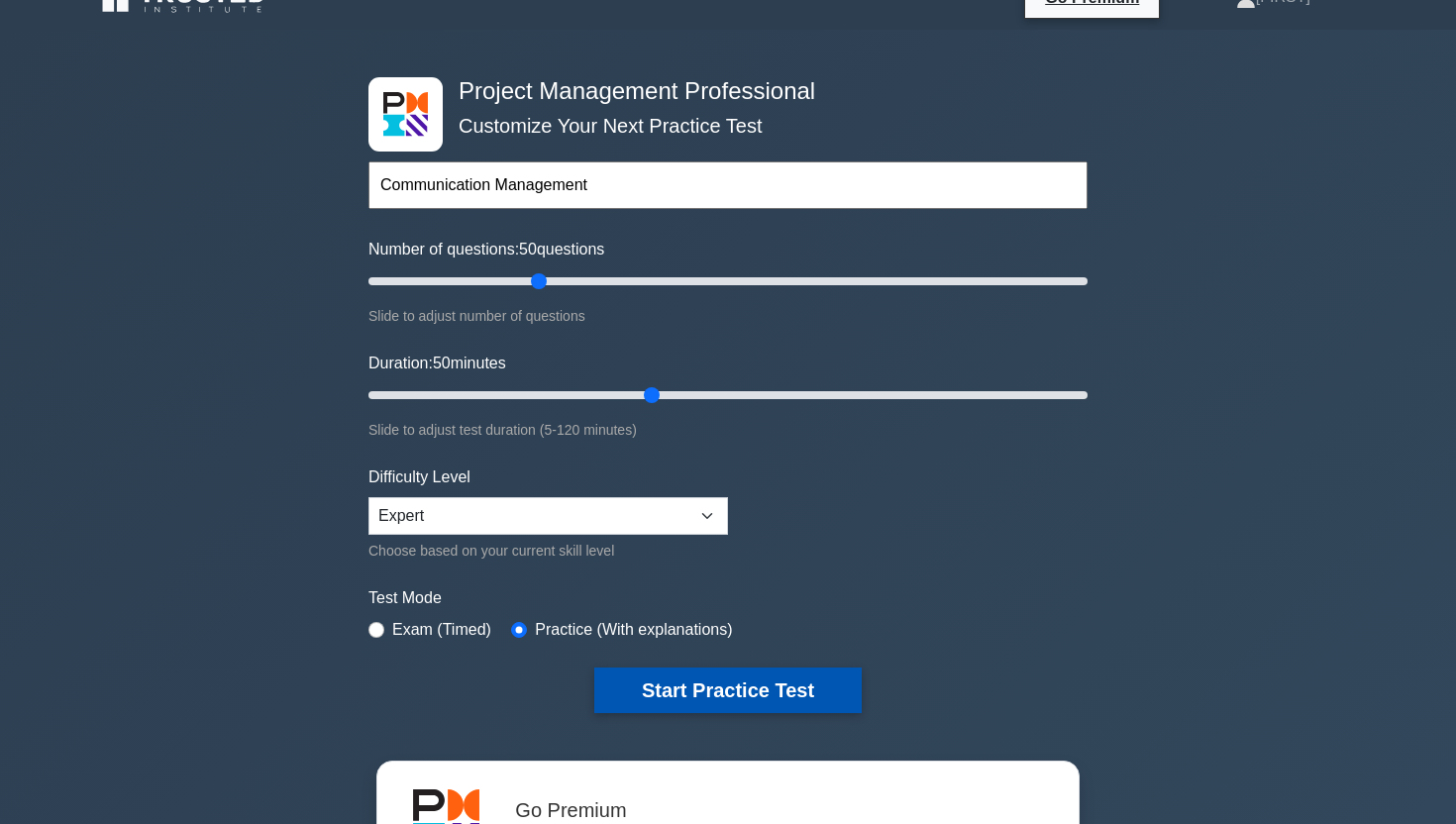 click on "Start Practice Test" at bounding box center (728, 690) 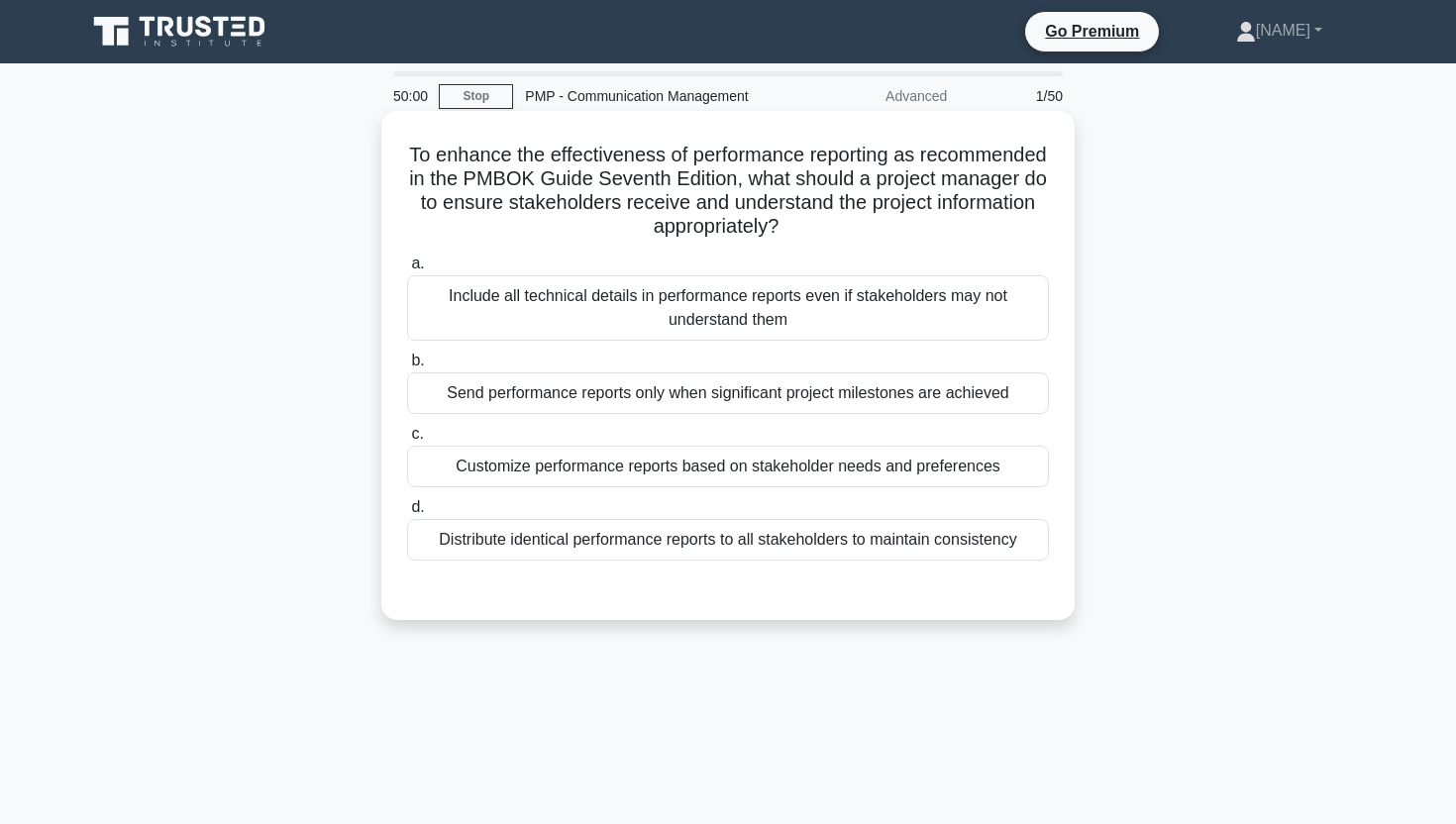 scroll, scrollTop: 0, scrollLeft: 0, axis: both 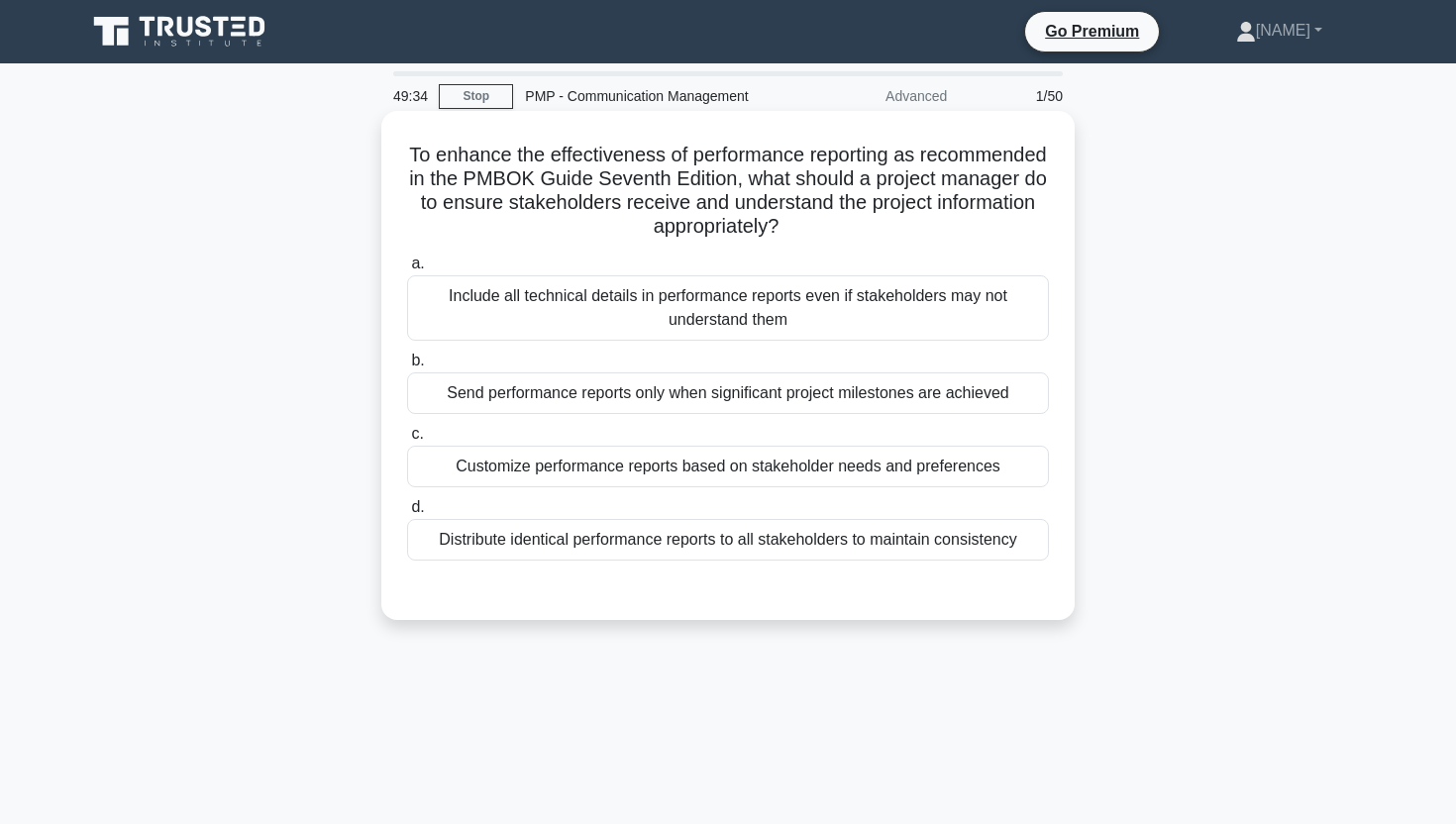 click on "Customize performance reports based on stakeholder needs and preferences" at bounding box center [728, 466] 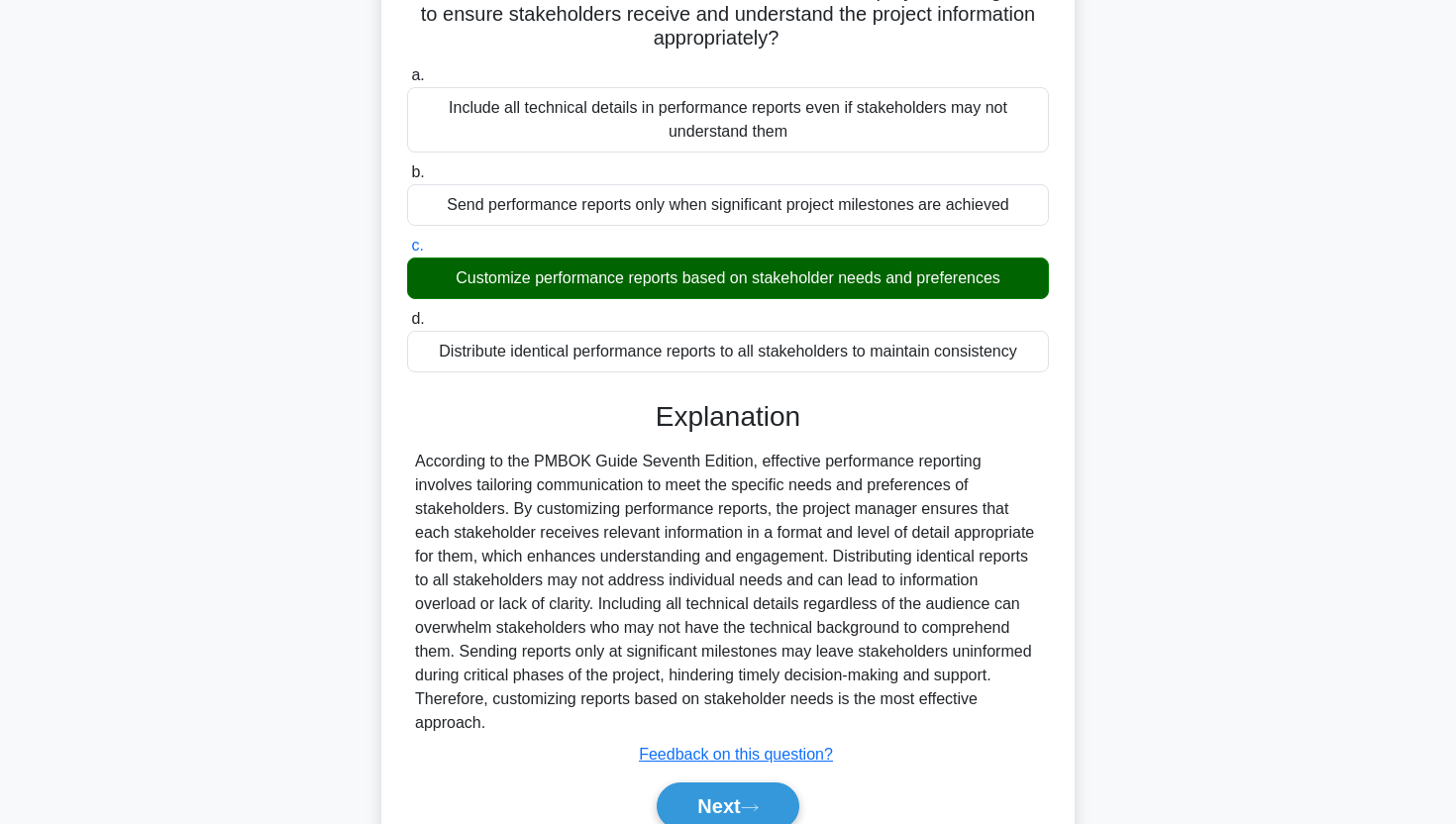 scroll, scrollTop: 255, scrollLeft: 0, axis: vertical 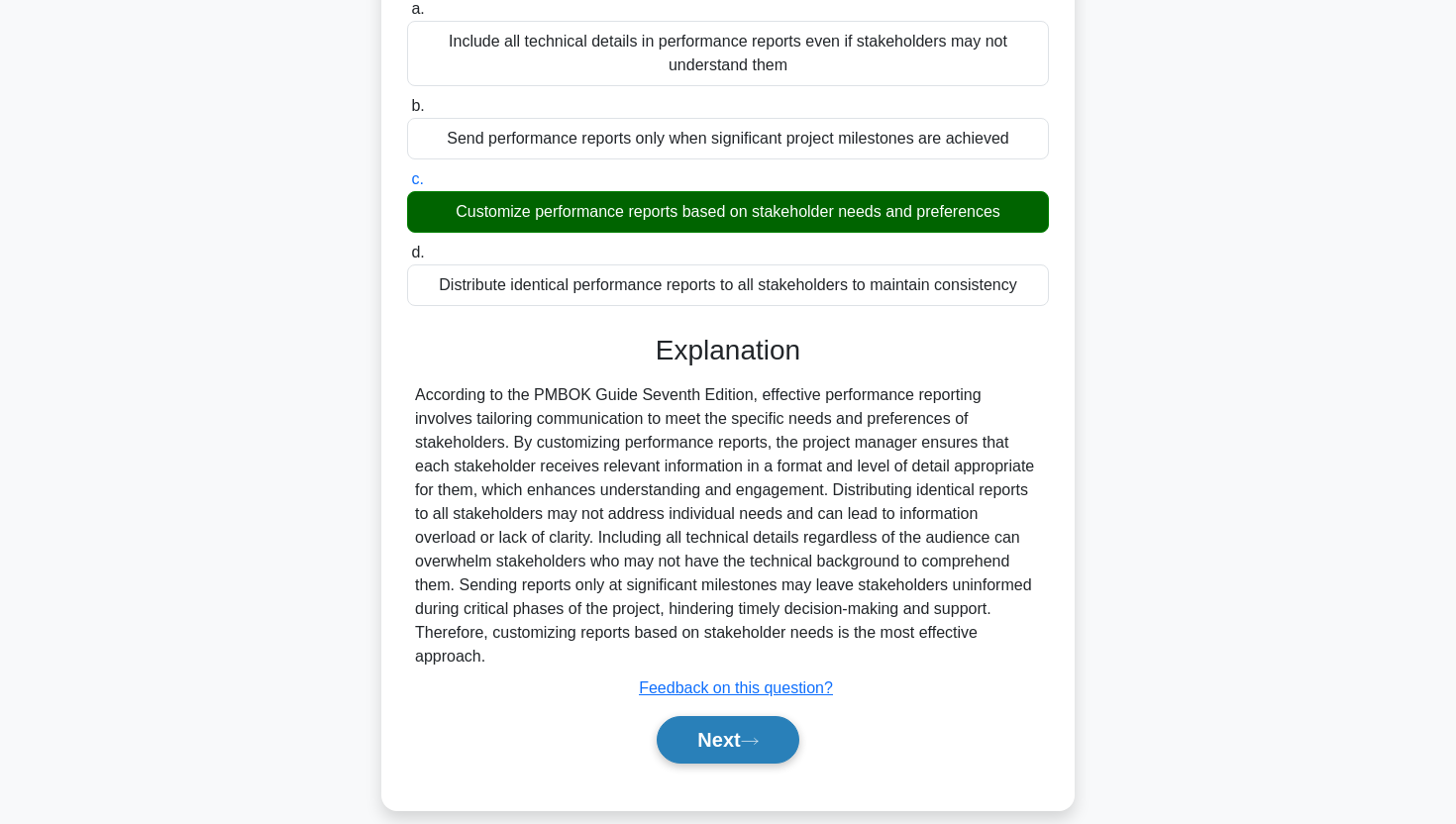 click on "Next" at bounding box center [727, 740] 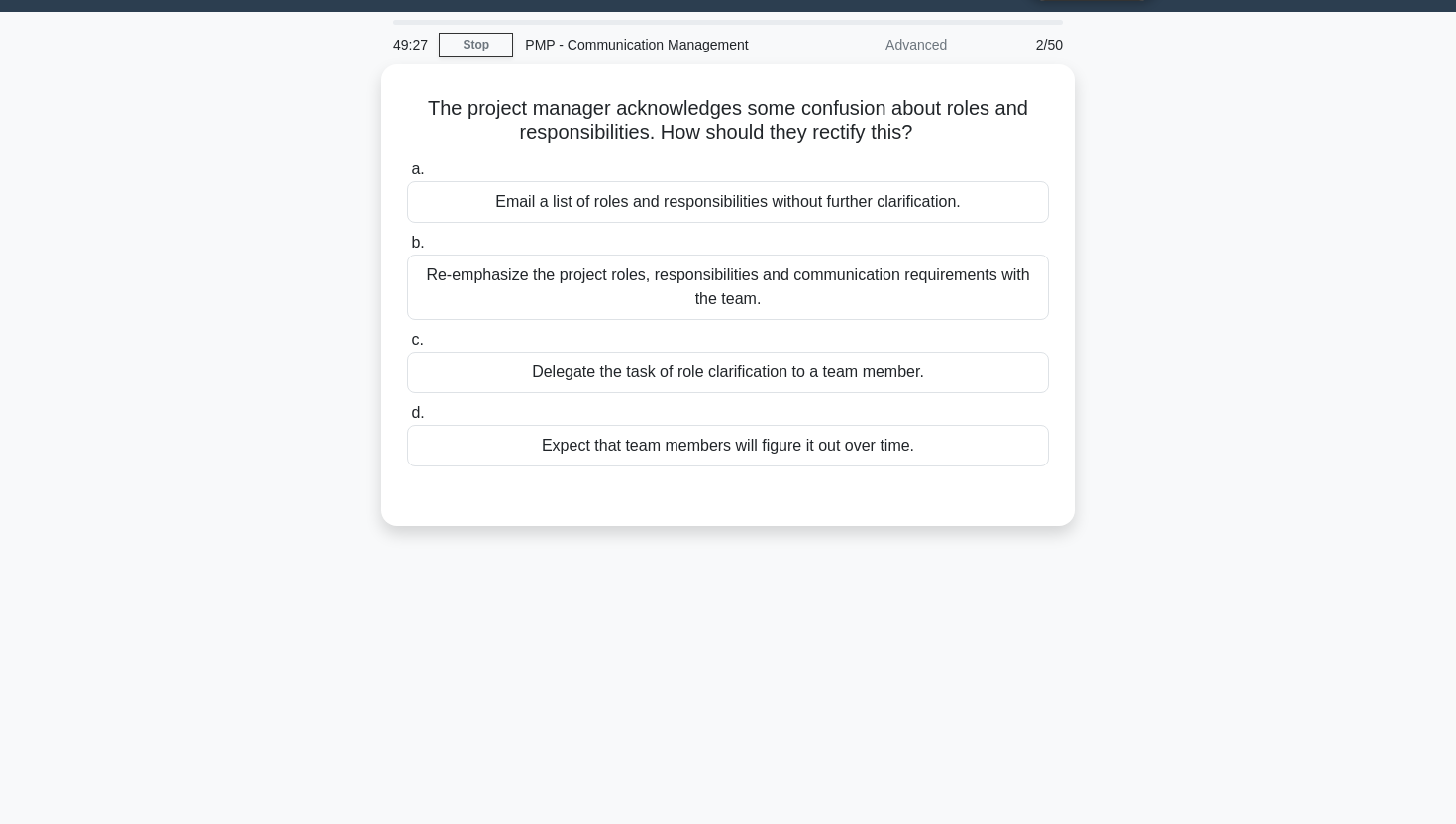 scroll, scrollTop: 0, scrollLeft: 0, axis: both 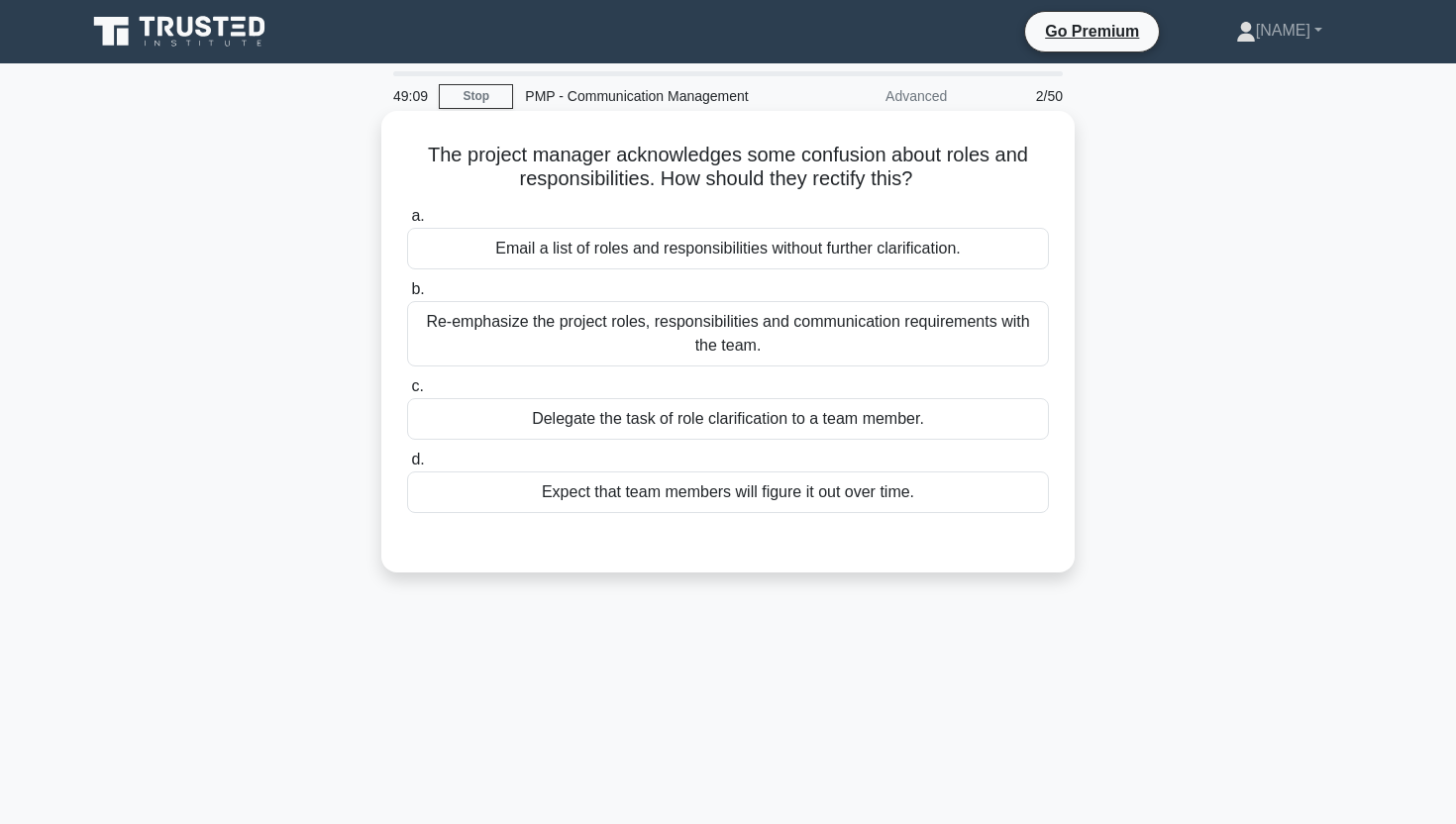 click on "Re-emphasize the project roles, responsibilities and communication requirements with the team." at bounding box center [728, 334] 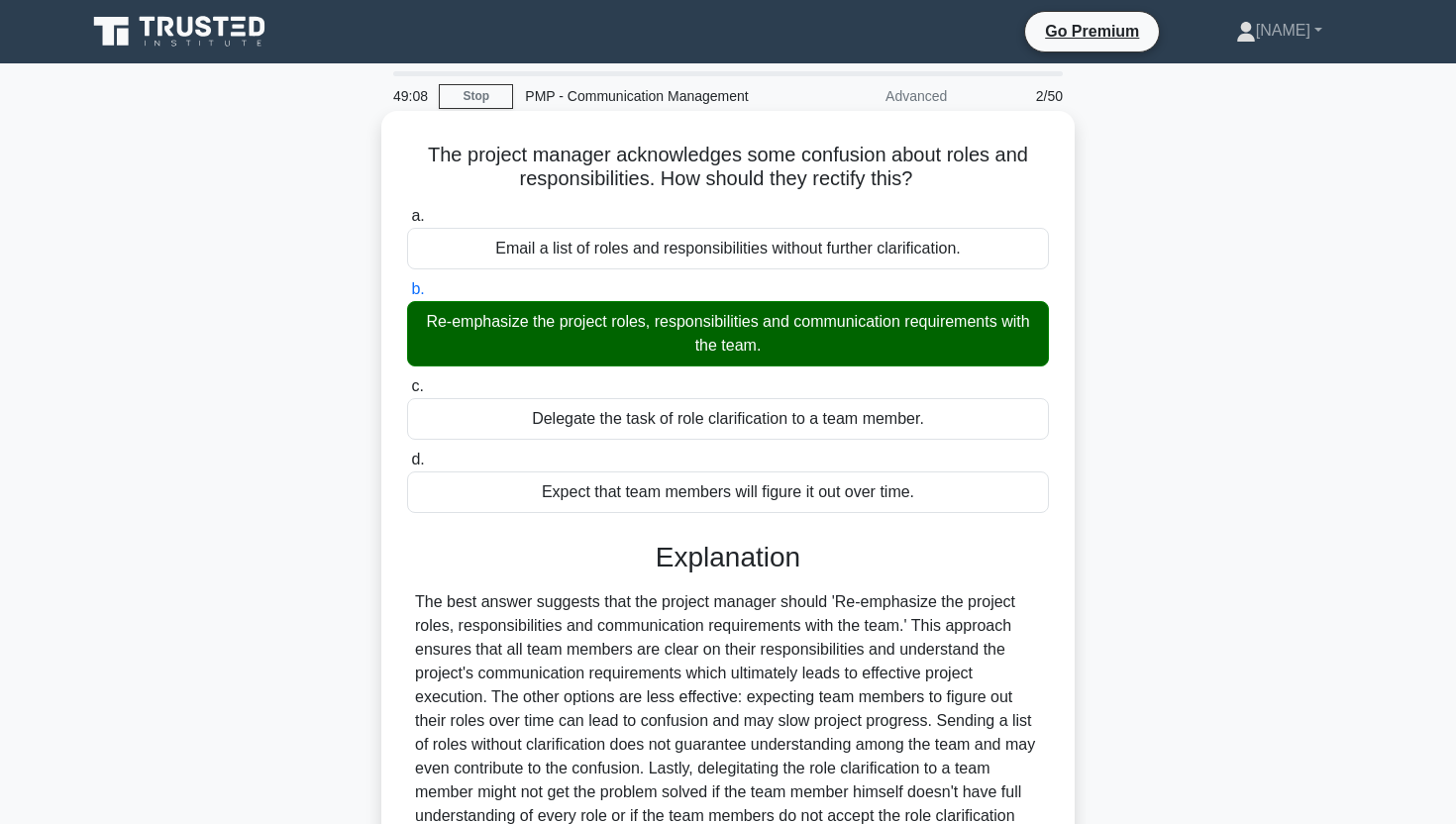 scroll, scrollTop: 246, scrollLeft: 0, axis: vertical 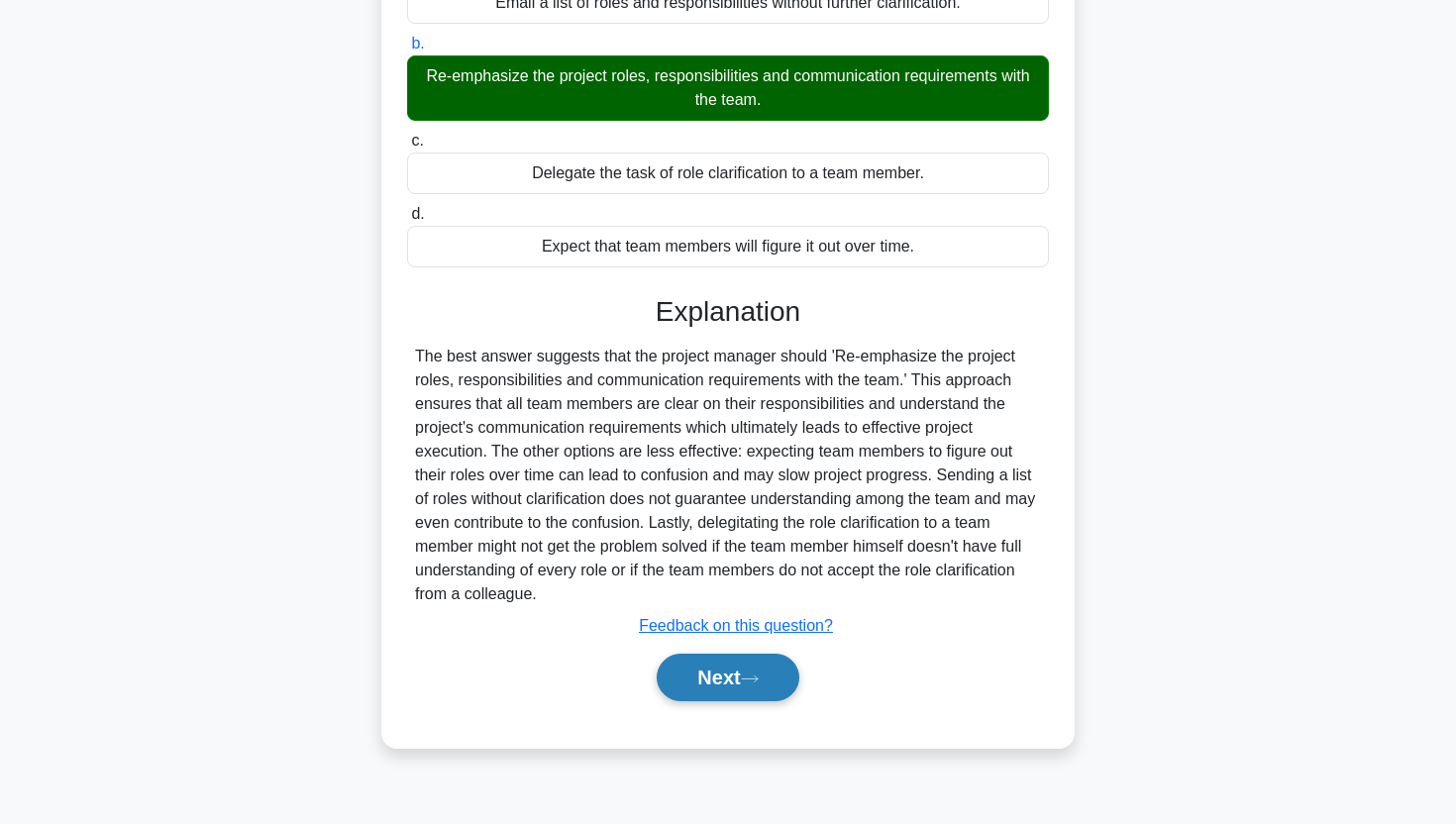 click 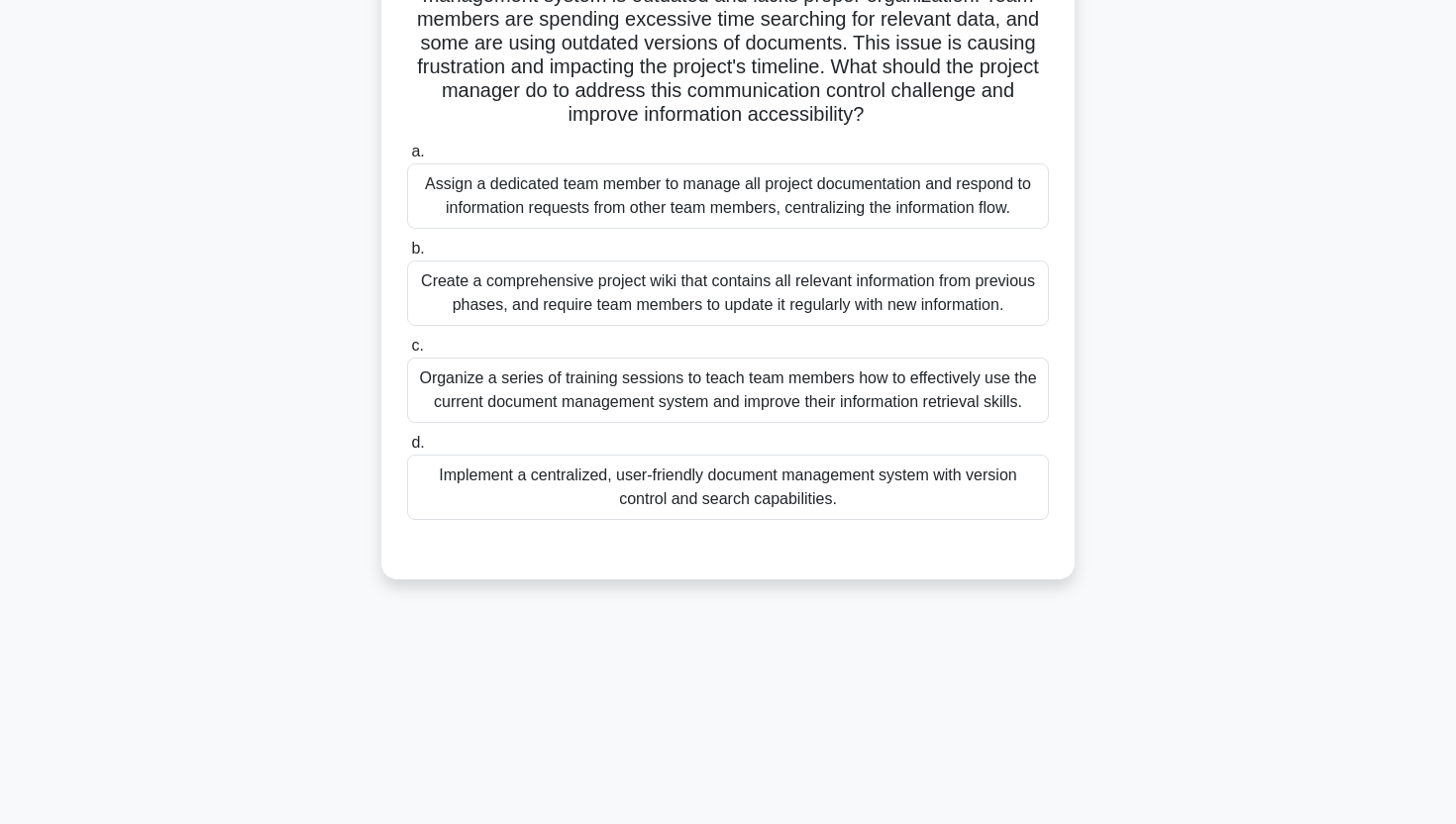 scroll, scrollTop: 208, scrollLeft: 0, axis: vertical 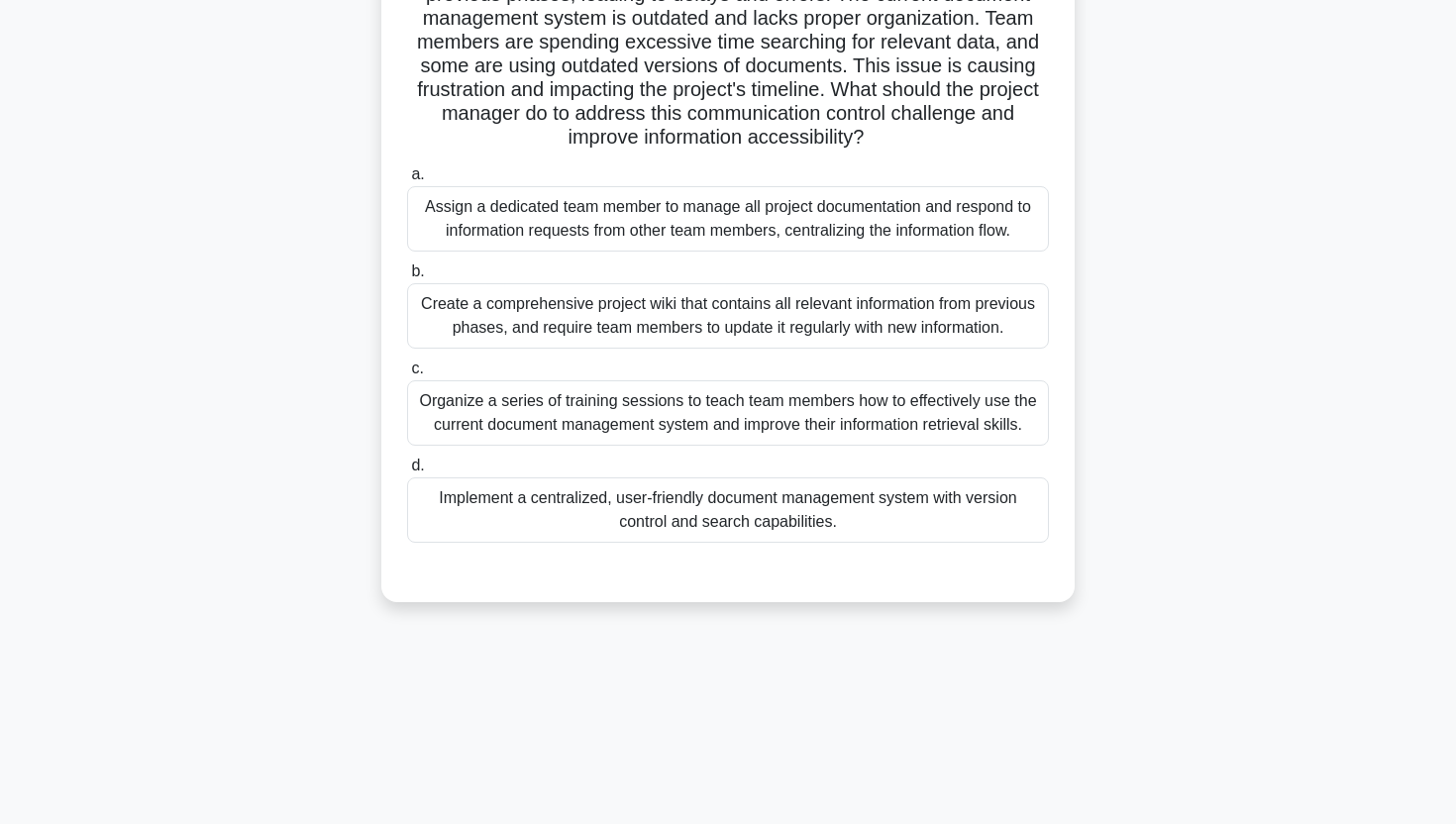 click on "Implement a centralized, user-friendly document management system with version control and search capabilities." at bounding box center (728, 510) 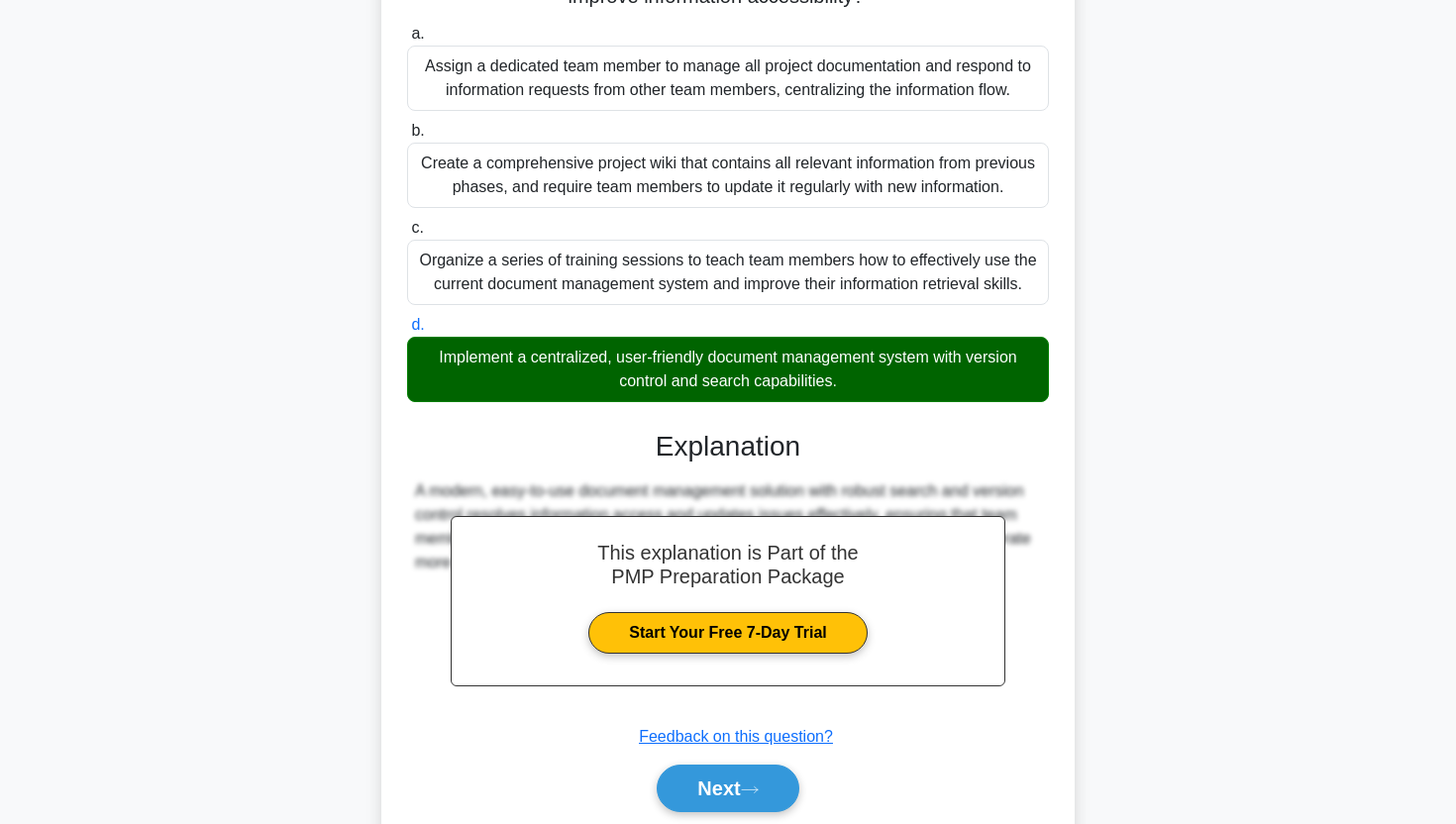 scroll, scrollTop: 421, scrollLeft: 0, axis: vertical 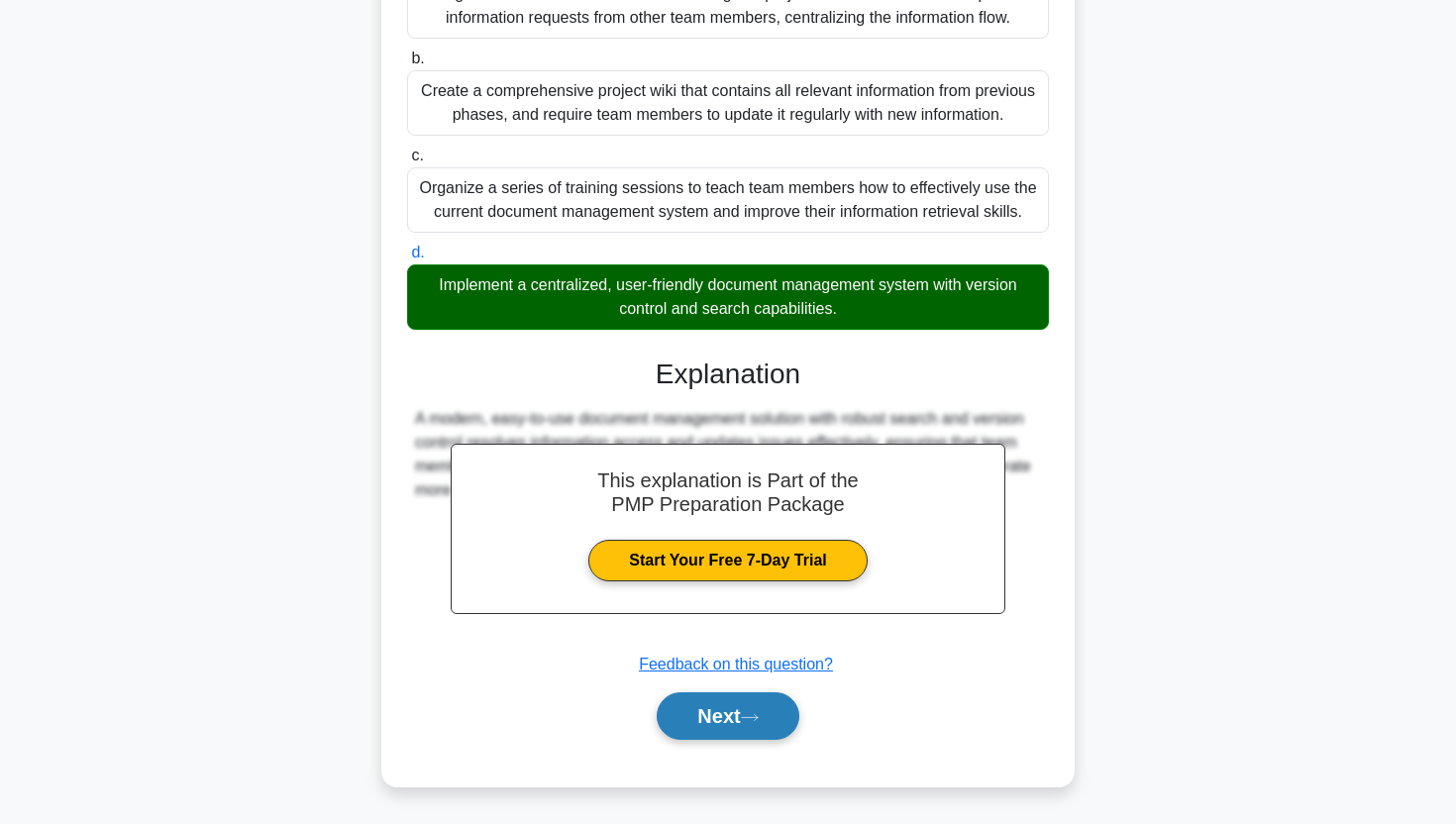 click on "Next" at bounding box center [727, 716] 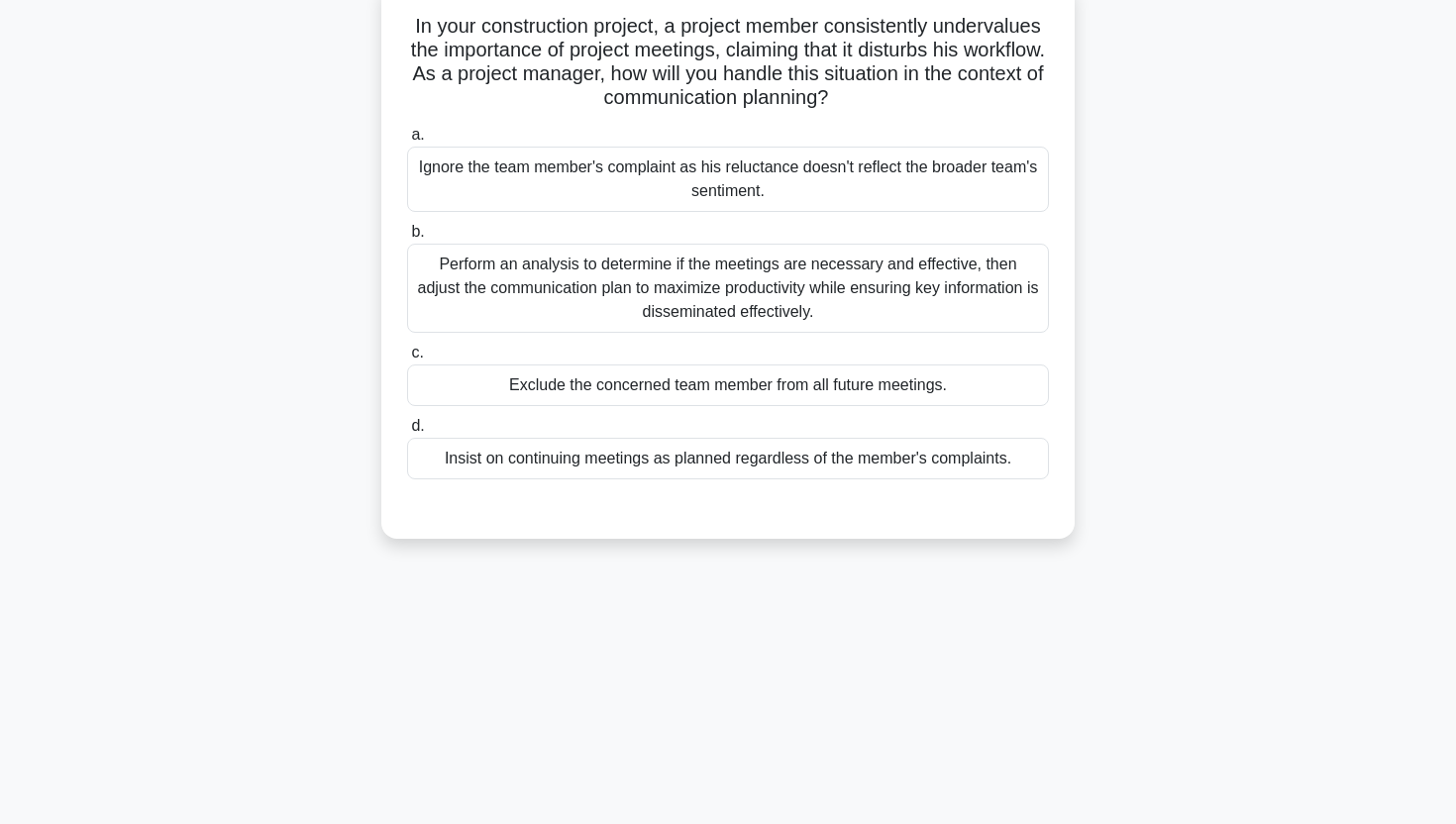 scroll, scrollTop: 132, scrollLeft: 0, axis: vertical 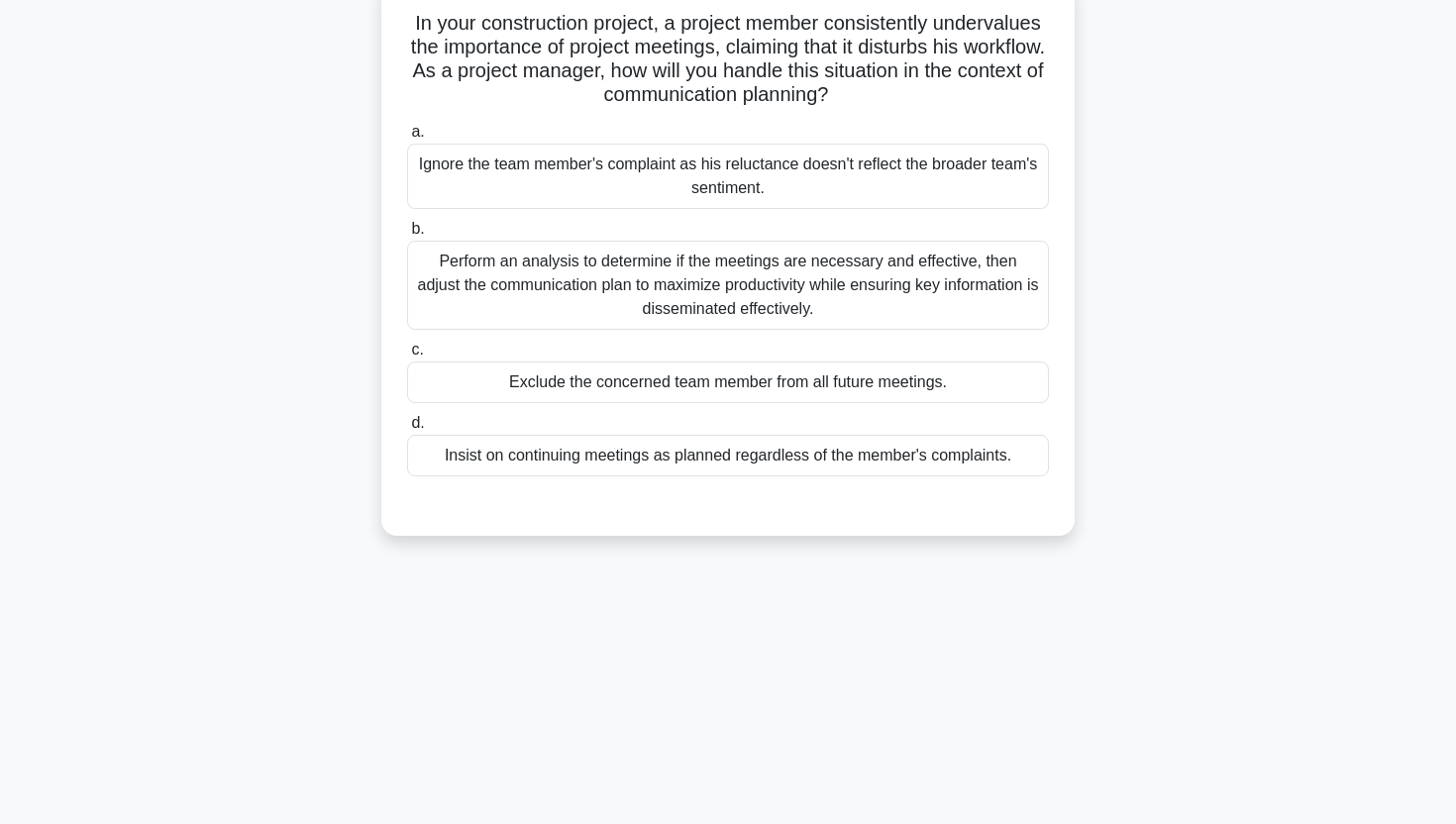click on "Perform an analysis to determine if the meetings are necessary and effective, then adjust the communication plan to maximize productivity while ensuring key information is disseminated effectively." at bounding box center (728, 285) 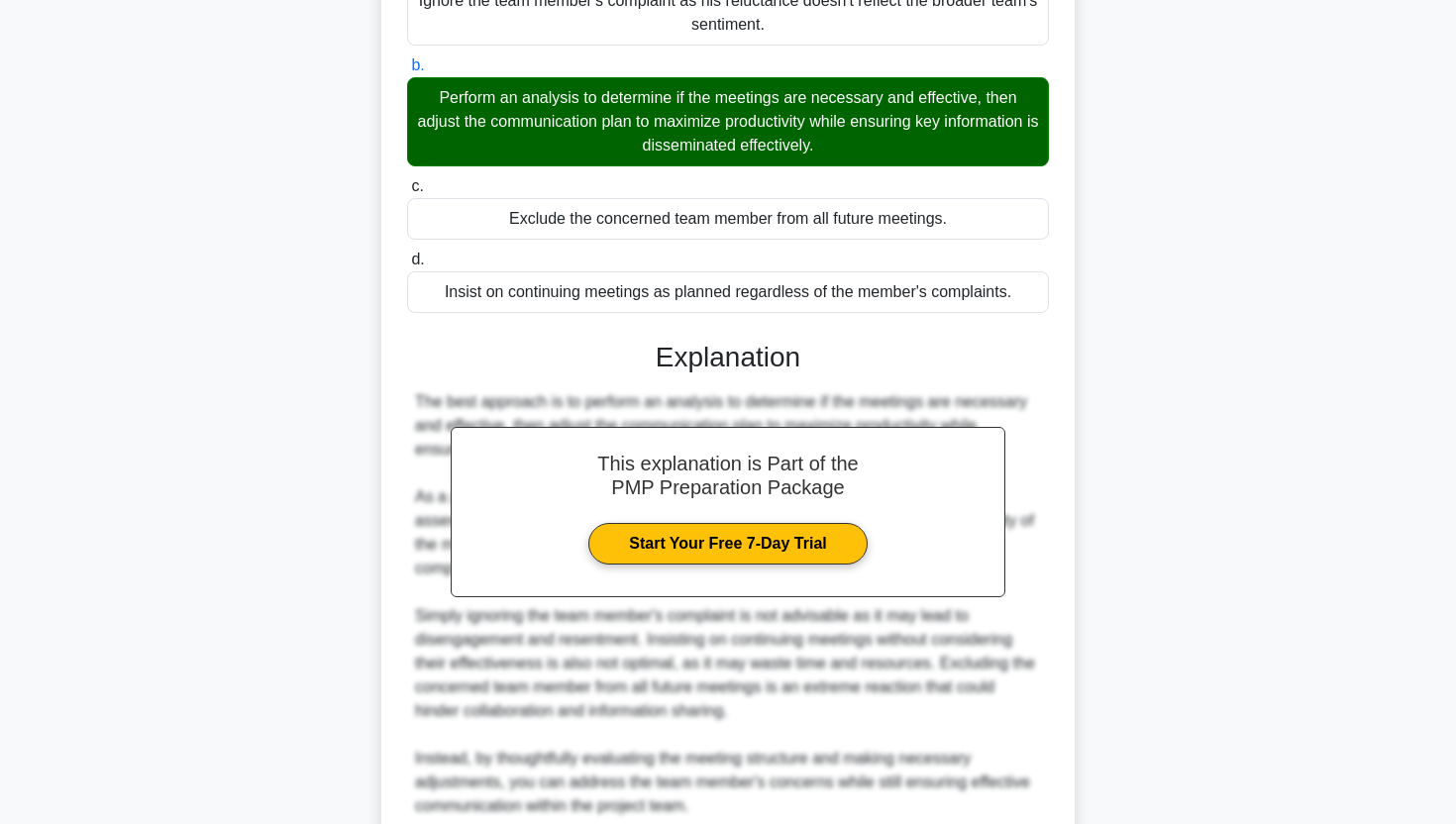 scroll, scrollTop: 468, scrollLeft: 0, axis: vertical 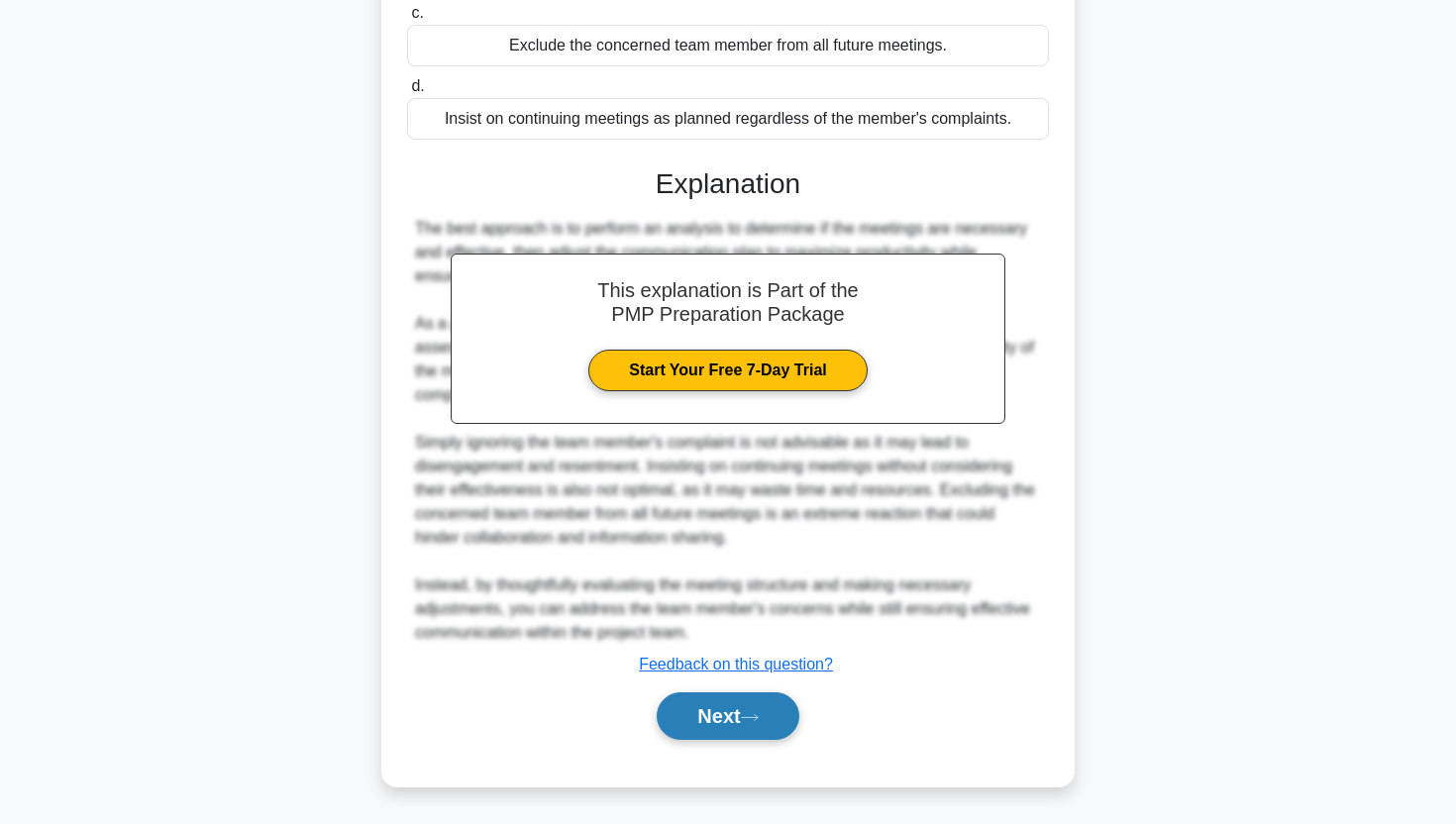 click on "Next" at bounding box center (727, 716) 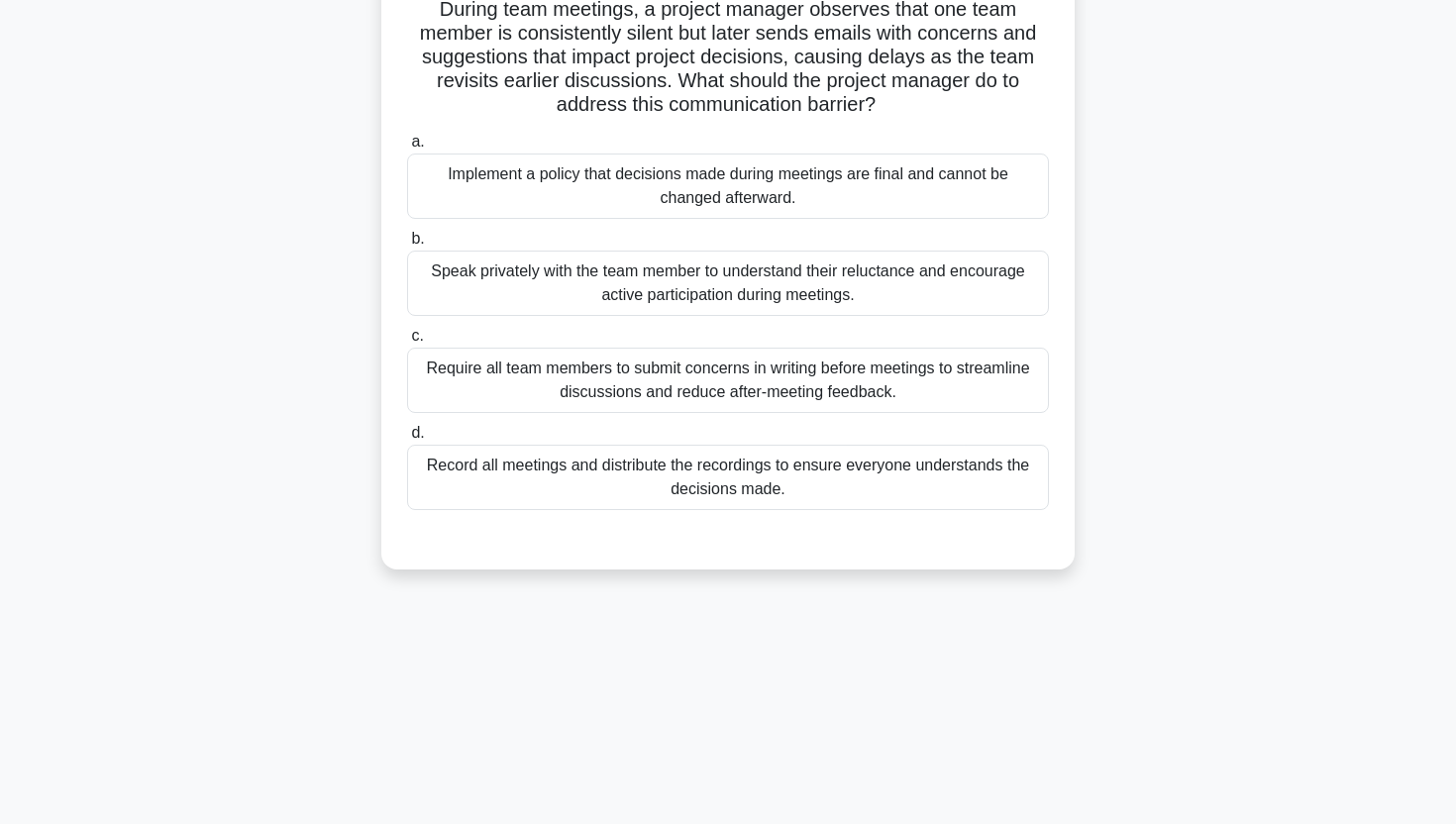 scroll, scrollTop: 147, scrollLeft: 0, axis: vertical 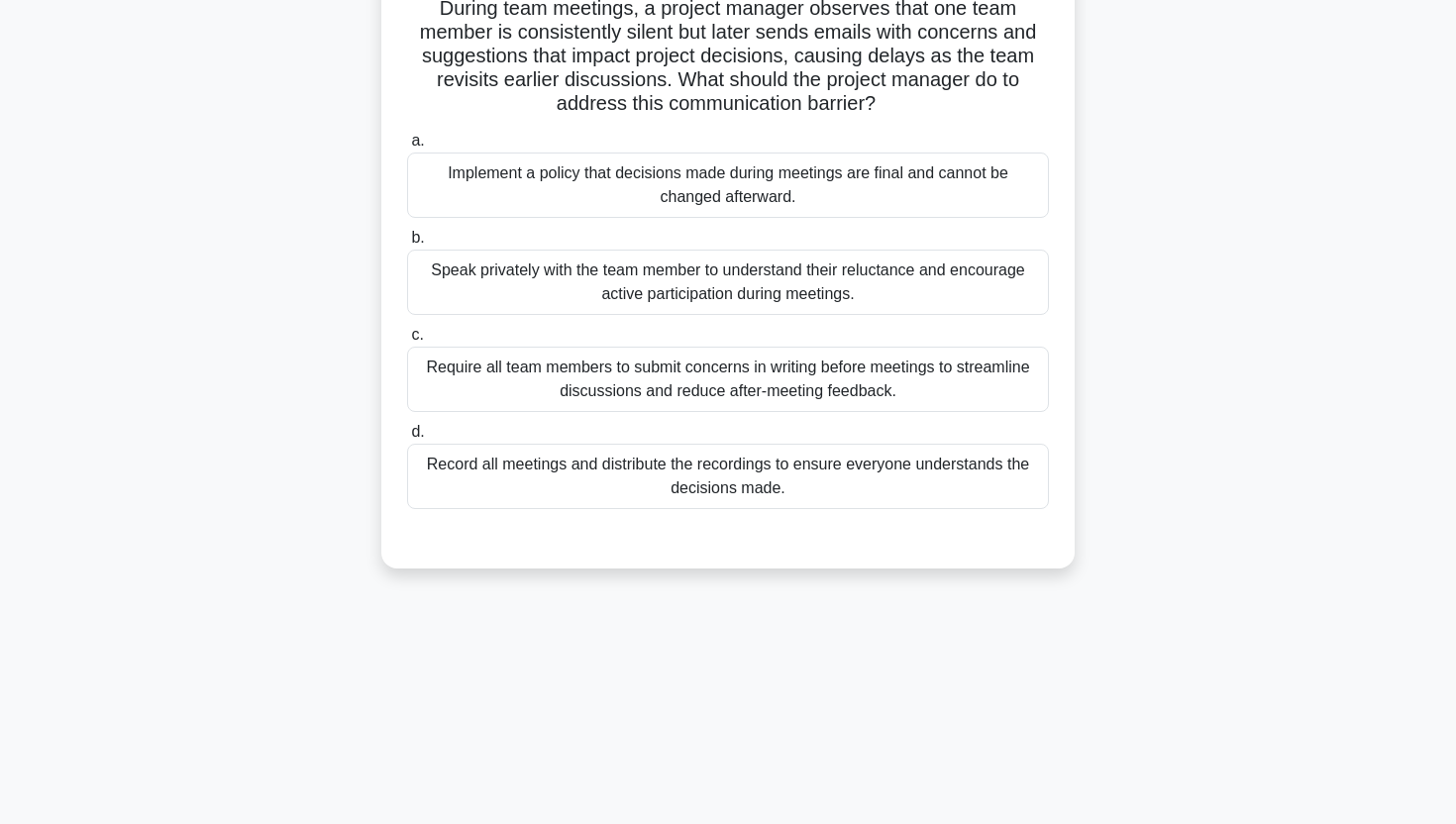 click on "Speak privately with the team member to understand their reluctance and encourage active participation during meetings." at bounding box center [728, 282] 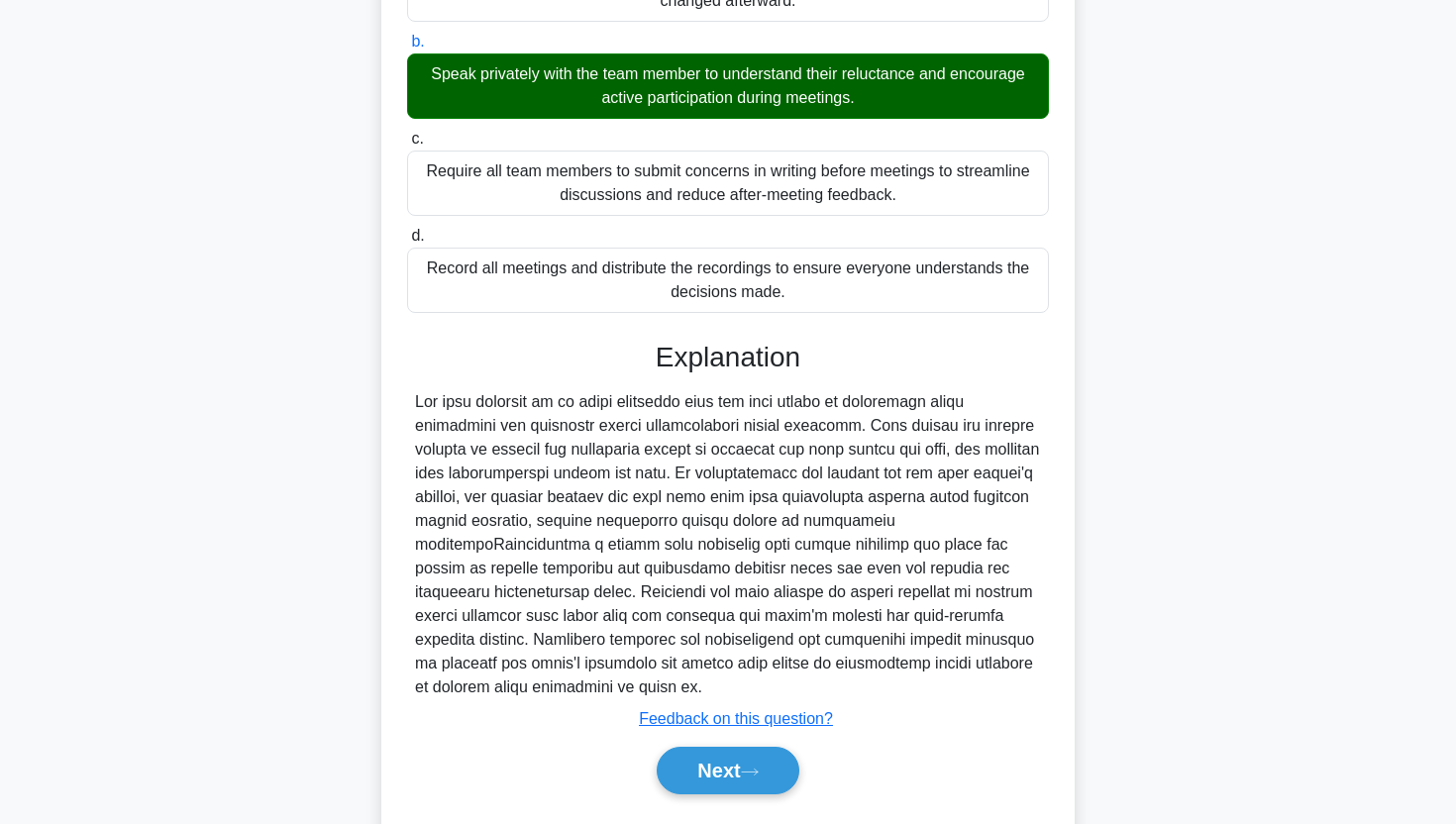 scroll, scrollTop: 397, scrollLeft: 0, axis: vertical 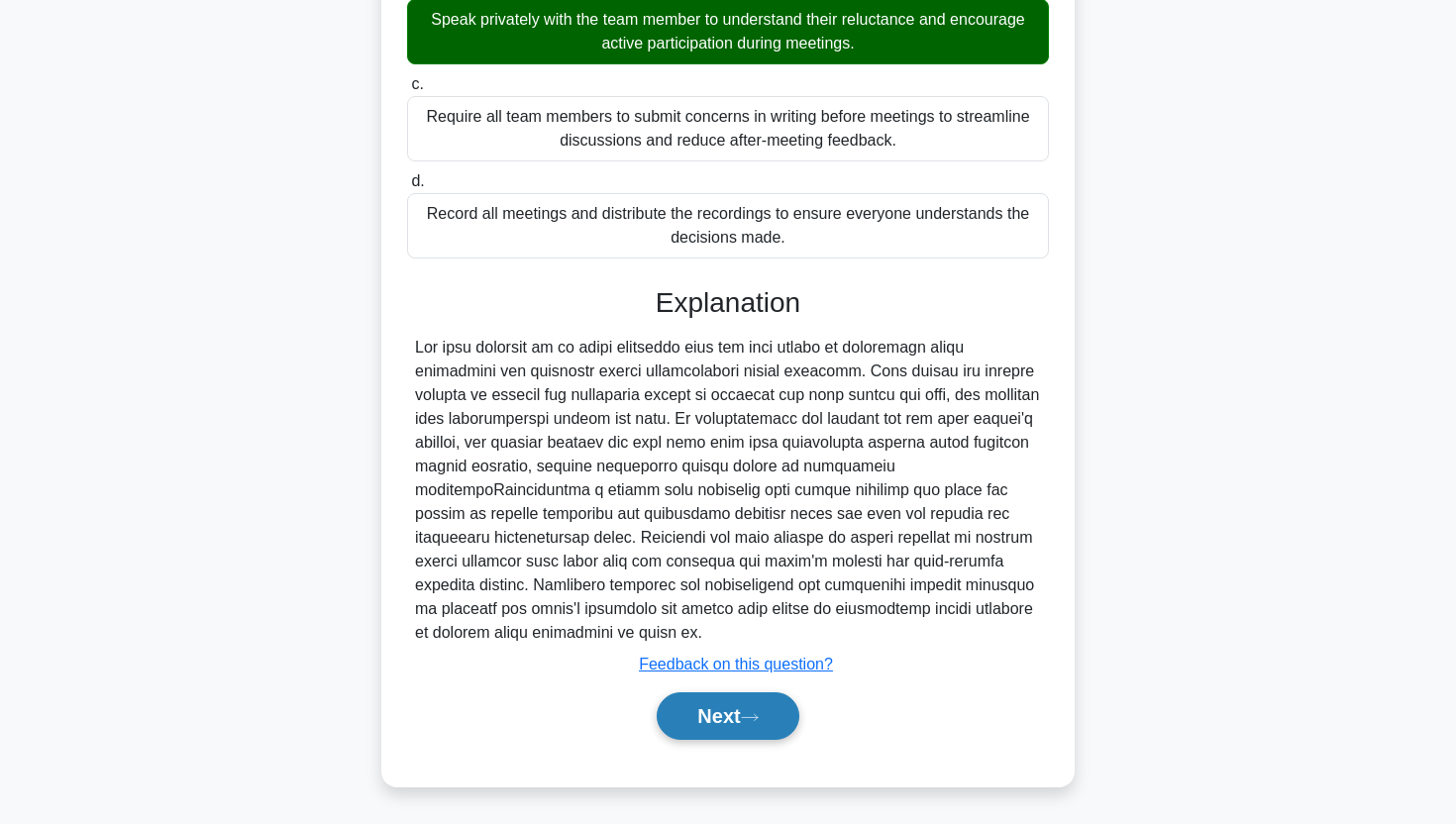 click on "Next" at bounding box center [727, 716] 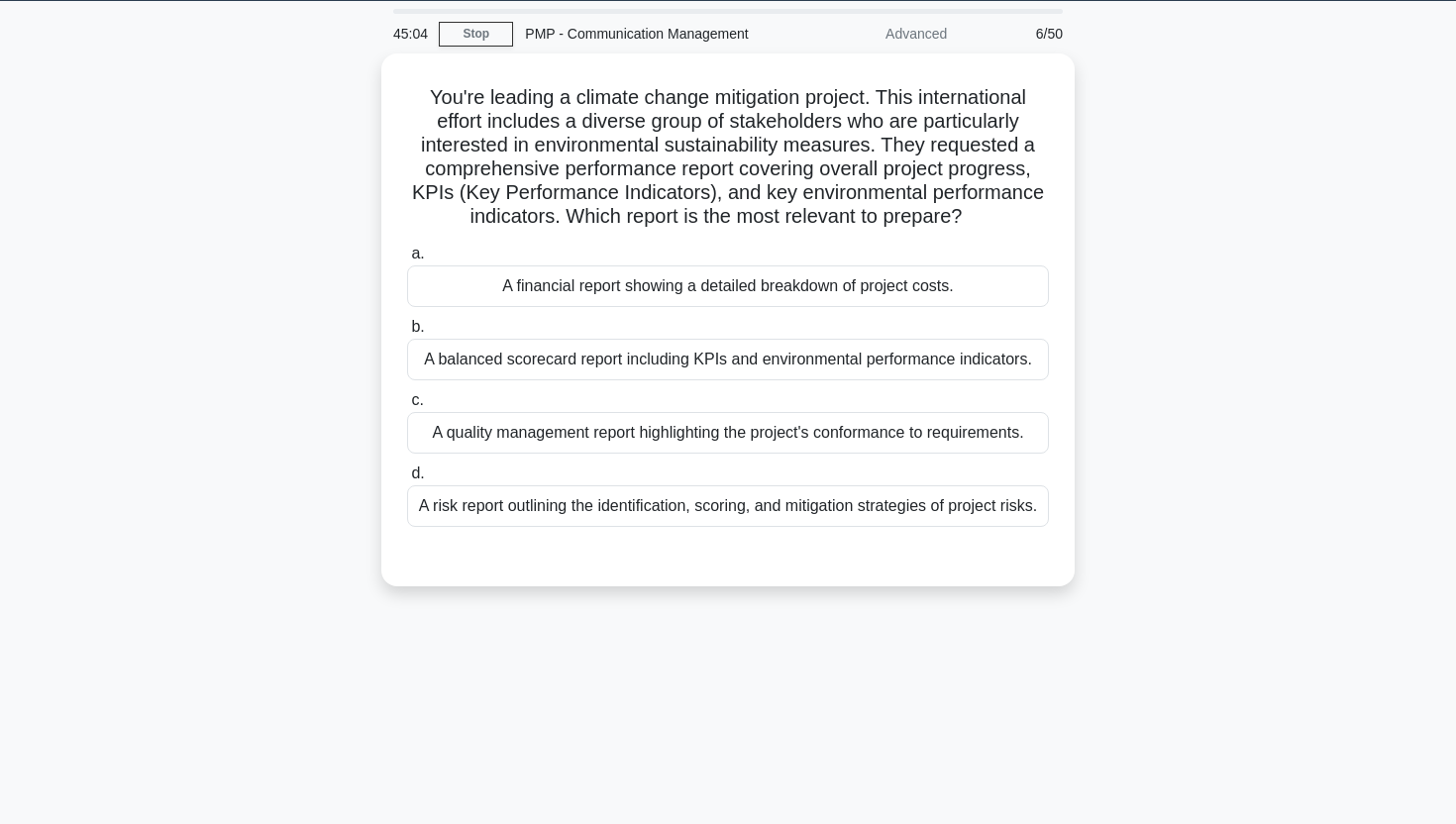 scroll, scrollTop: 53, scrollLeft: 0, axis: vertical 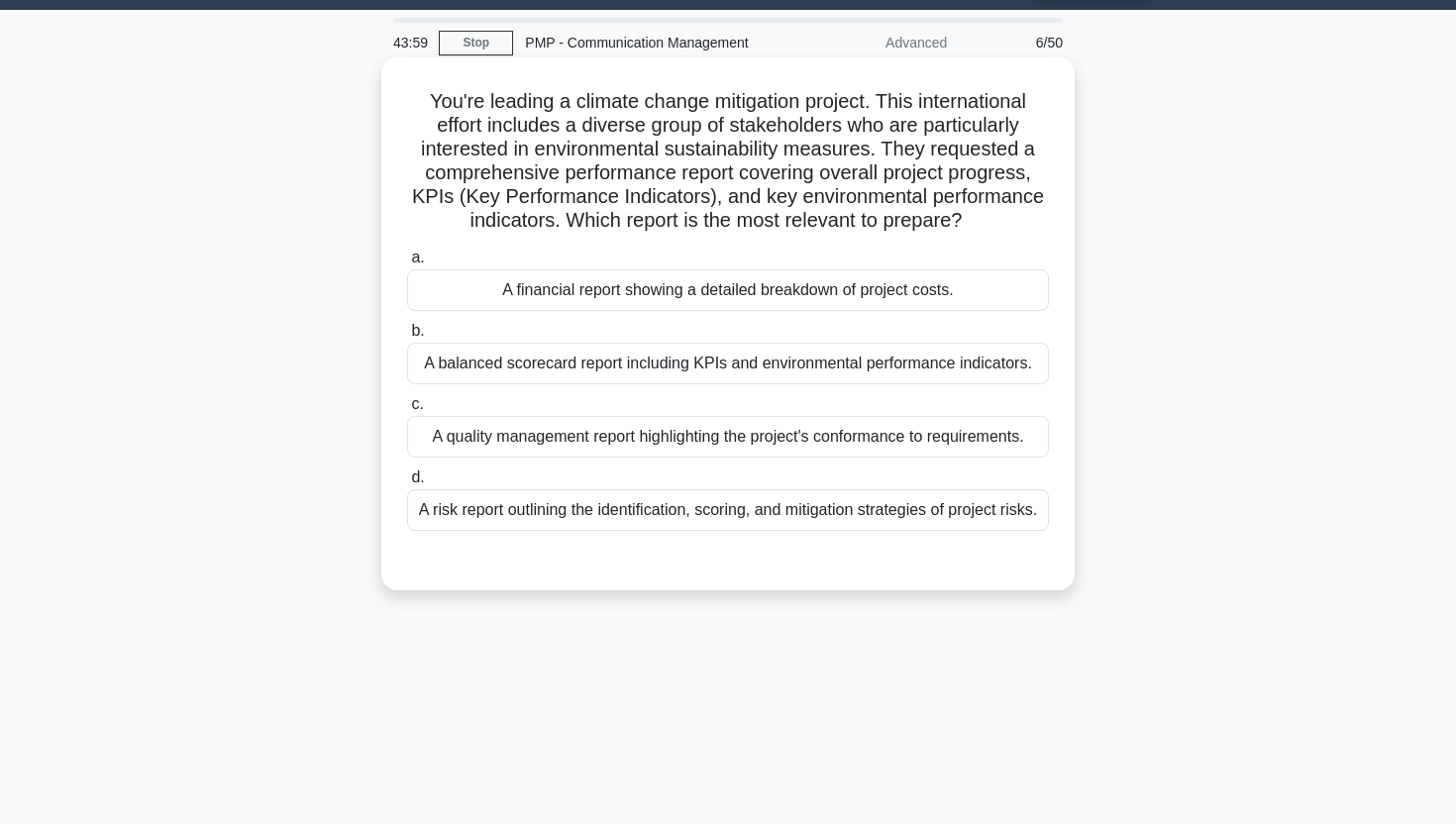click on "A balanced scorecard report including KPIs and environmental performance indicators." at bounding box center (728, 363) 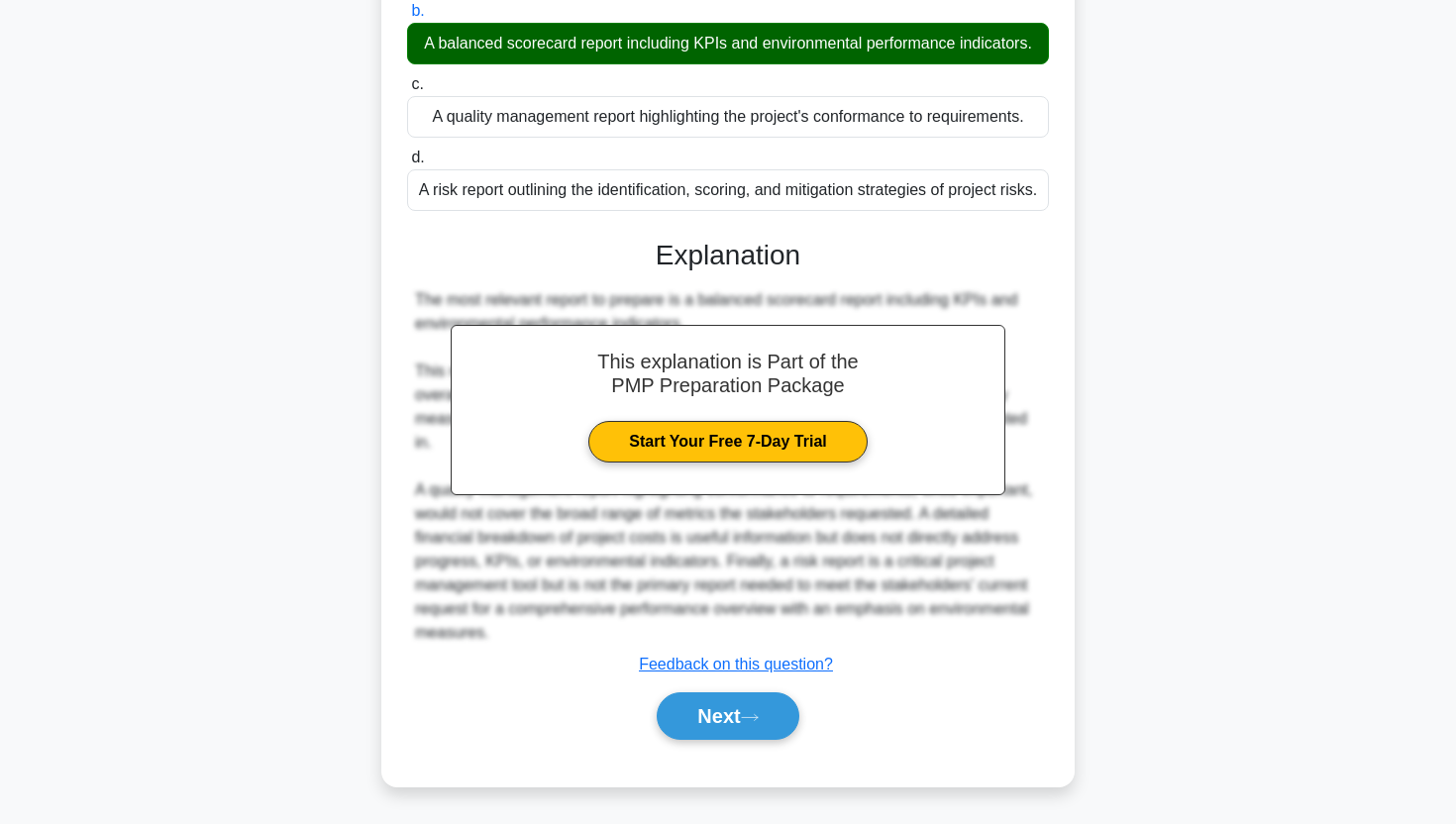 scroll, scrollTop: 397, scrollLeft: 0, axis: vertical 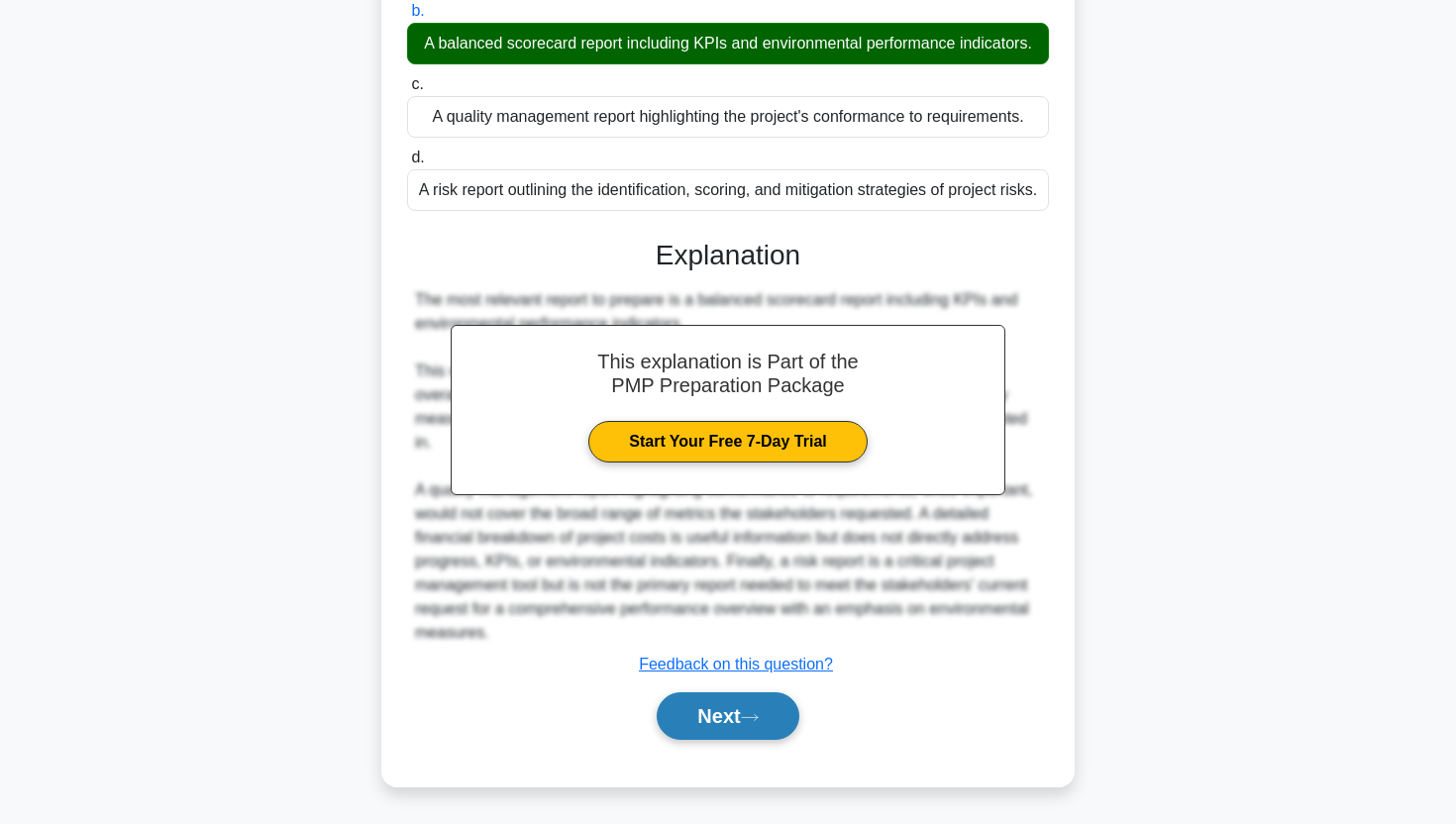 click on "Next" at bounding box center [727, 716] 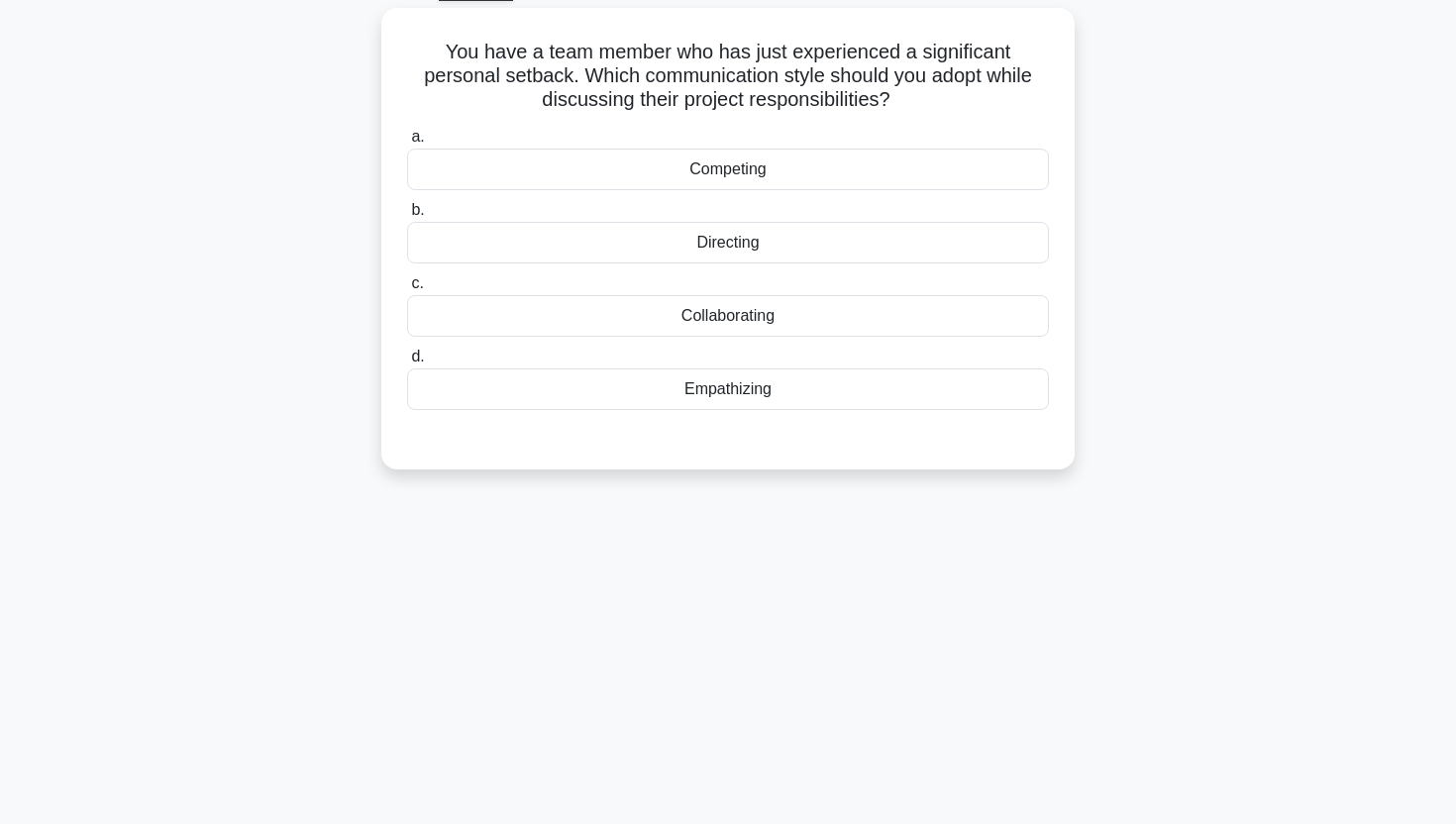 scroll, scrollTop: 0, scrollLeft: 0, axis: both 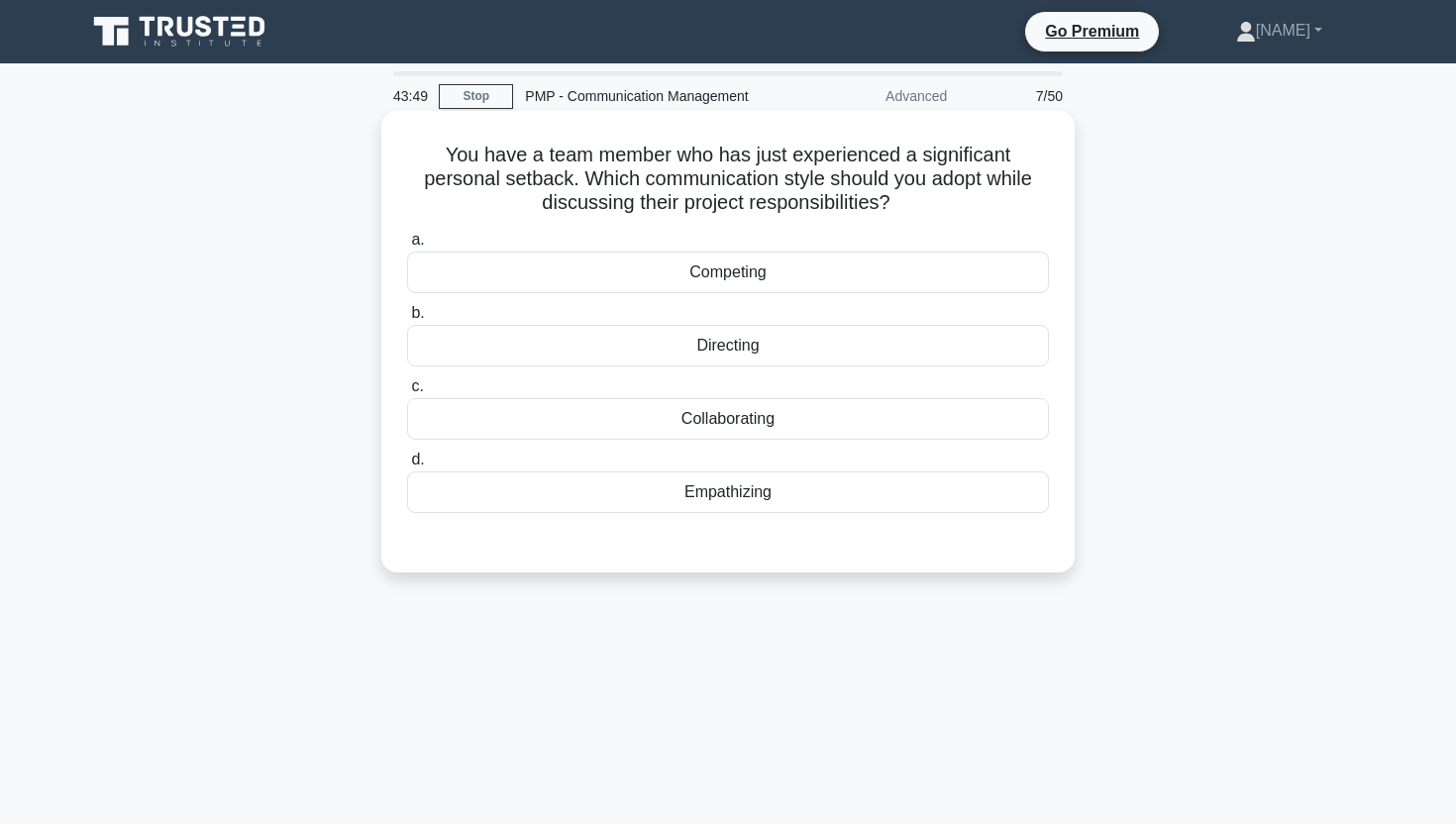 click on "Empathizing" at bounding box center [728, 492] 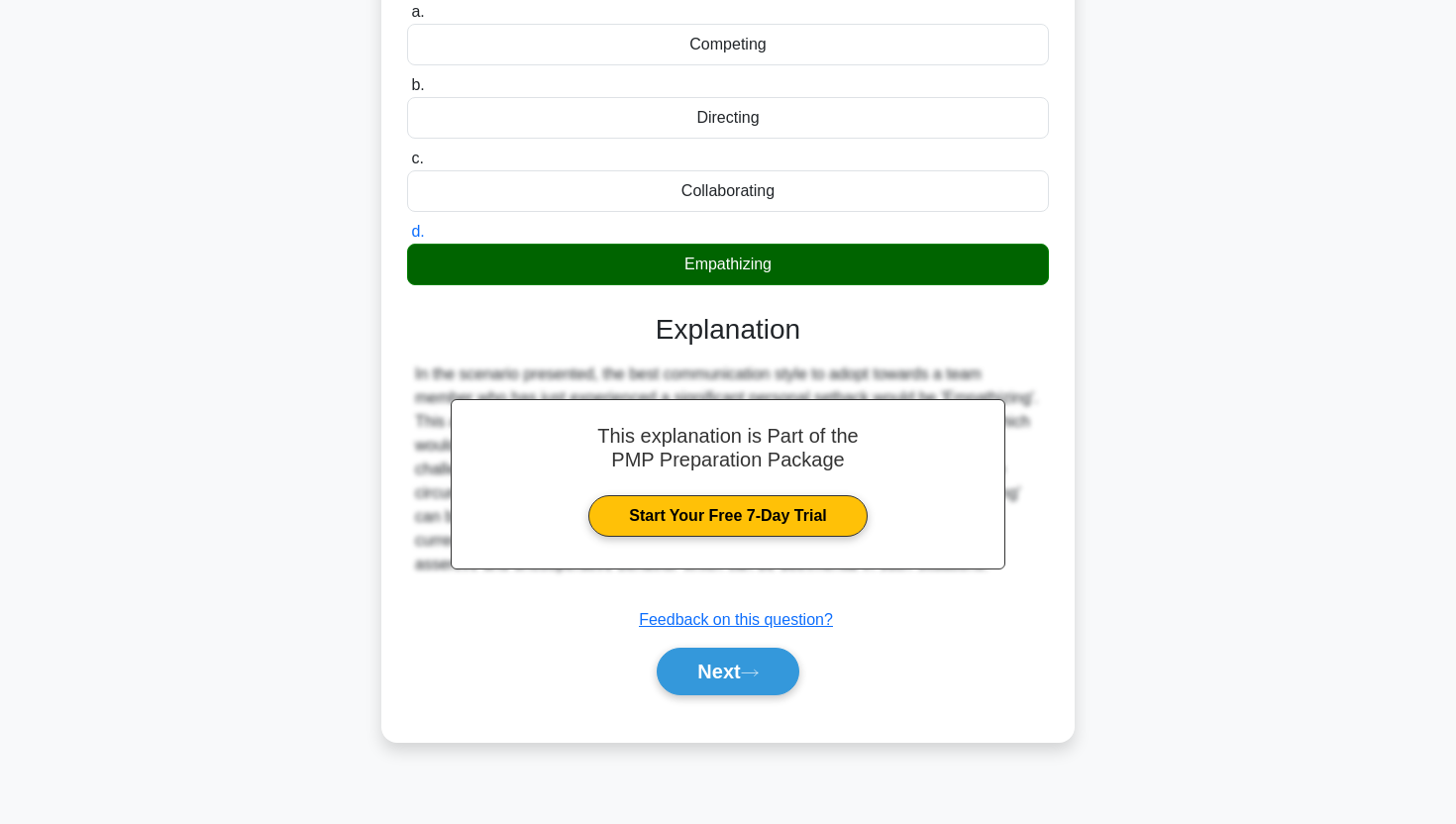 scroll, scrollTop: 246, scrollLeft: 0, axis: vertical 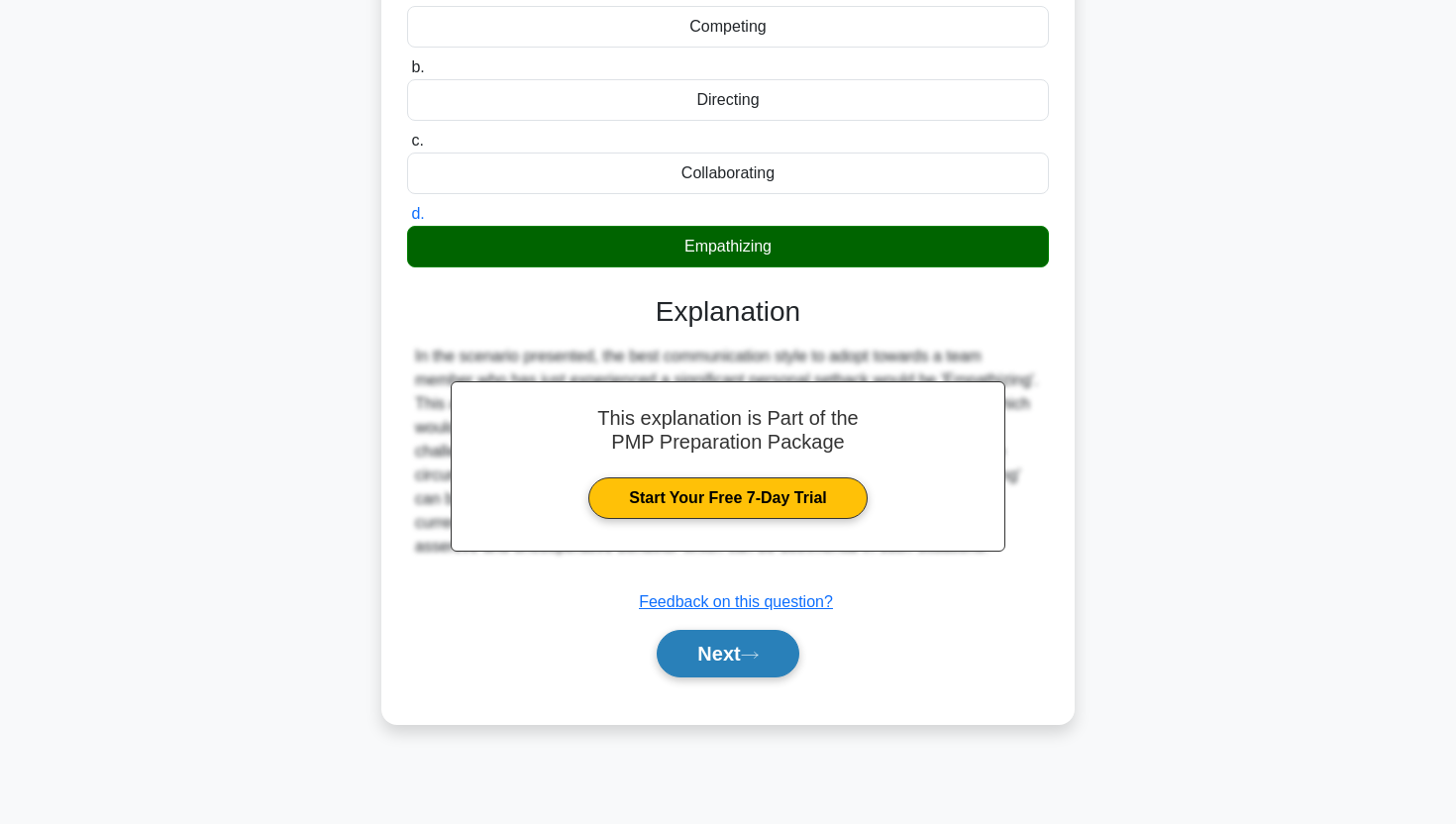 click on "Next" at bounding box center (727, 654) 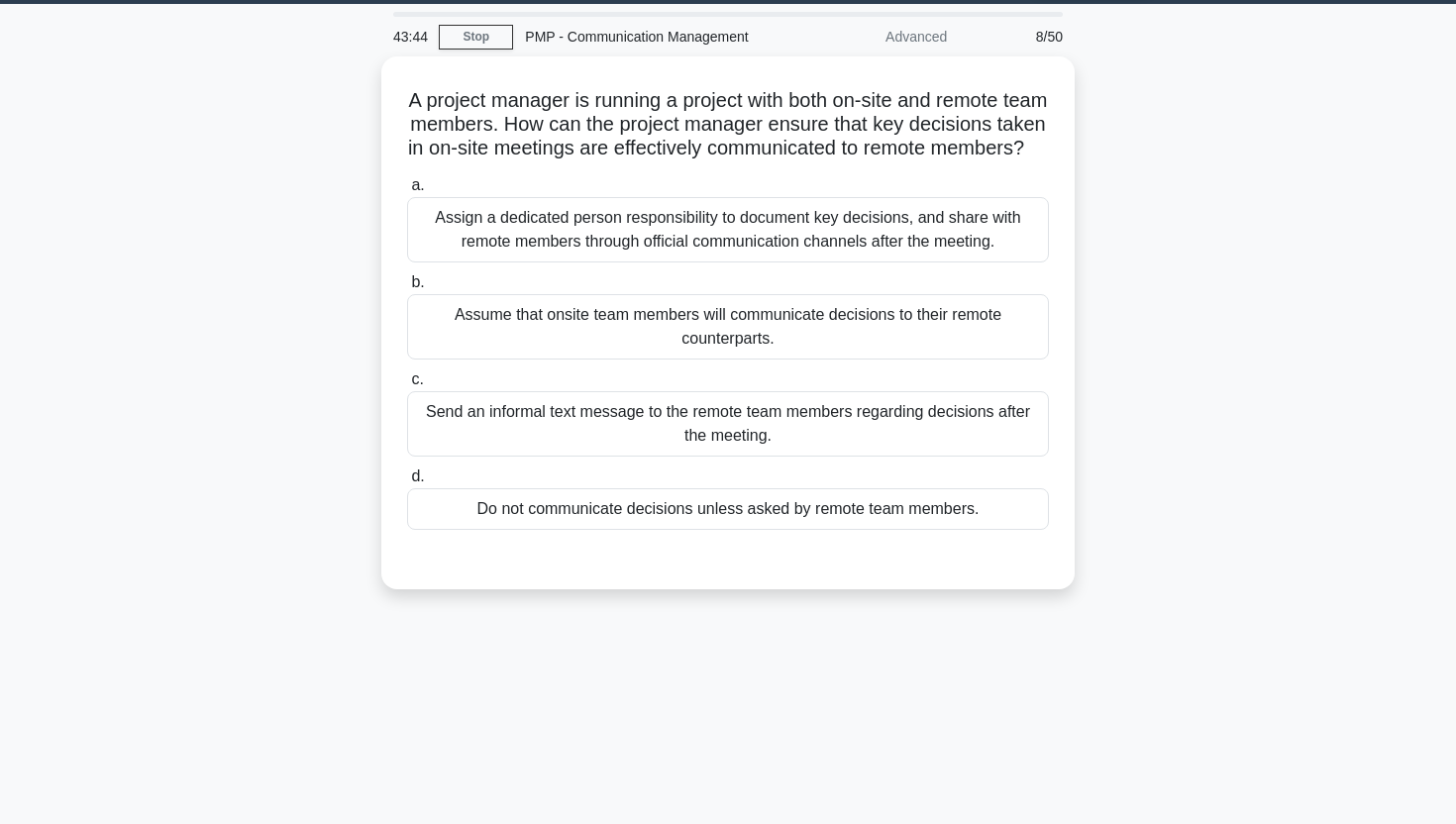 scroll, scrollTop: 62, scrollLeft: 0, axis: vertical 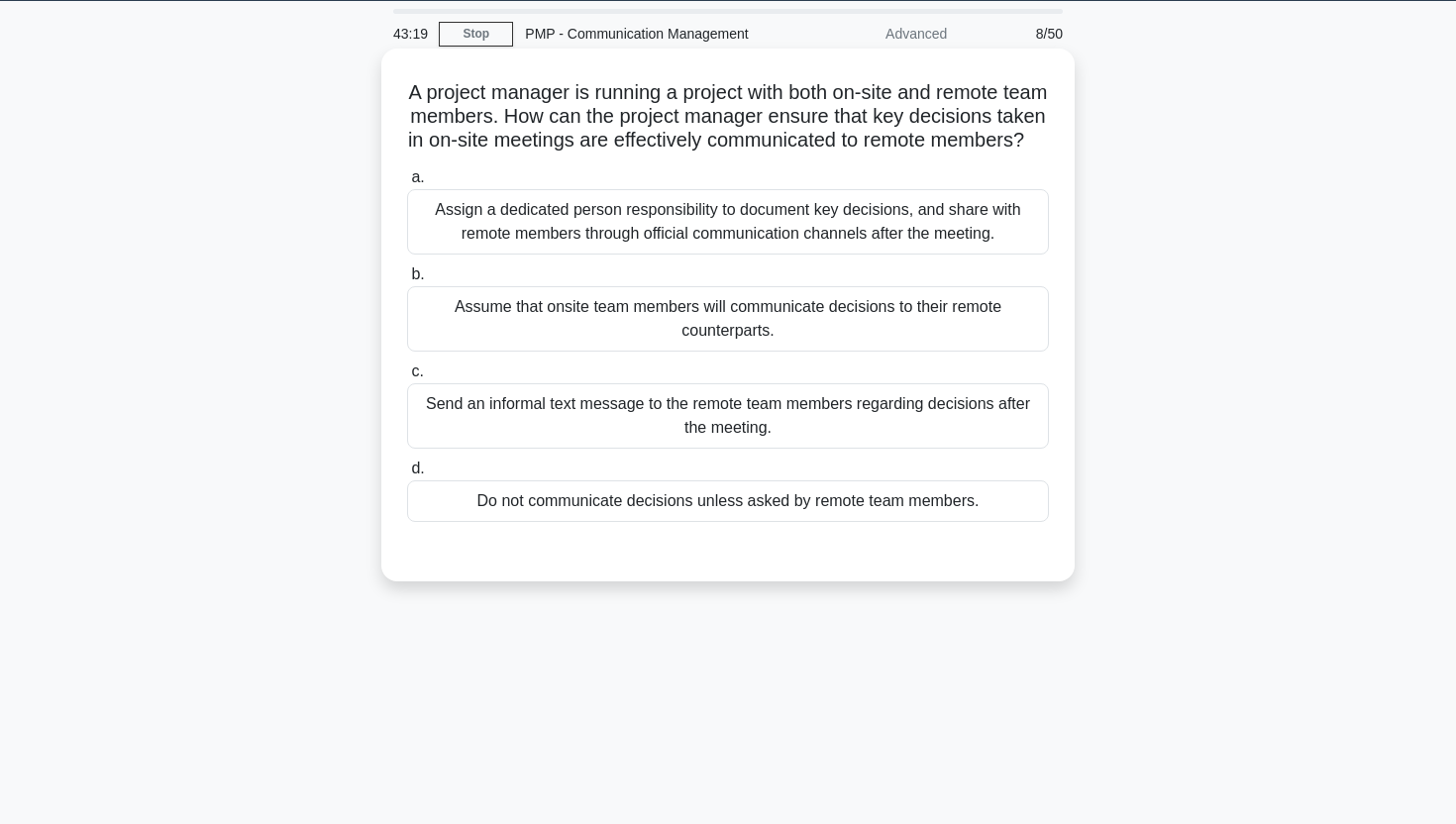 click on "Assign a dedicated person responsibility to document key decisions, and share with remote members through official communication channels after the meeting." at bounding box center [728, 222] 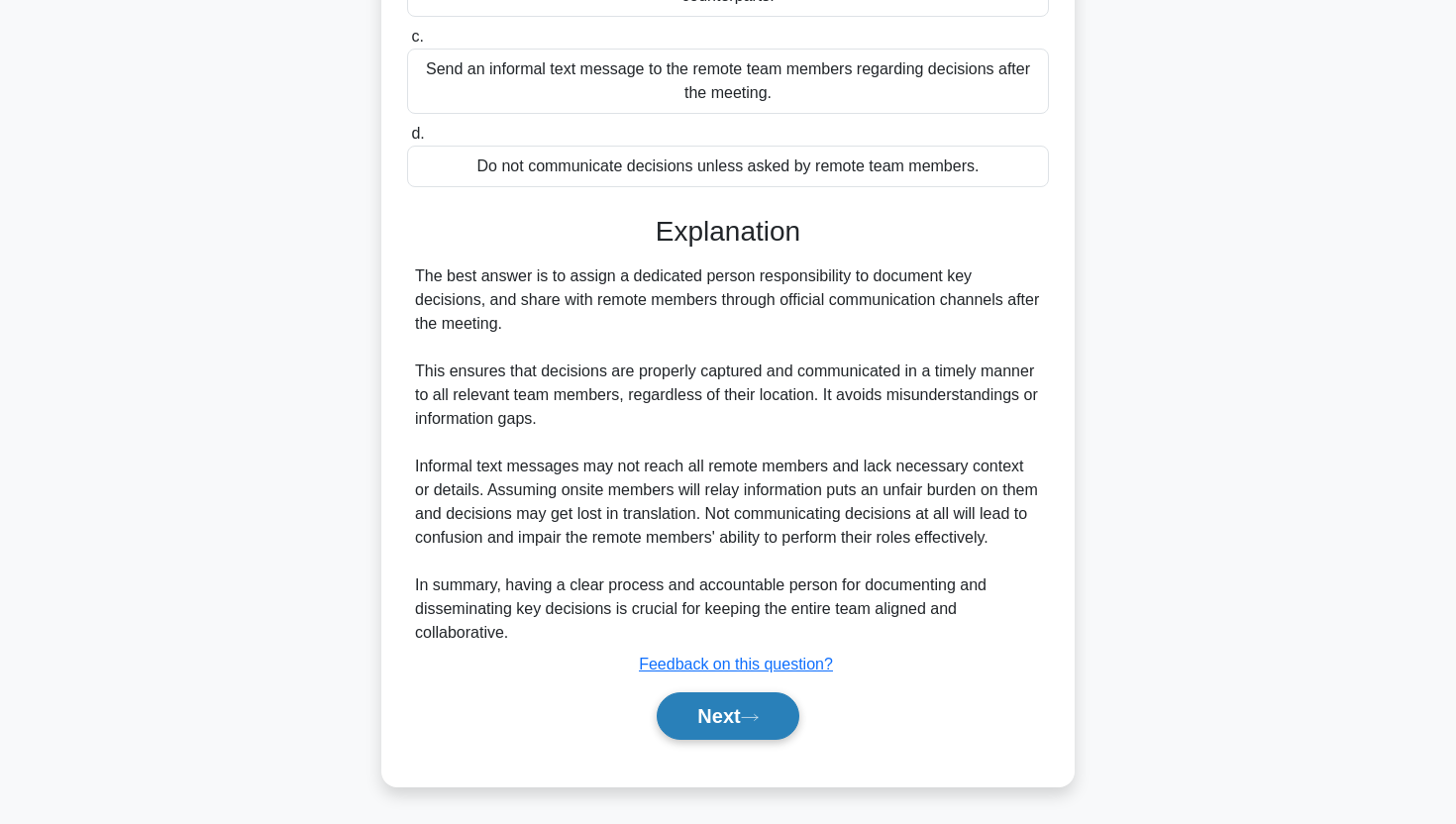click on "Next" at bounding box center (727, 716) 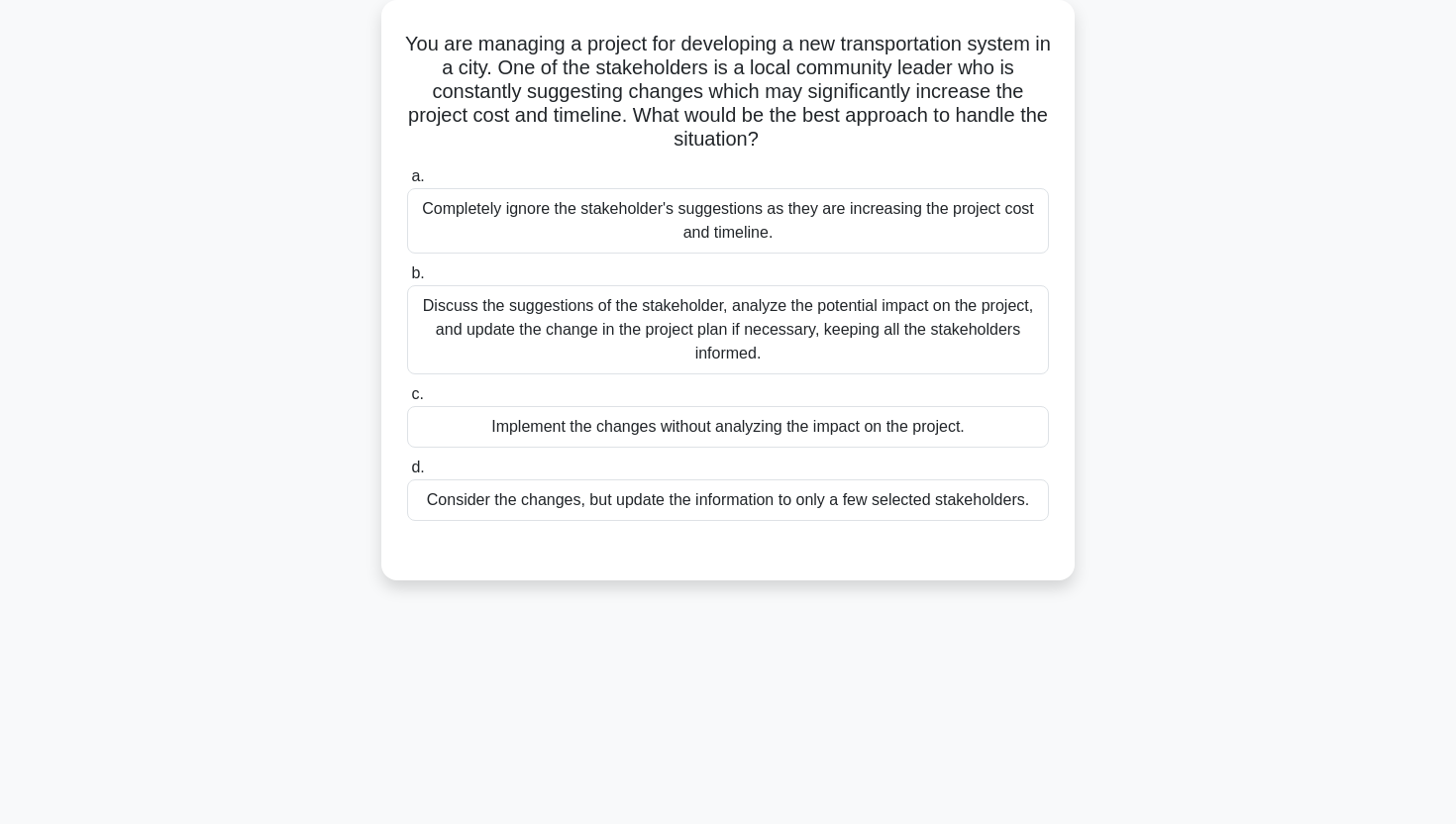 scroll, scrollTop: 118, scrollLeft: 0, axis: vertical 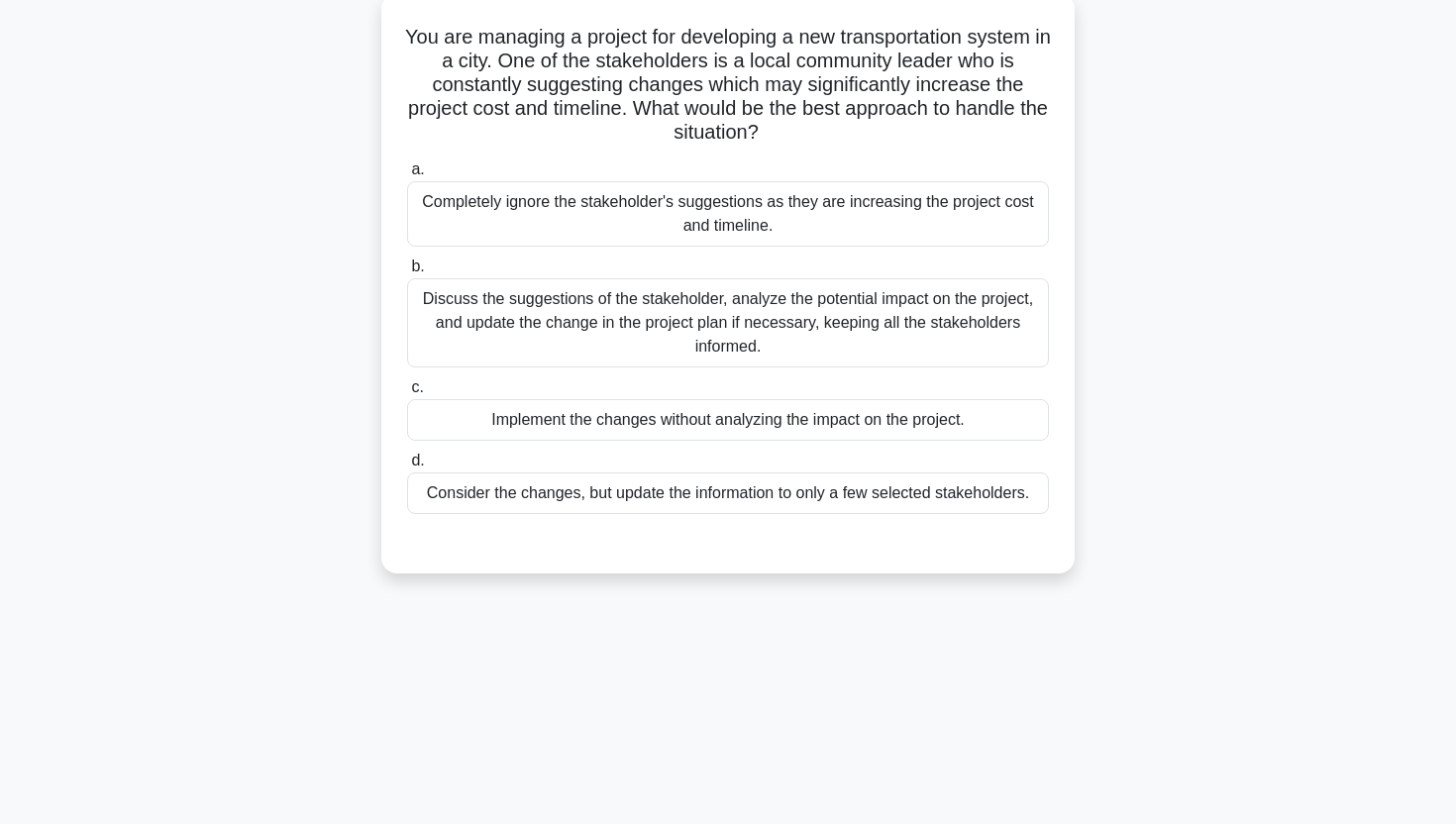 click on "Discuss the suggestions of the stakeholder, analyze the potential impact on the project, and update the change in the project plan if necessary, keeping all the stakeholders informed." at bounding box center (728, 323) 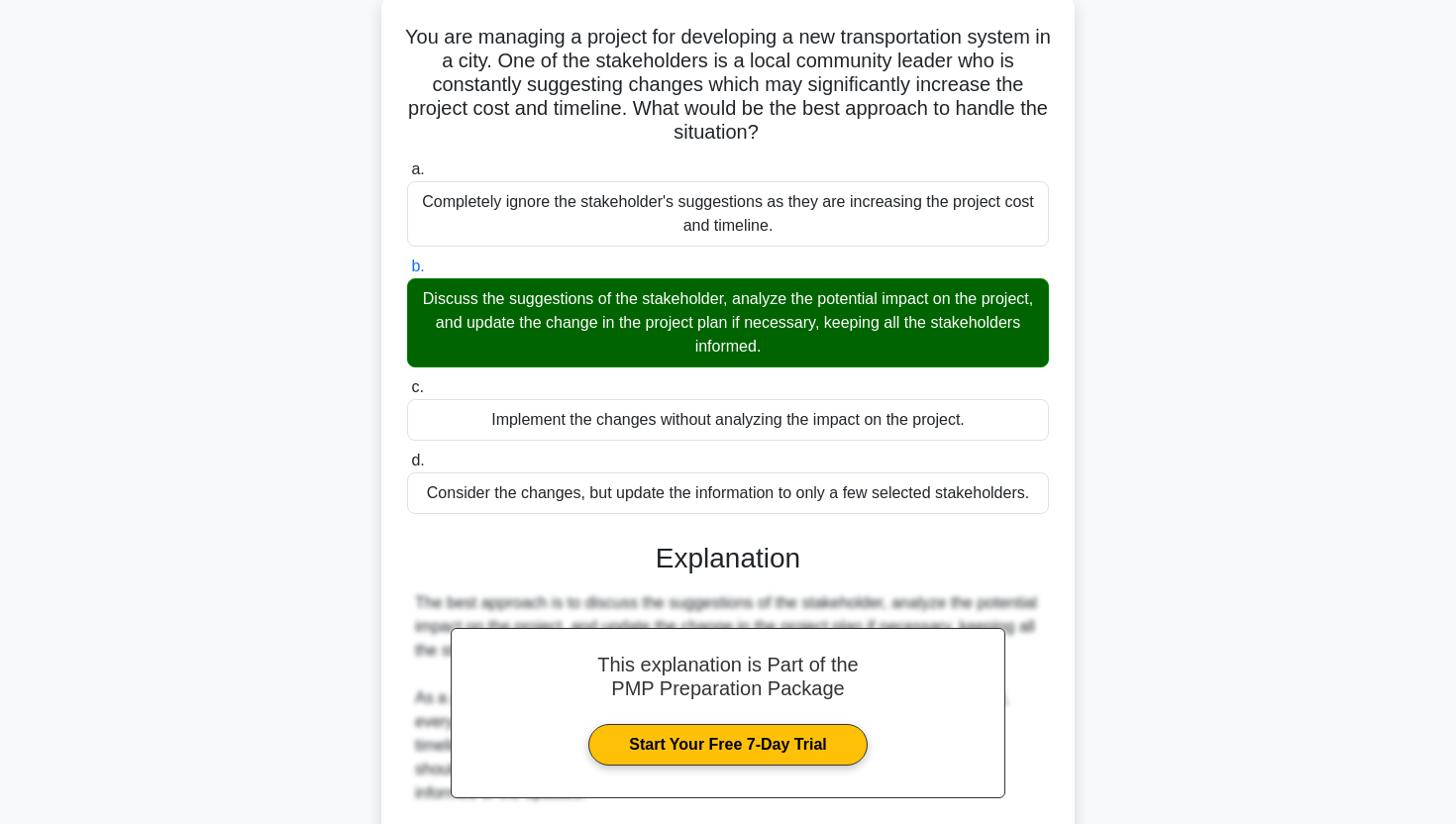 scroll, scrollTop: 397, scrollLeft: 0, axis: vertical 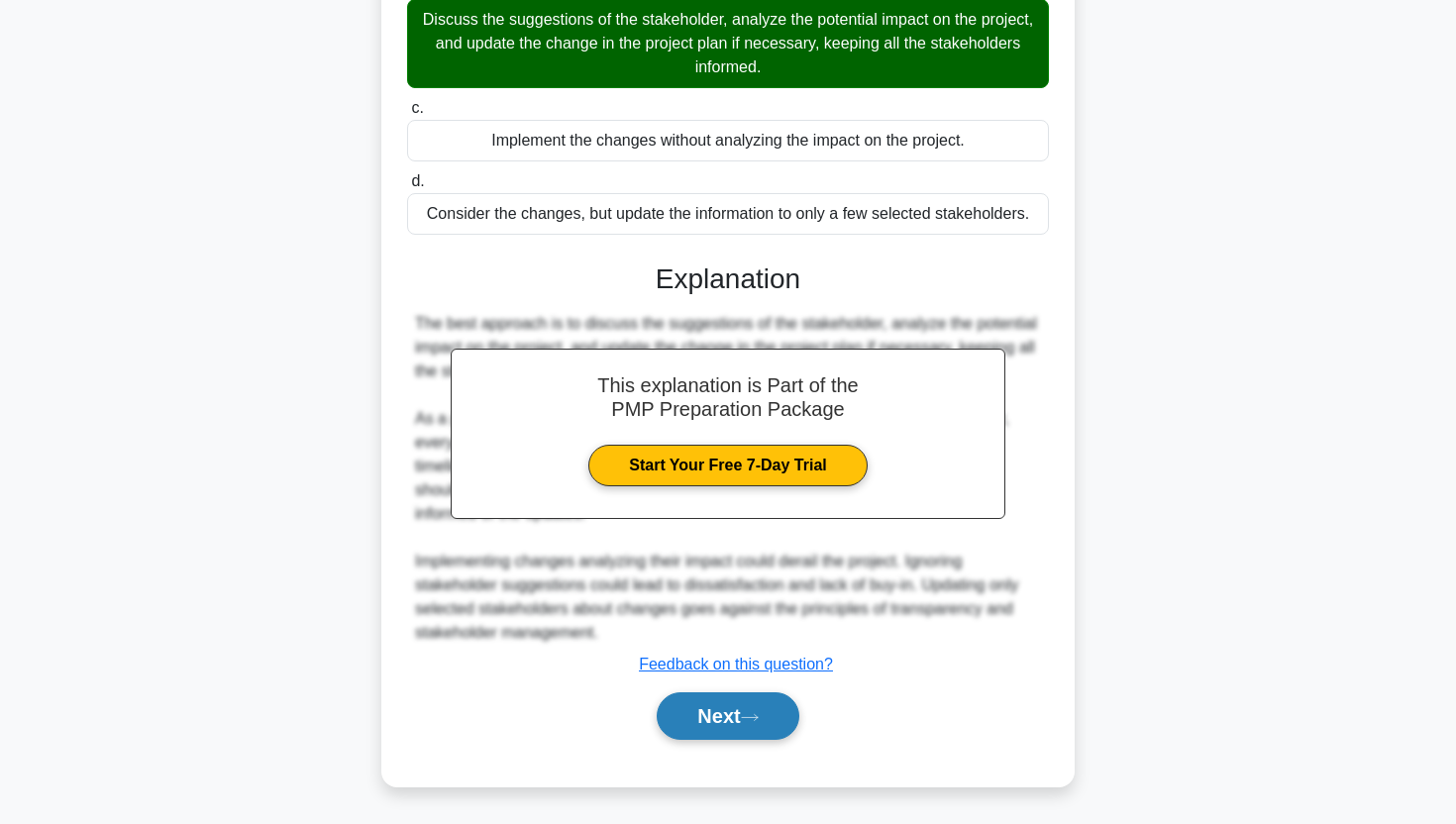 click on "Next" at bounding box center [727, 716] 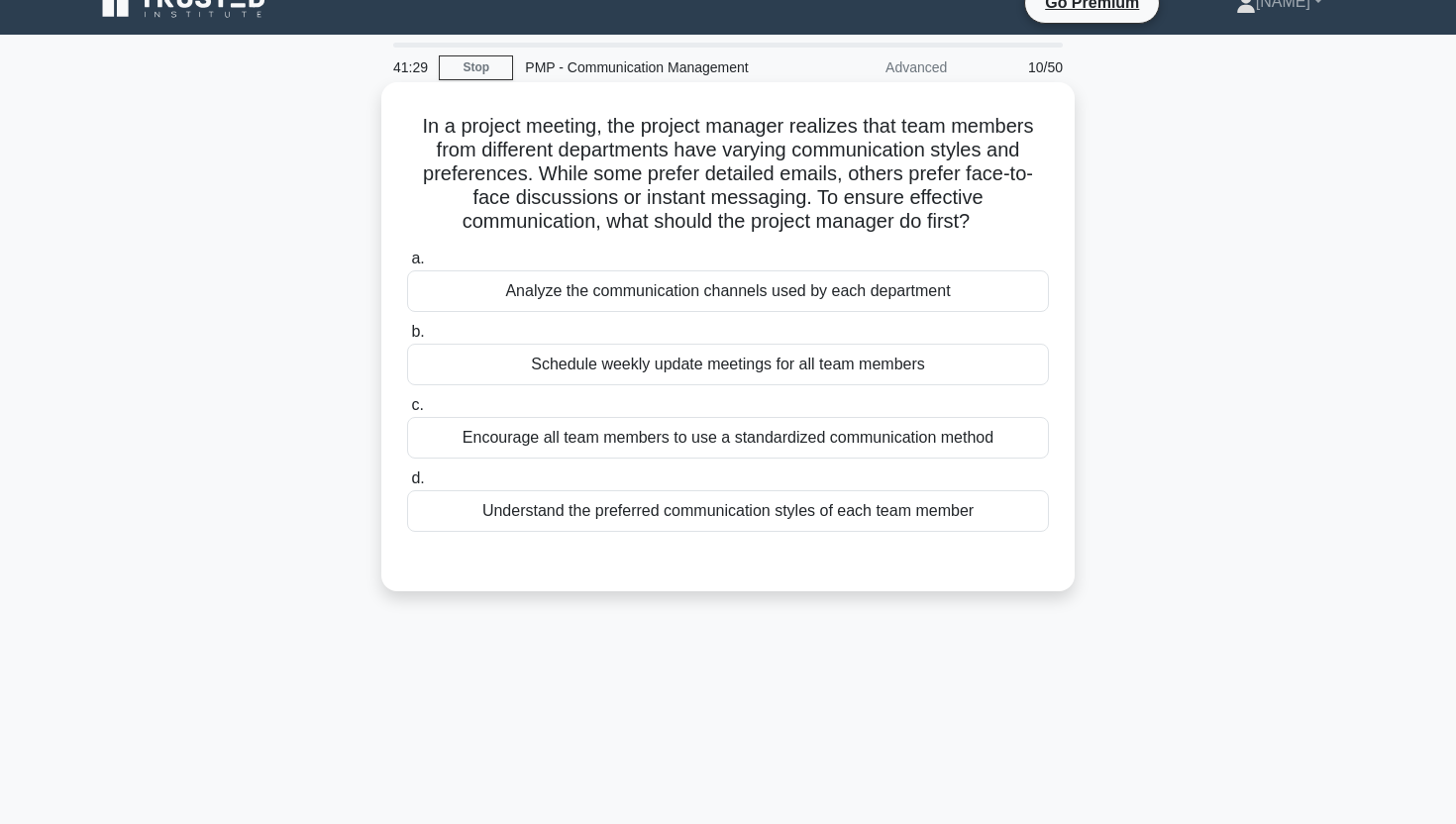 scroll, scrollTop: 35, scrollLeft: 0, axis: vertical 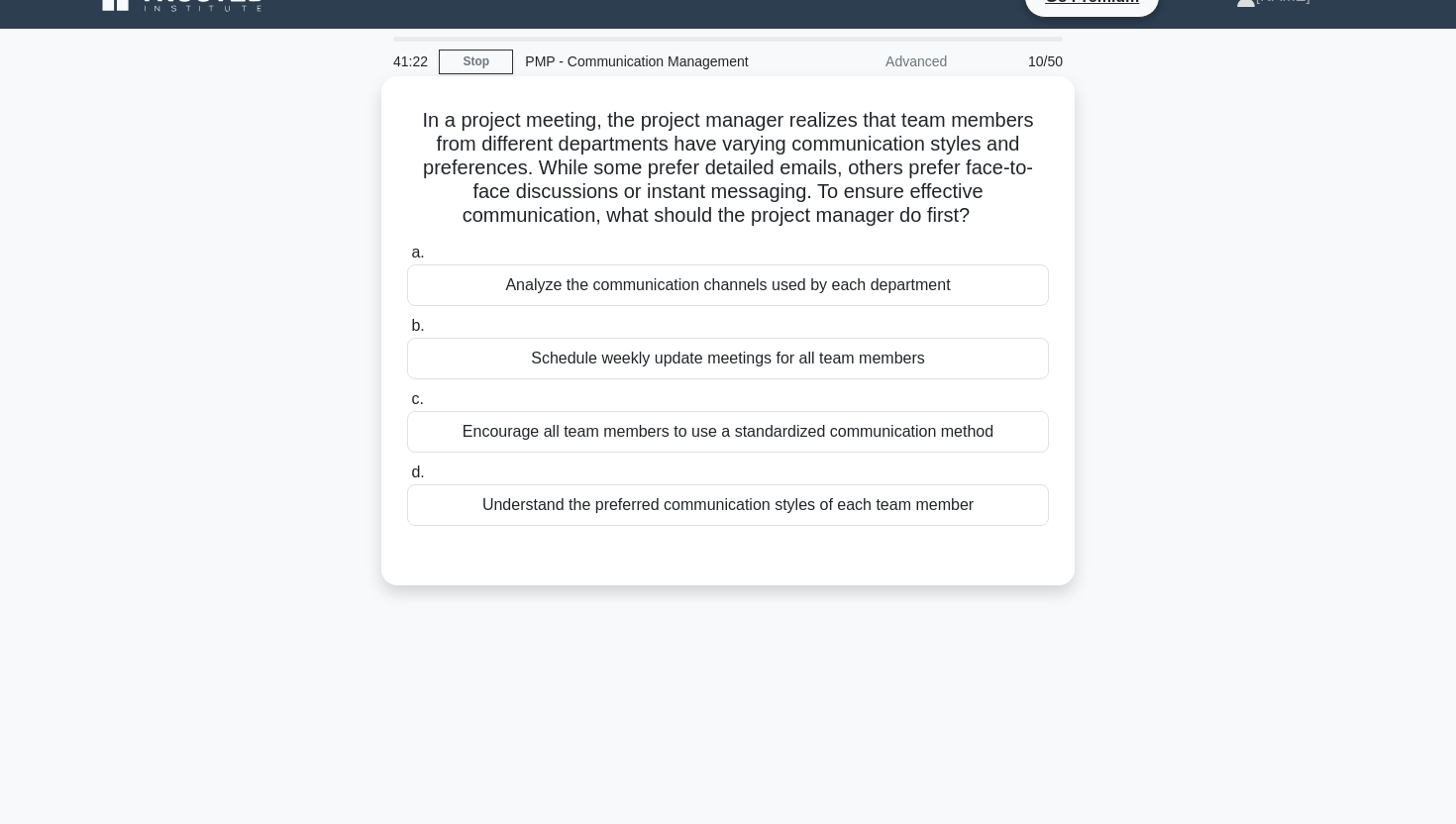 click on "Analyze the communication channels used by each department" at bounding box center [728, 285] 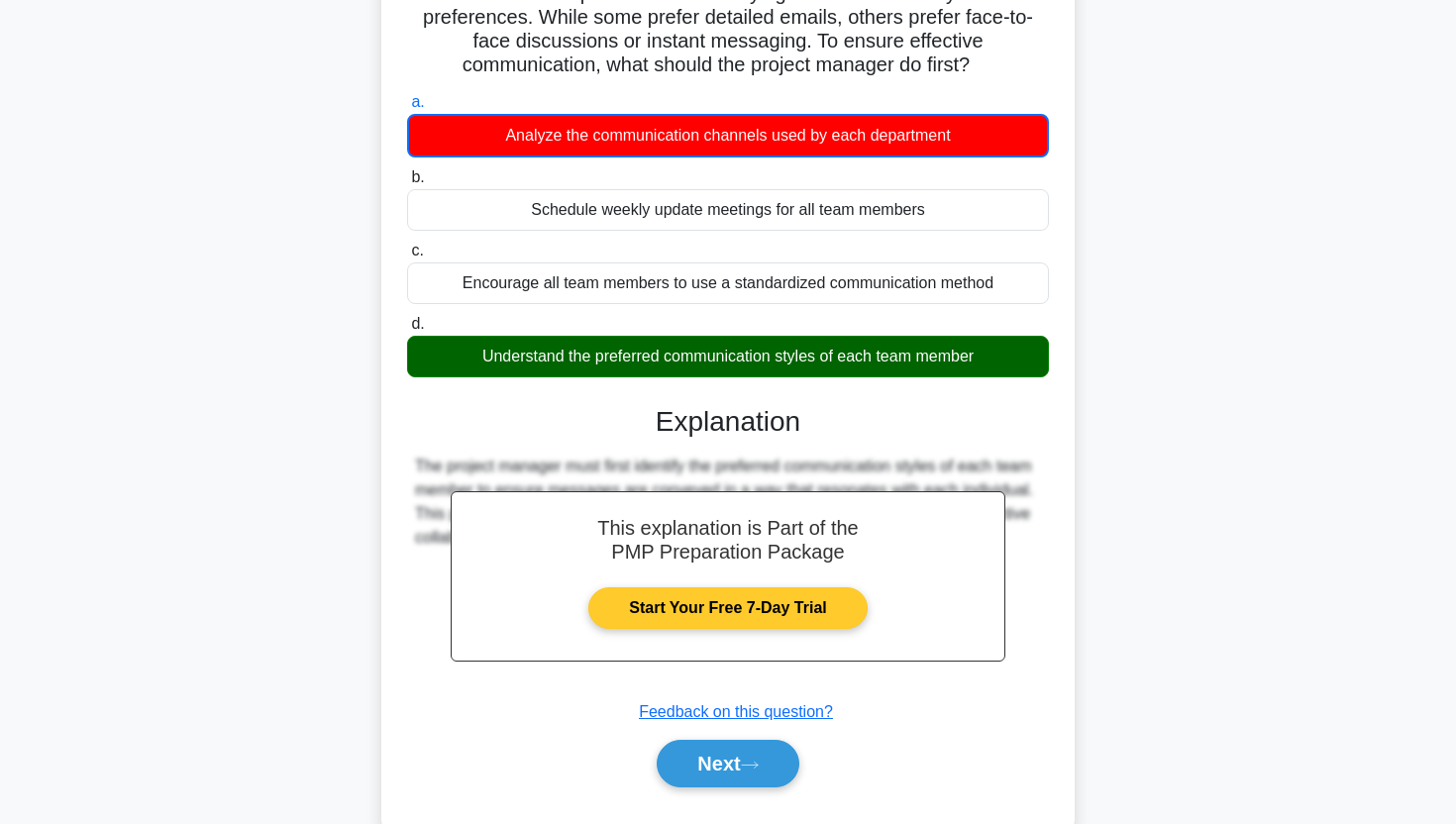 scroll, scrollTop: 246, scrollLeft: 0, axis: vertical 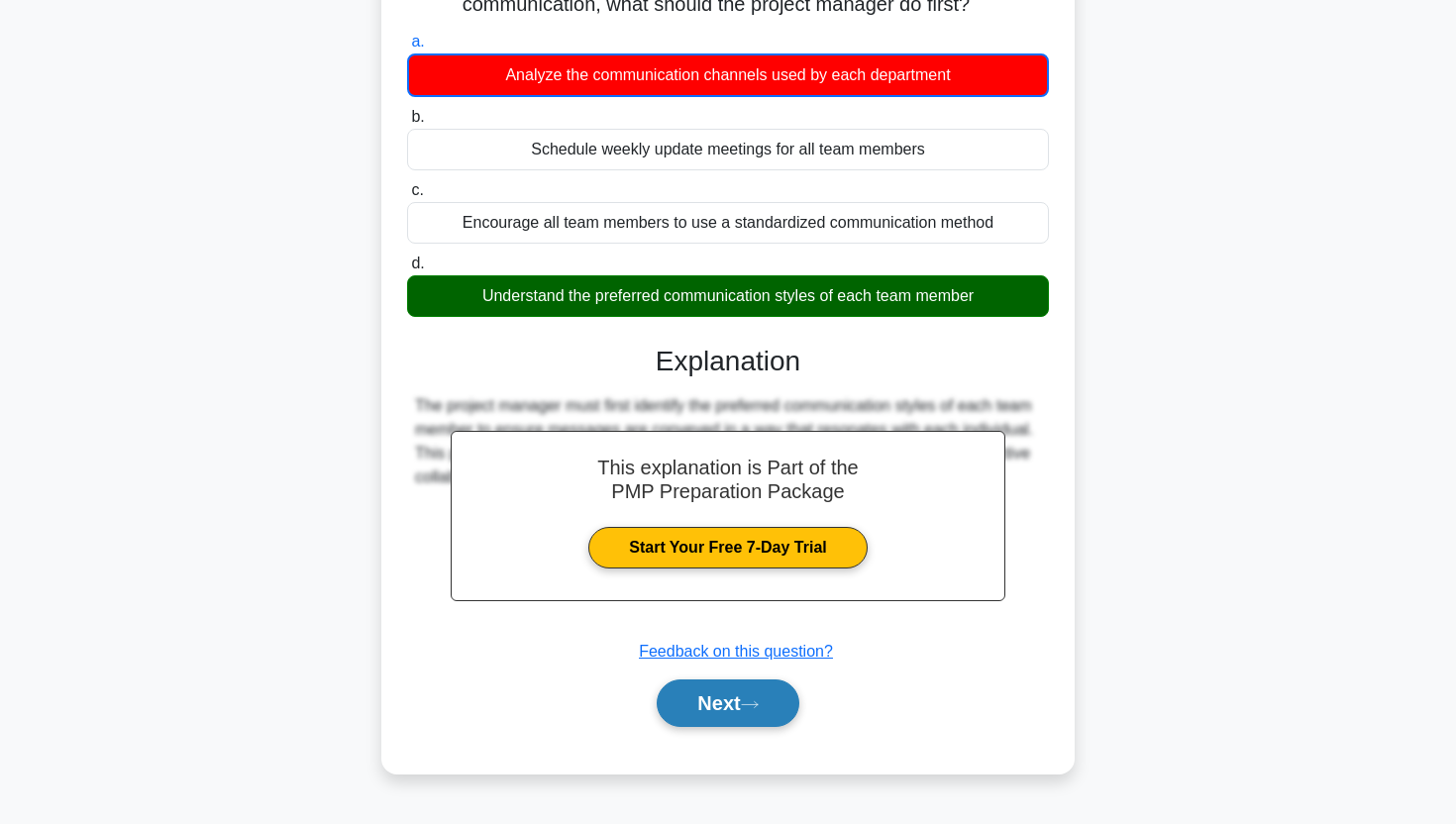 click on "Next" at bounding box center (727, 703) 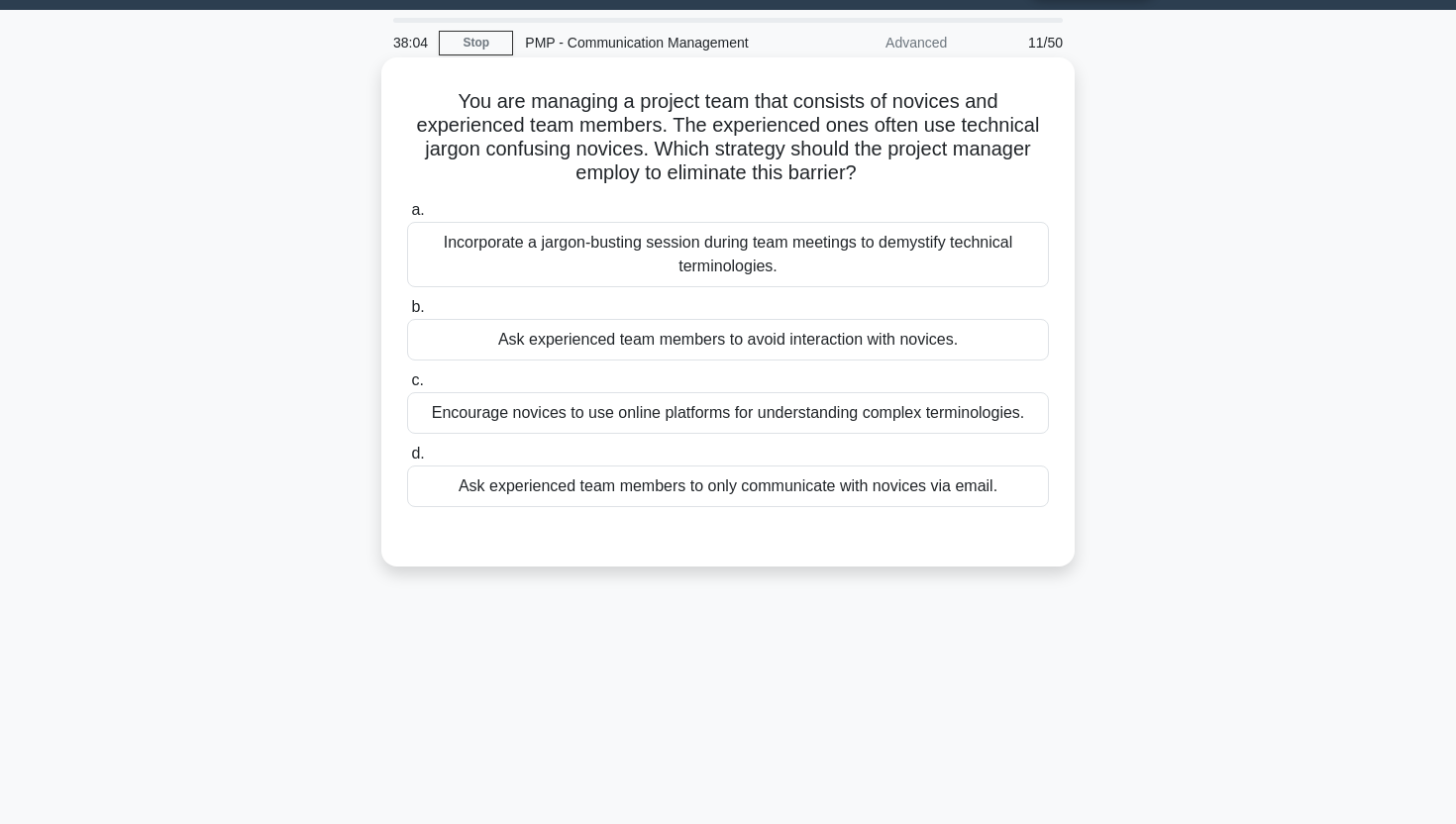 scroll, scrollTop: 56, scrollLeft: 0, axis: vertical 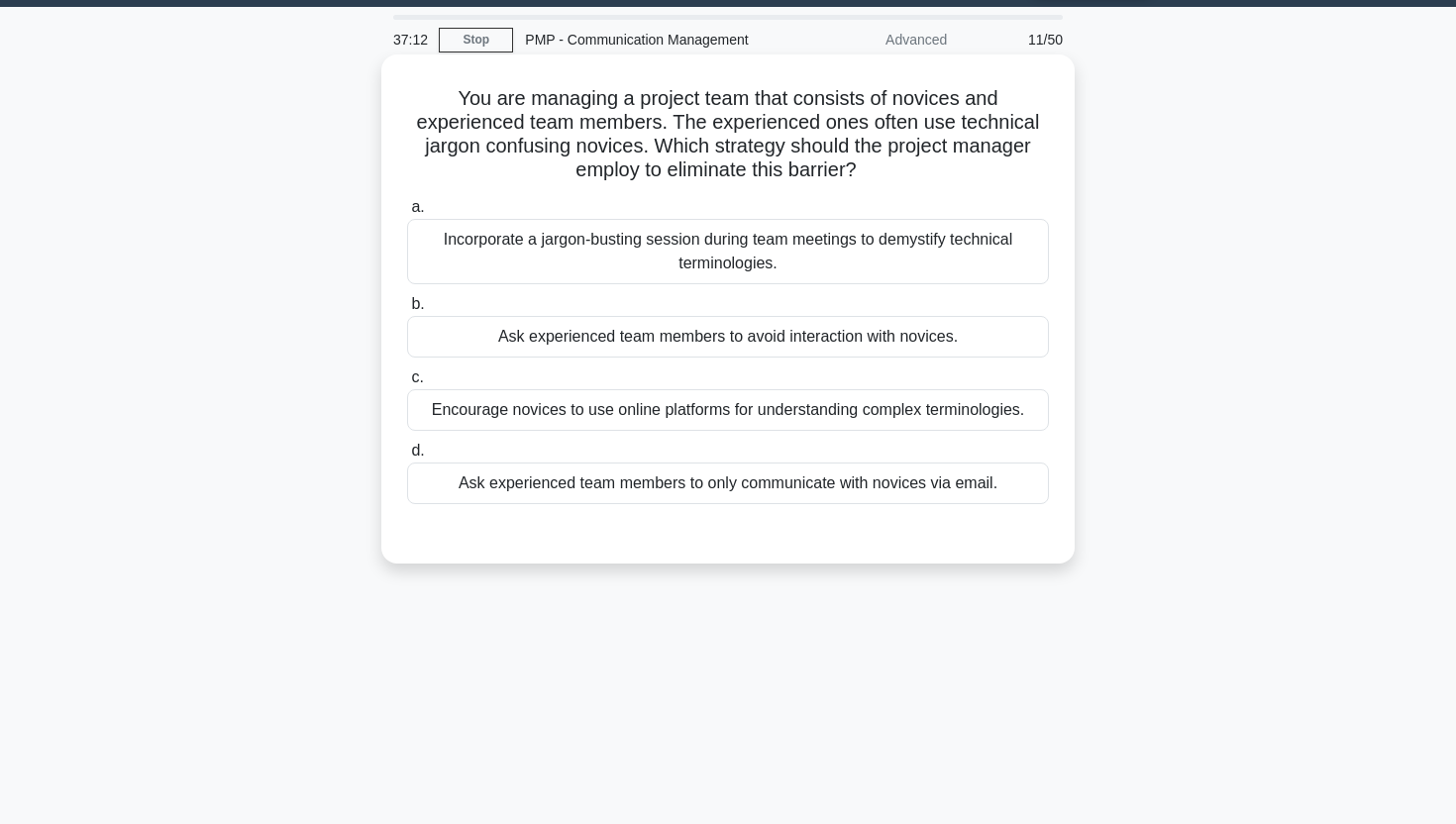 click on "Incorporate a jargon-busting session during team meetings to demystify technical terminologies." at bounding box center (728, 252) 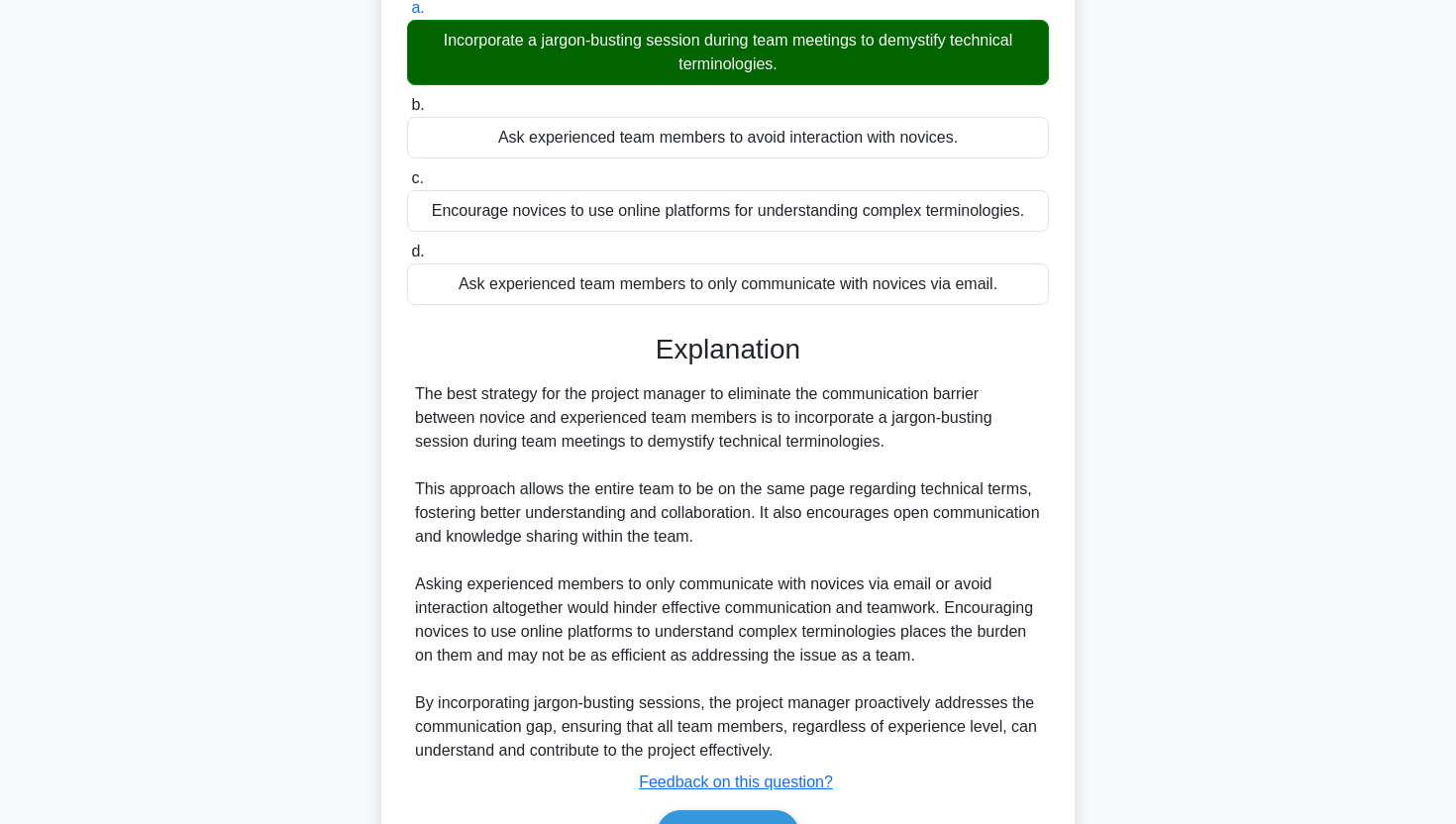 scroll, scrollTop: 373, scrollLeft: 0, axis: vertical 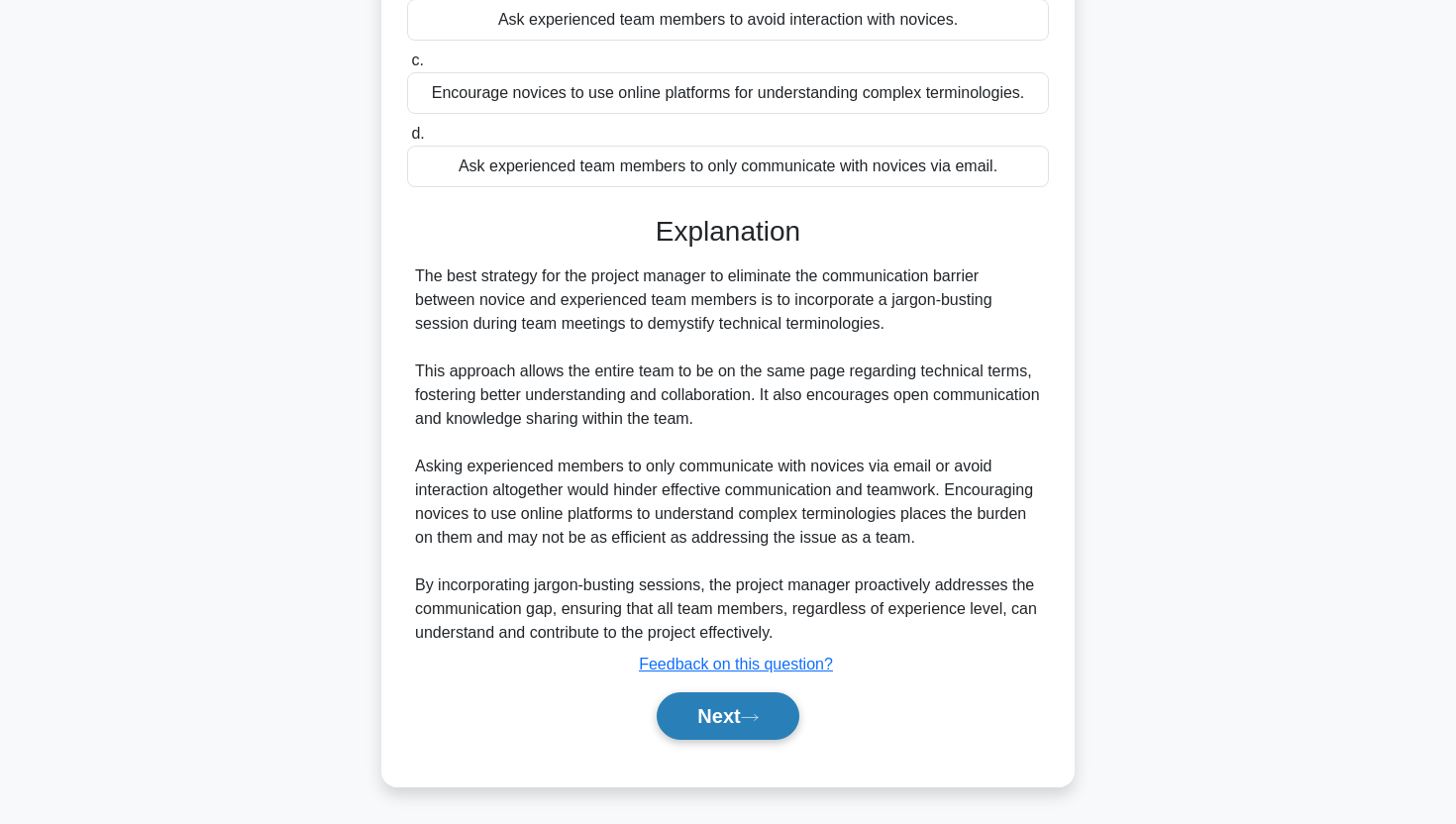 click on "Next" at bounding box center (727, 716) 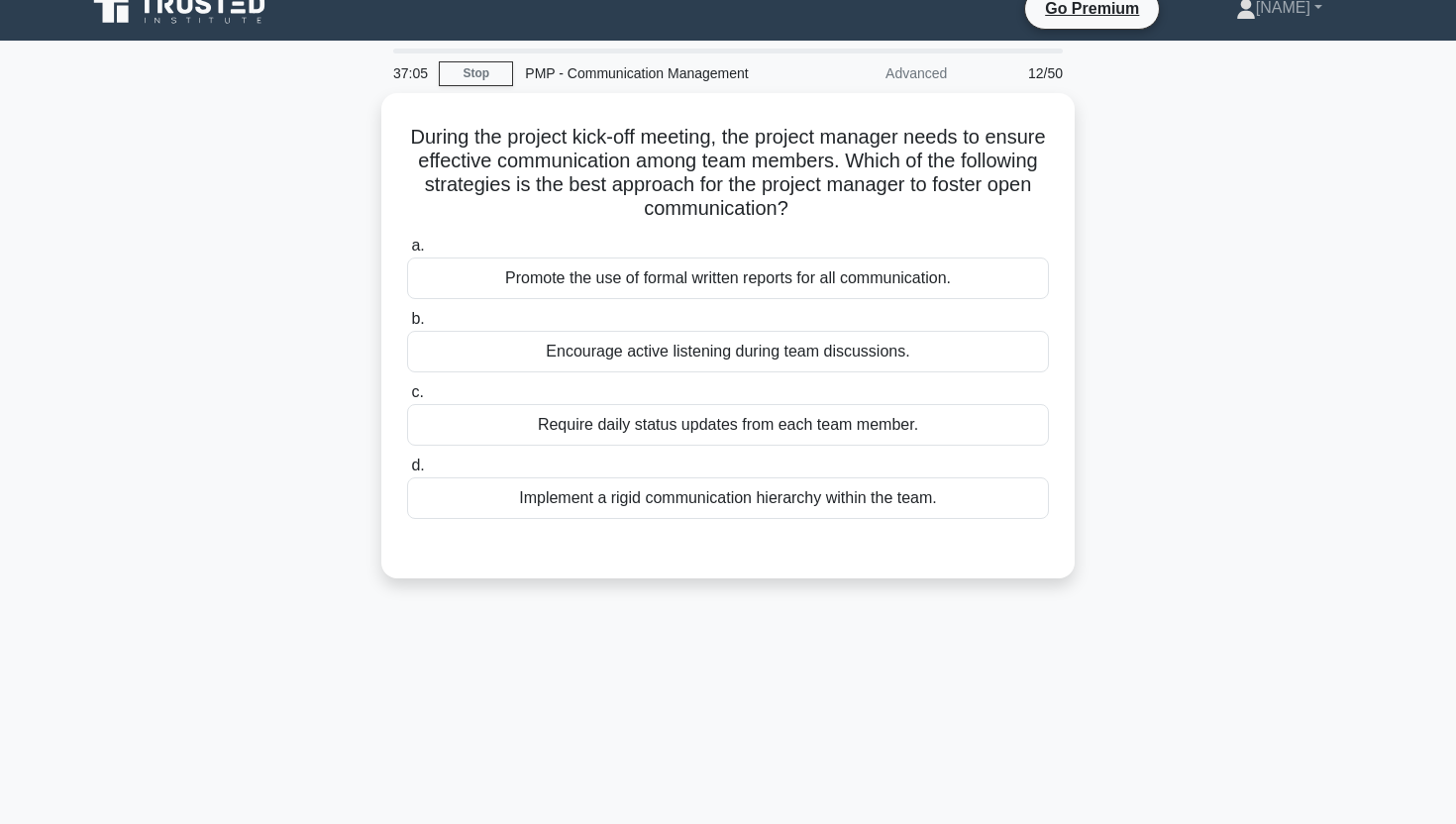 scroll, scrollTop: 0, scrollLeft: 0, axis: both 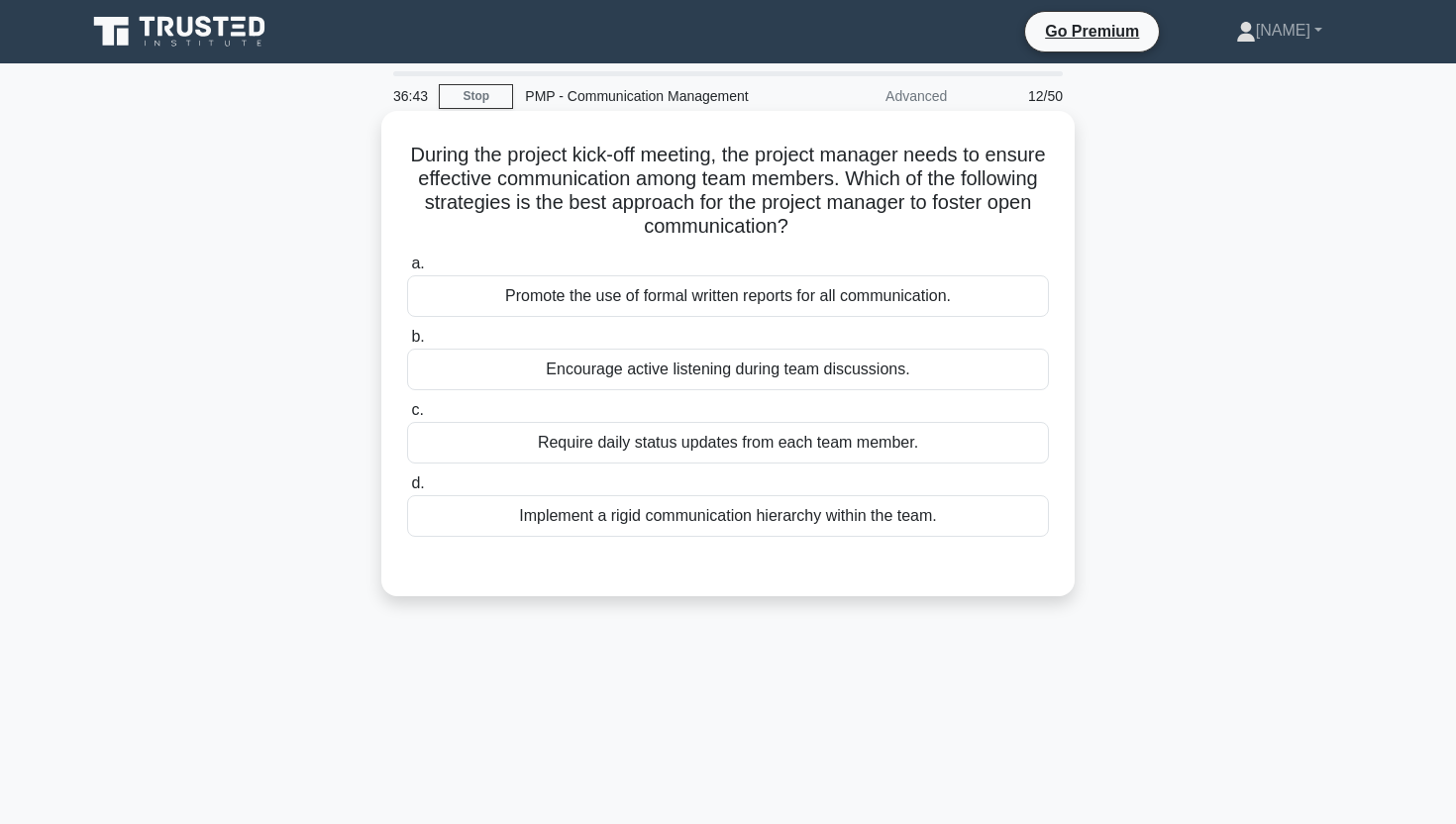 click on "Encourage active listening during team discussions." at bounding box center (728, 369) 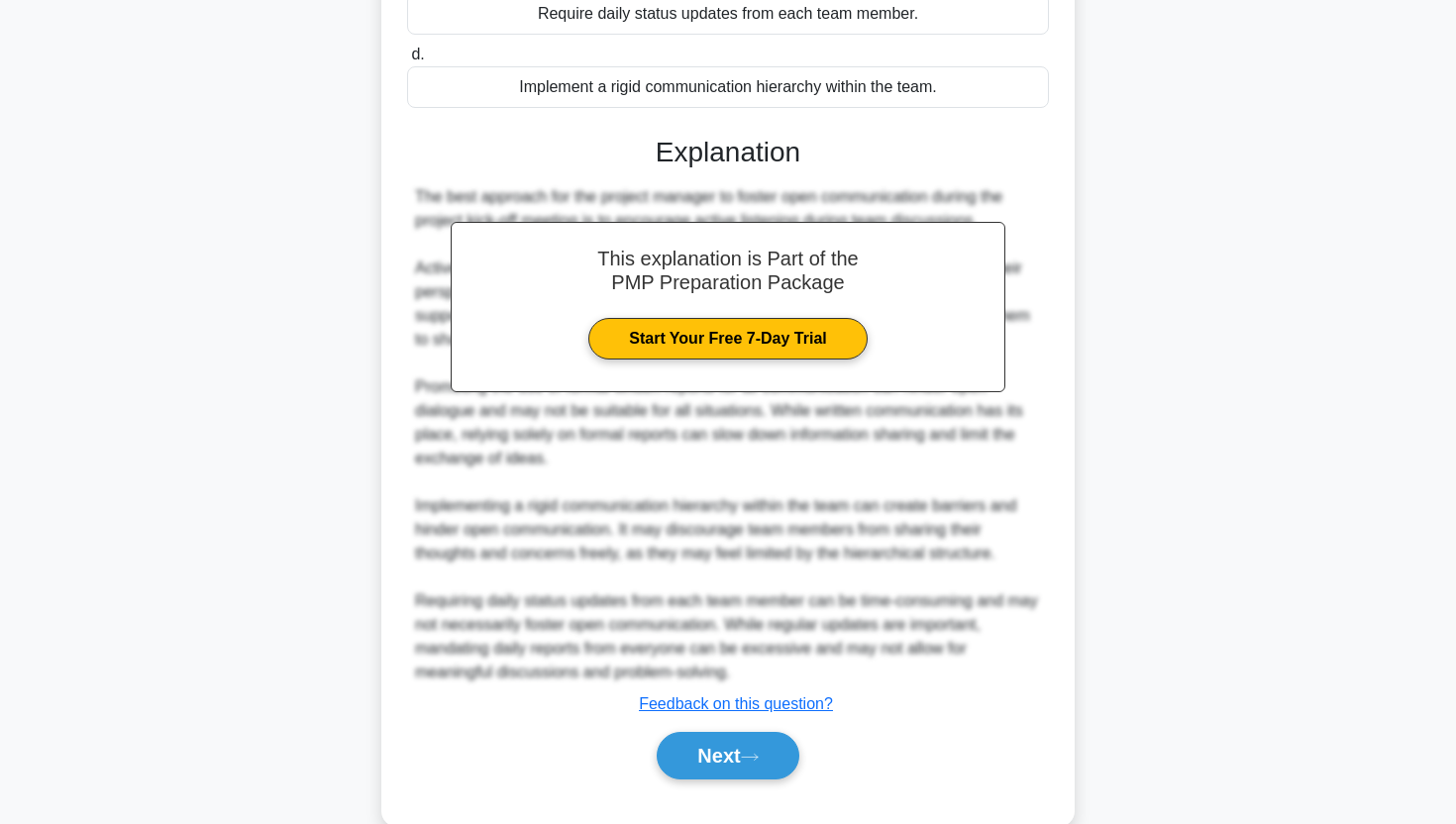scroll, scrollTop: 468, scrollLeft: 0, axis: vertical 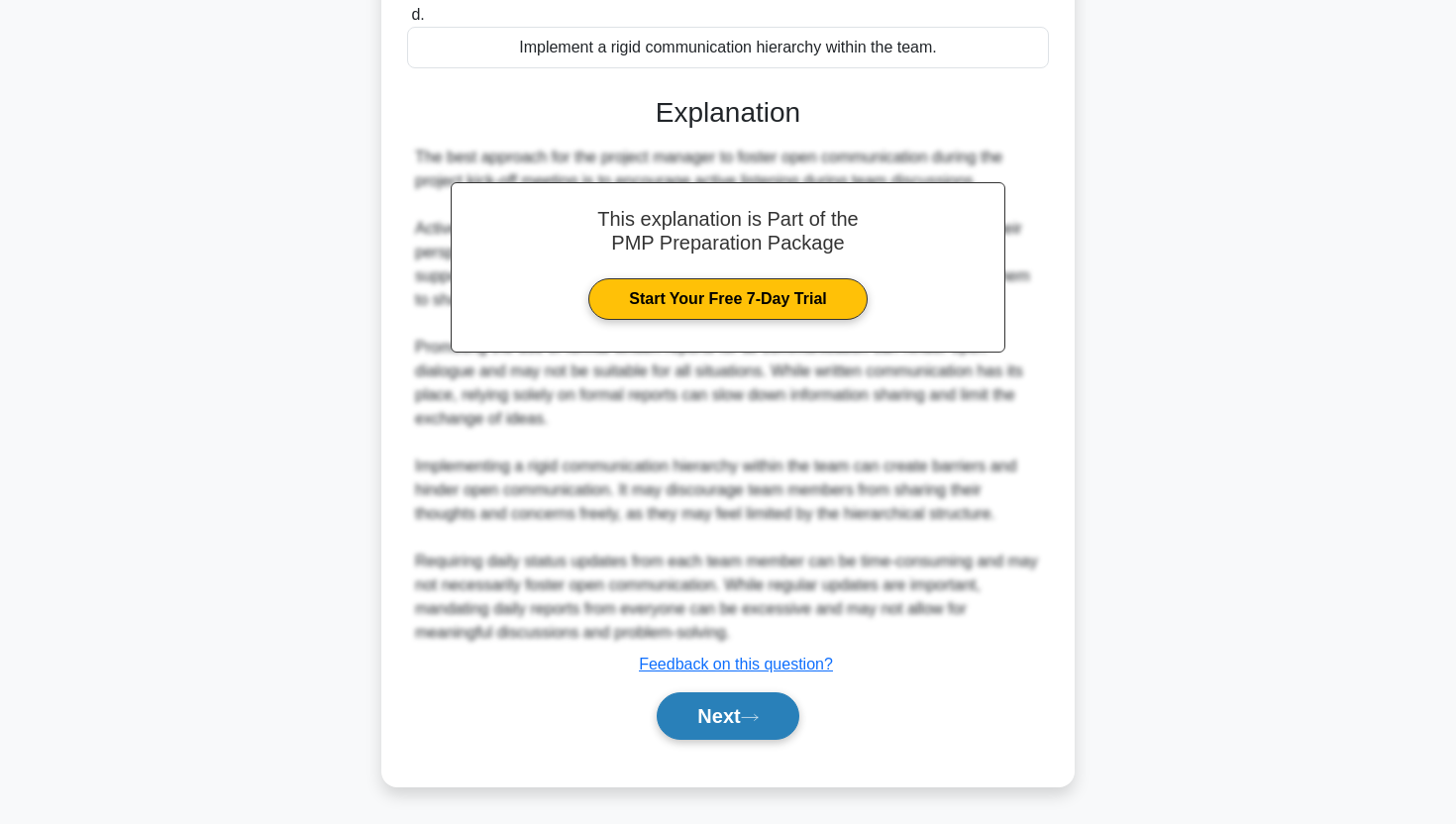 click on "Next" at bounding box center [727, 716] 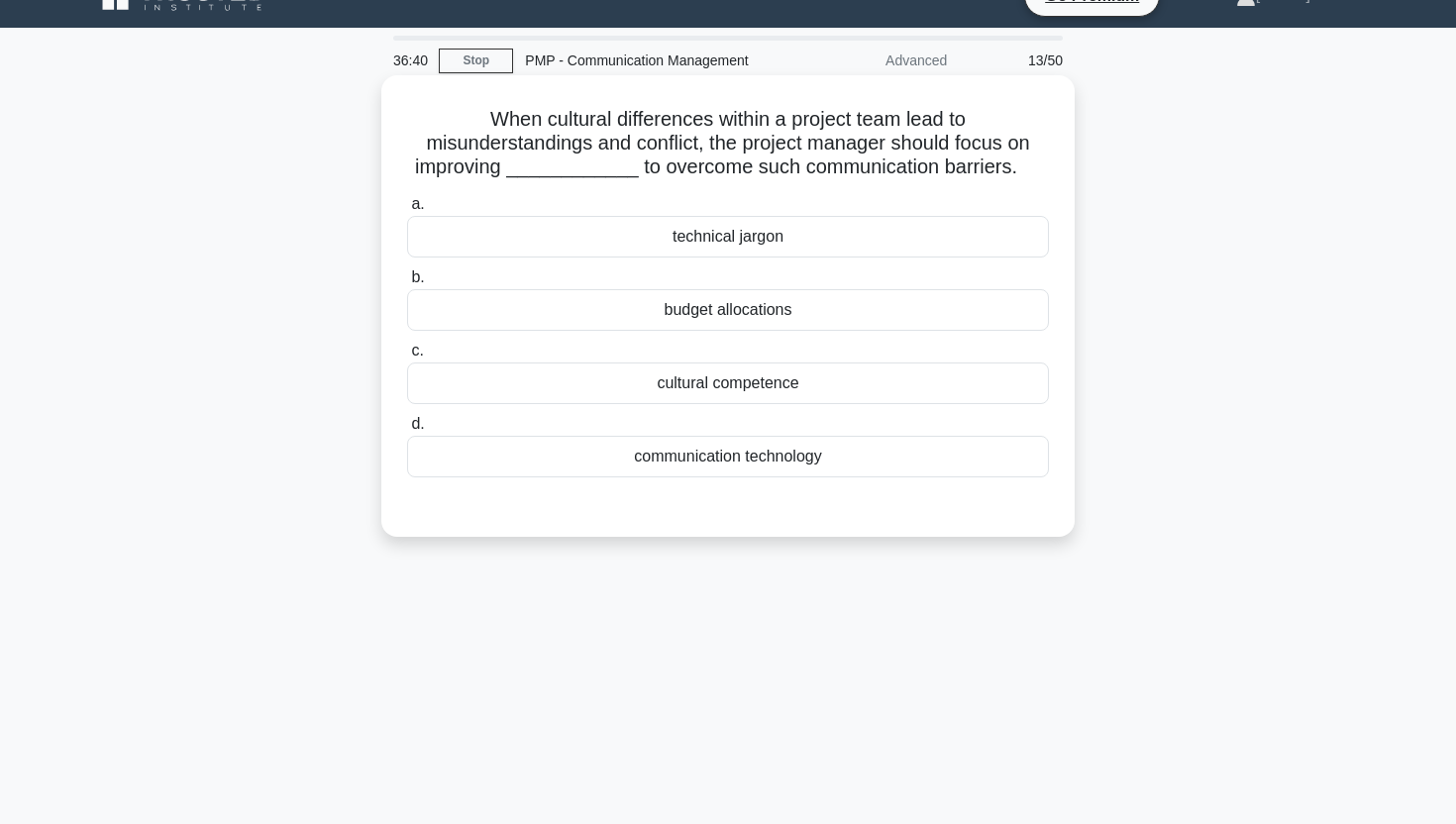 scroll, scrollTop: 34, scrollLeft: 0, axis: vertical 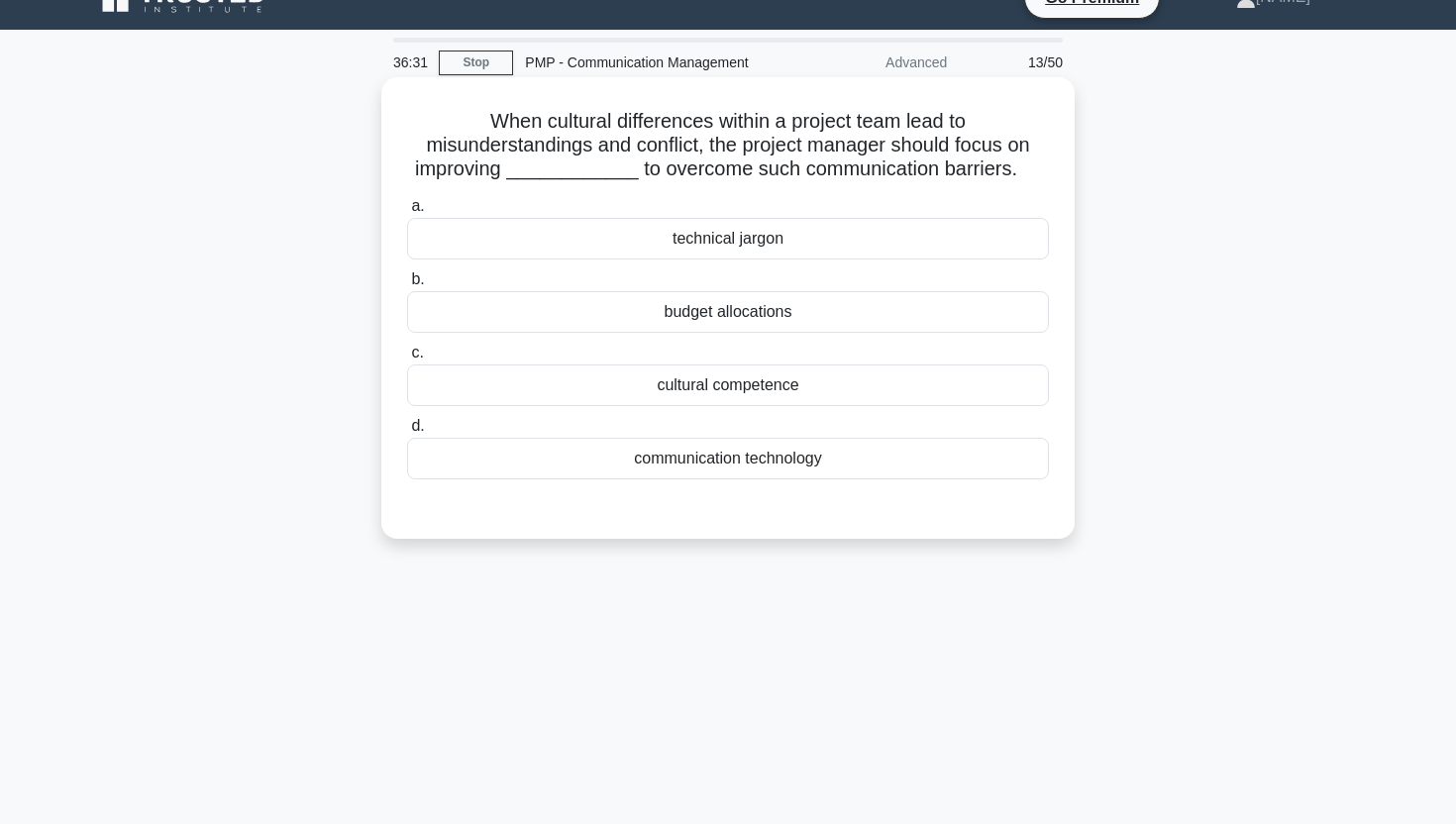 click on "cultural competence" at bounding box center (728, 385) 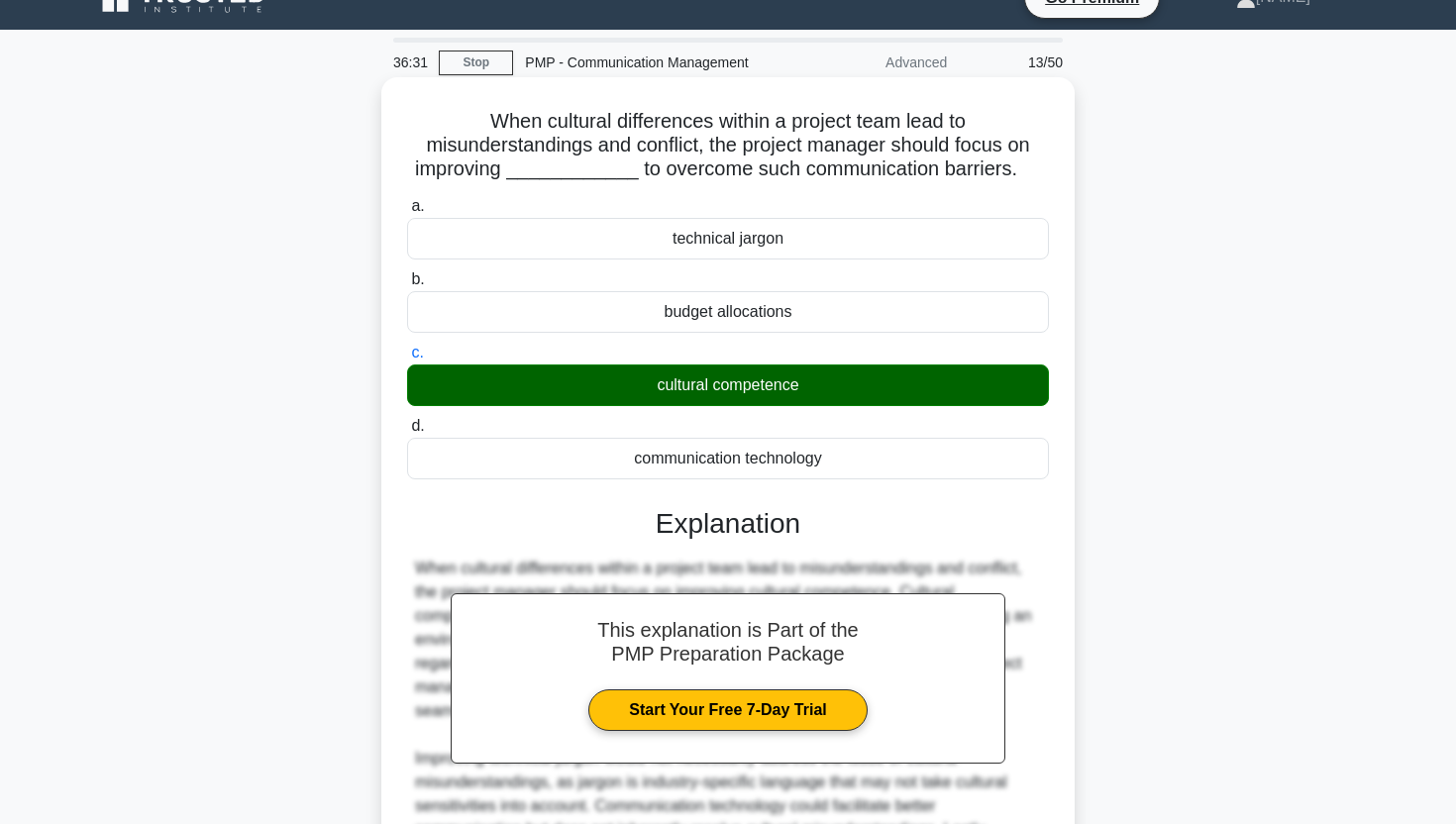 scroll, scrollTop: 302, scrollLeft: 0, axis: vertical 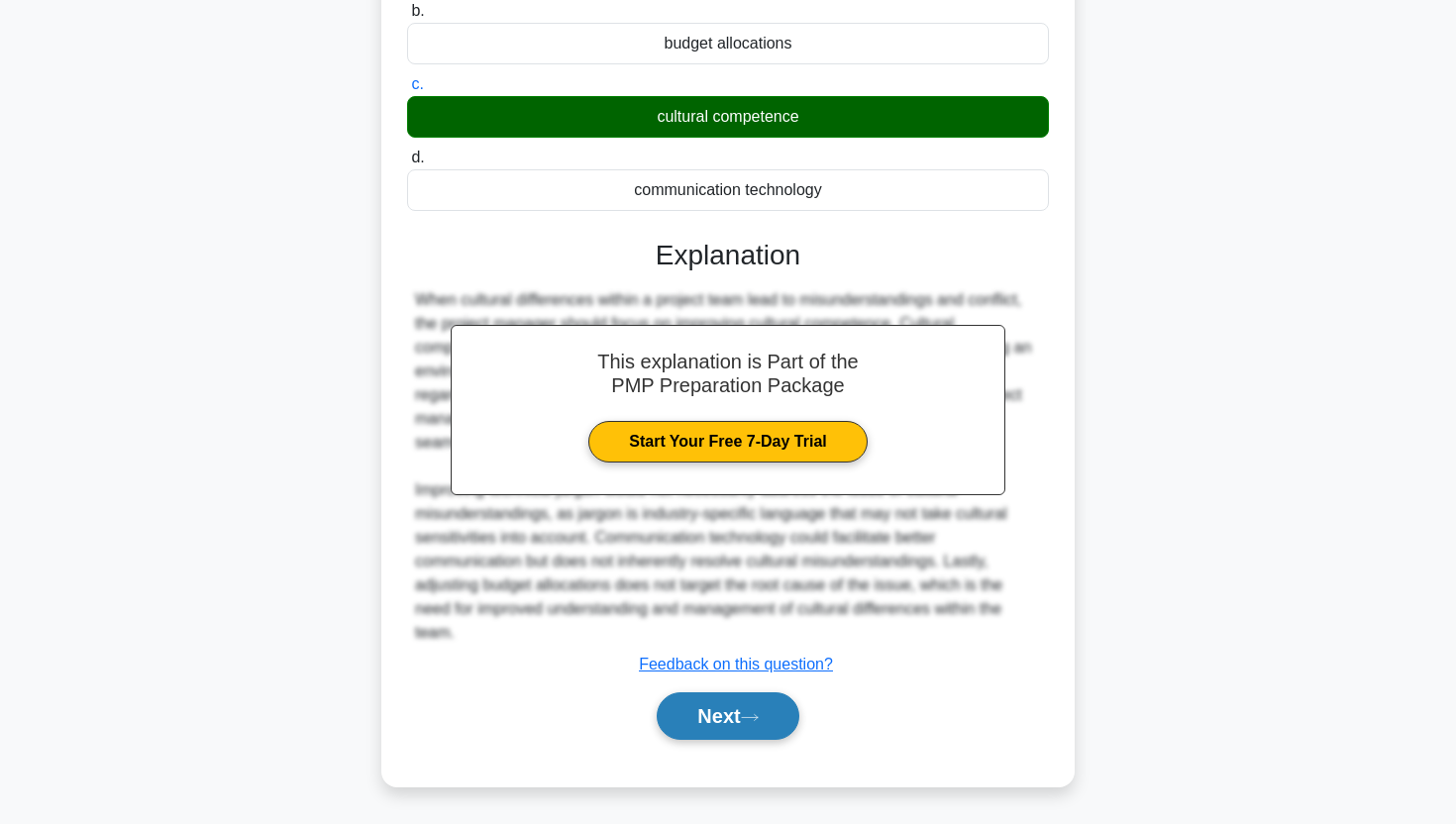 click on "Next" at bounding box center (727, 716) 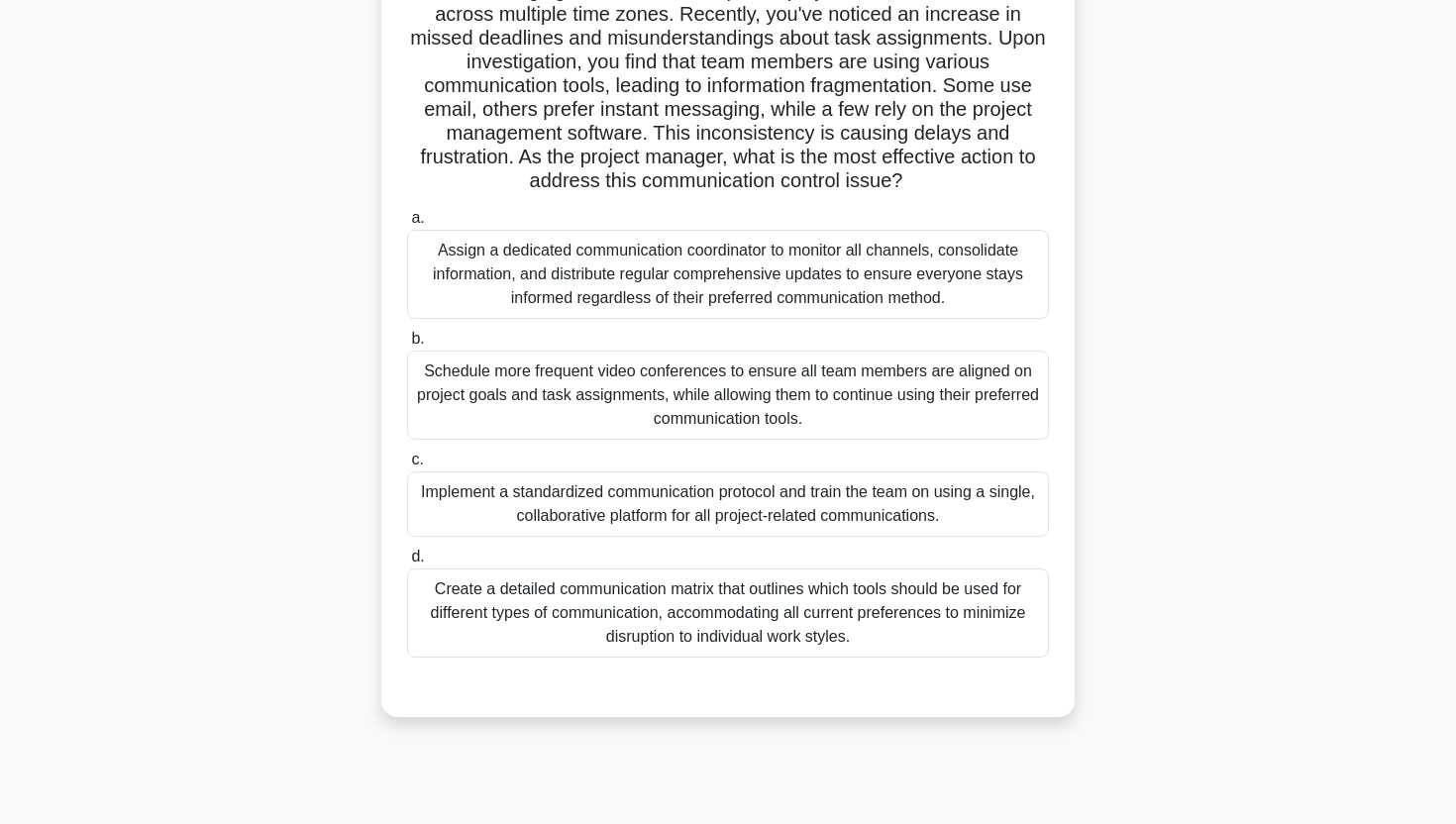 scroll, scrollTop: 167, scrollLeft: 0, axis: vertical 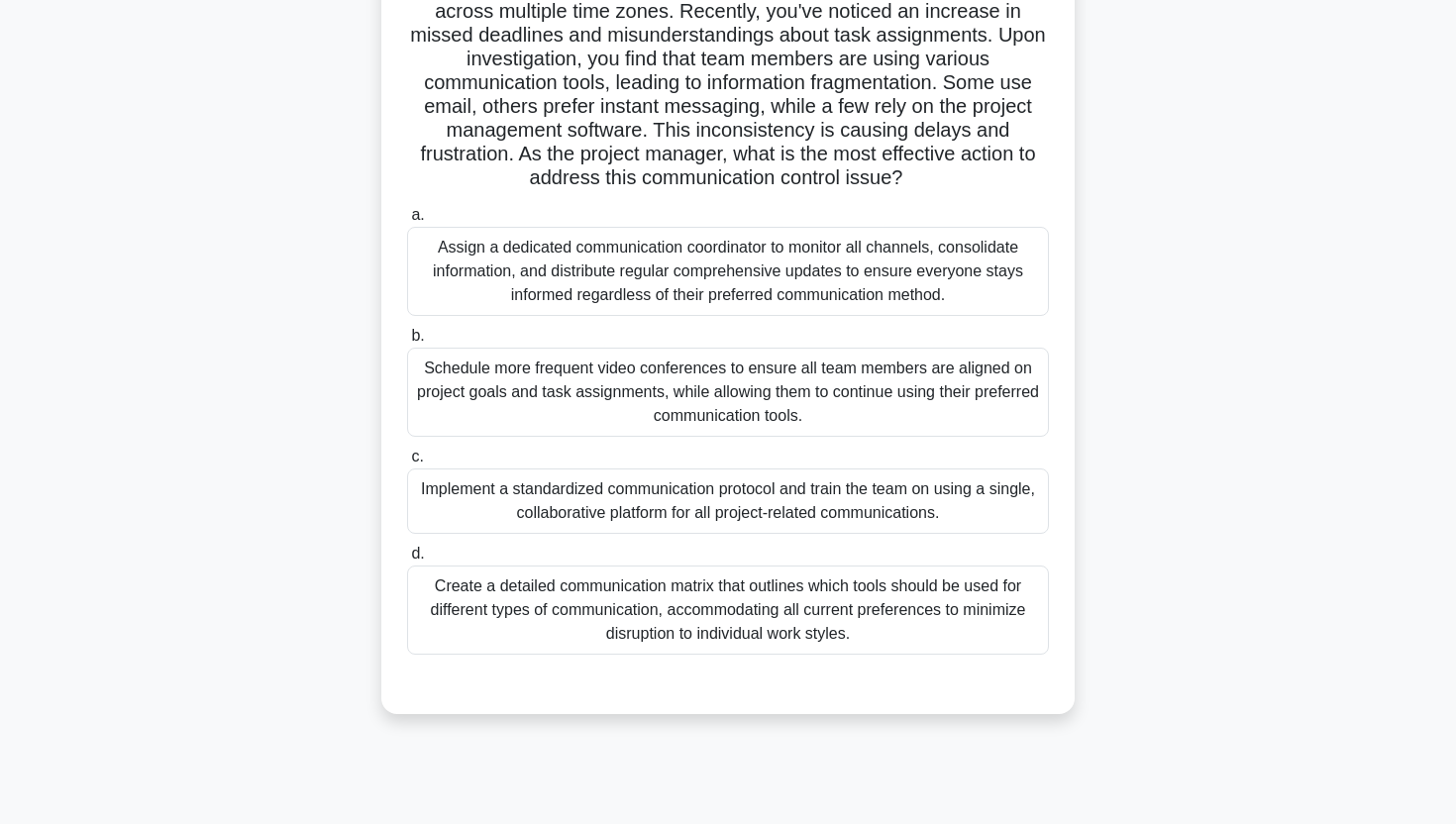 click on "Implement a standardized communication protocol and train the team on using a single, collaborative platform for all project-related communications." at bounding box center (728, 501) 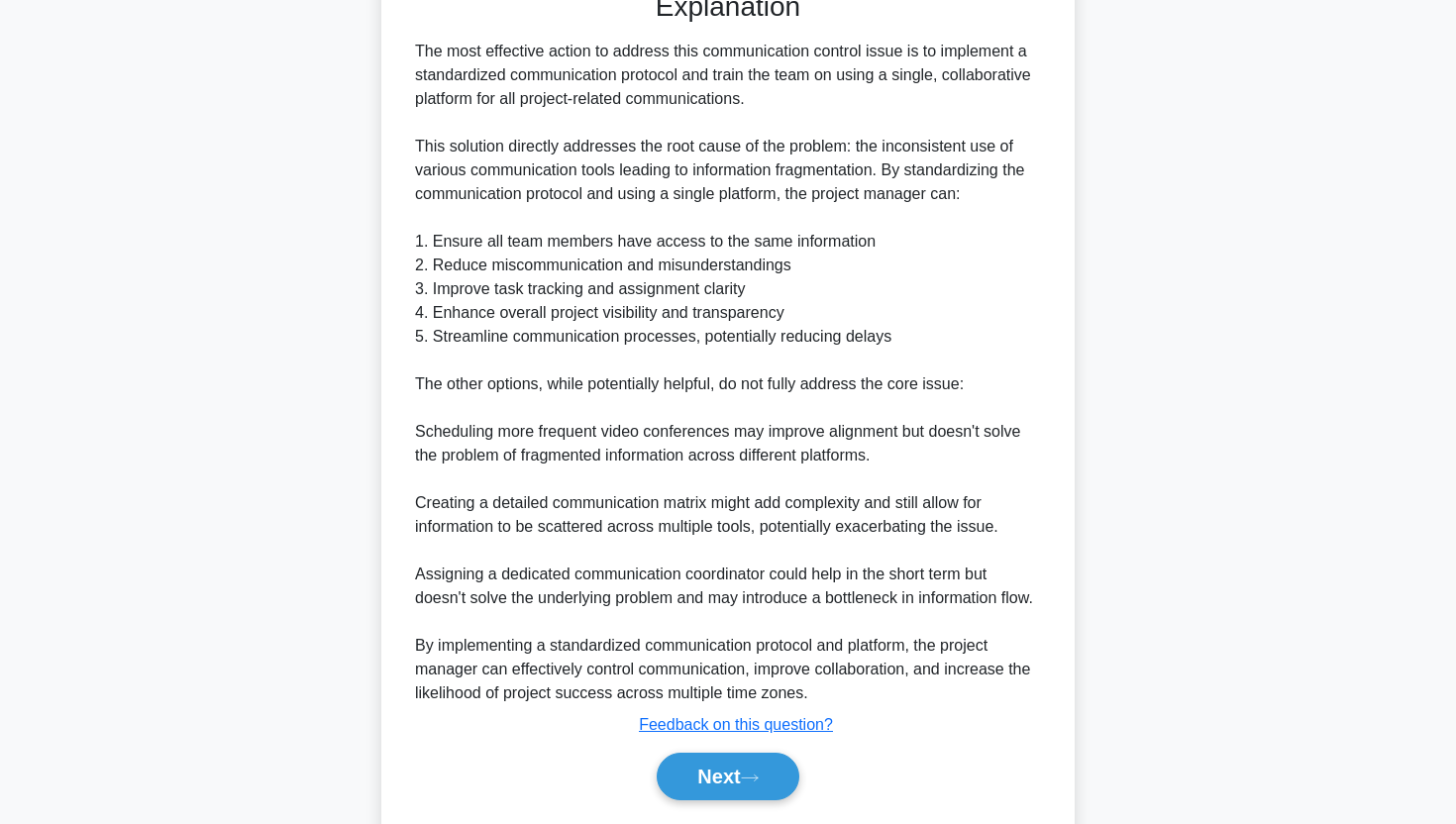 scroll, scrollTop: 861, scrollLeft: 0, axis: vertical 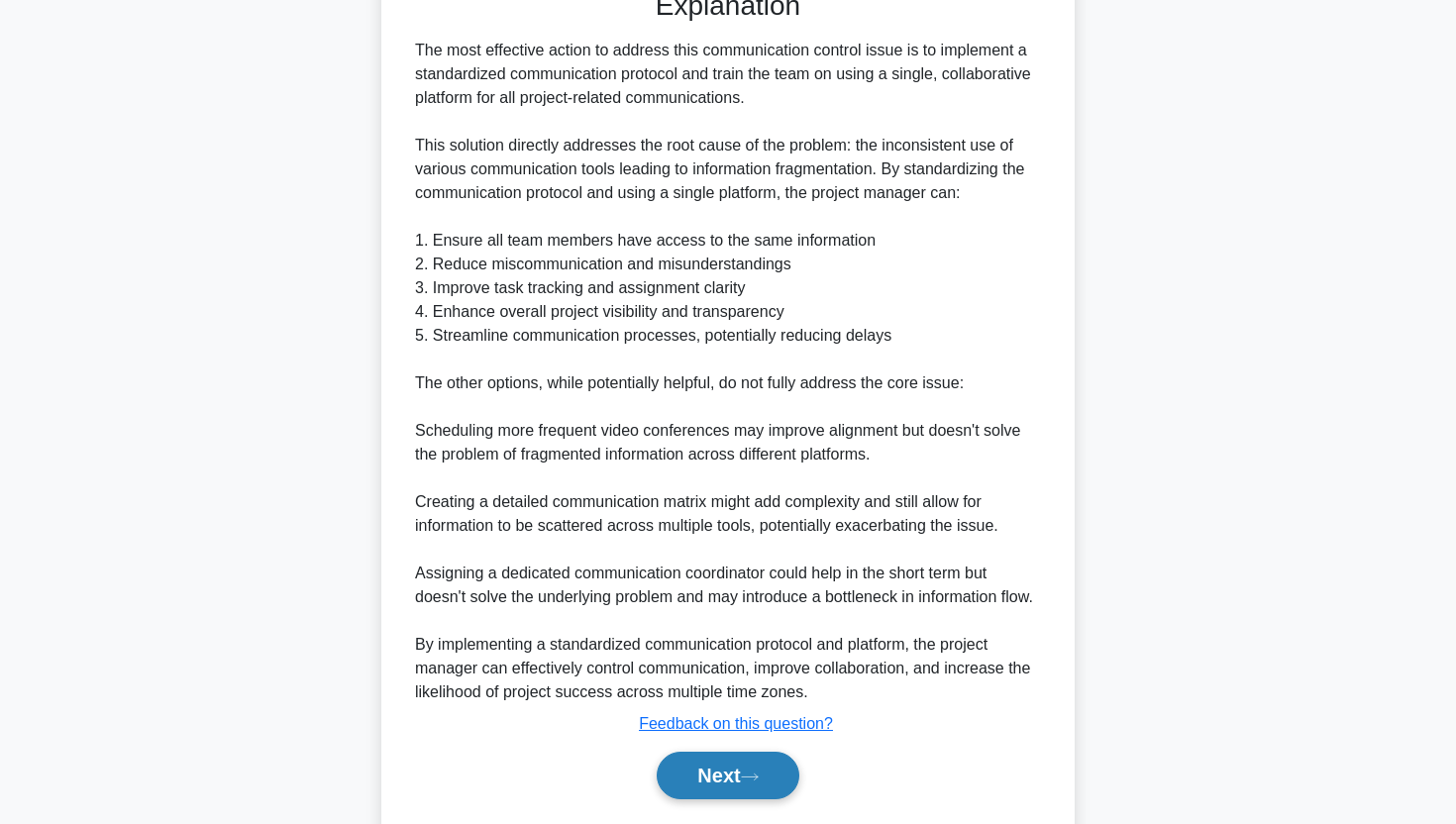 click on "Next" at bounding box center [727, 775] 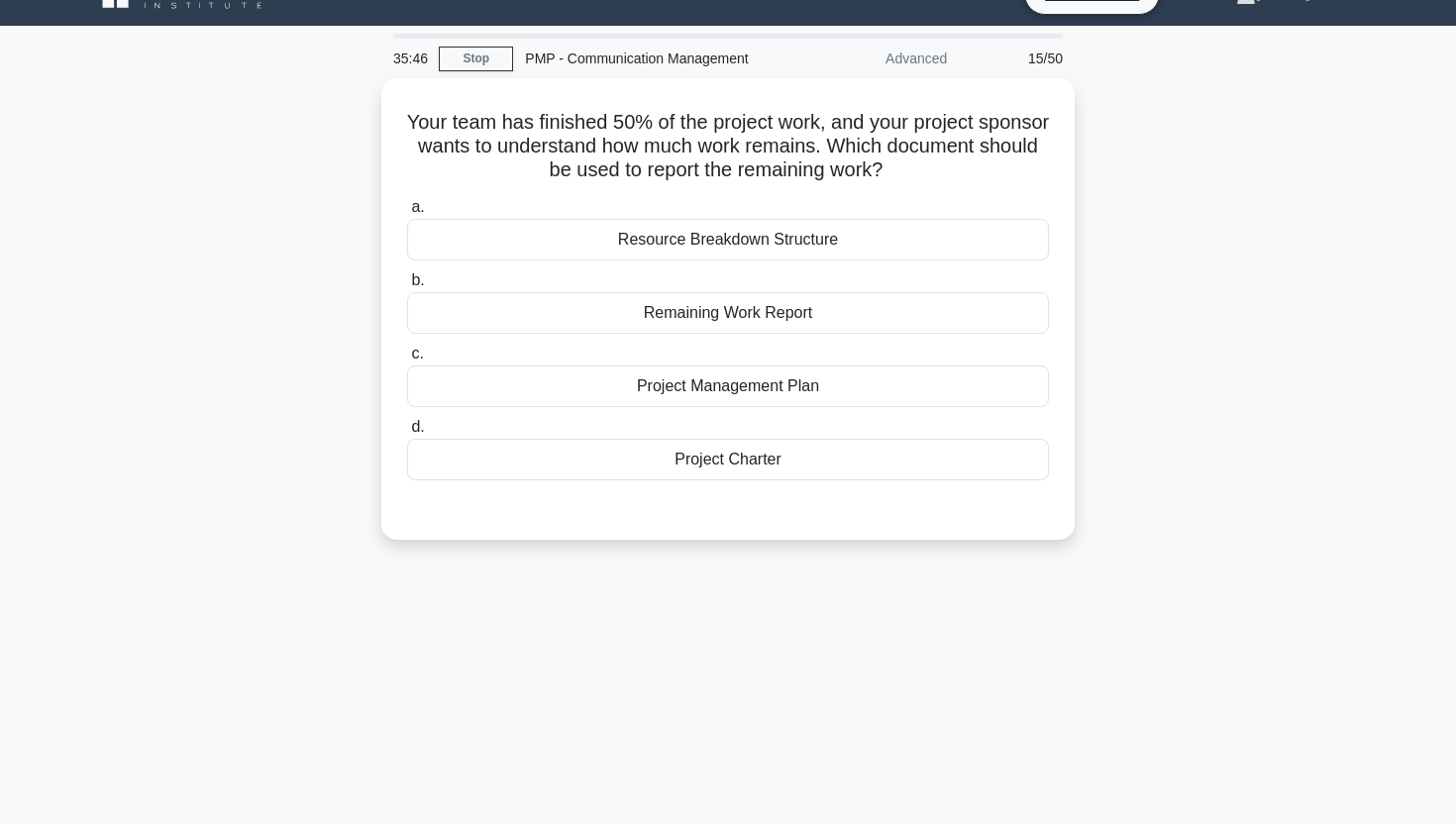 scroll, scrollTop: 0, scrollLeft: 0, axis: both 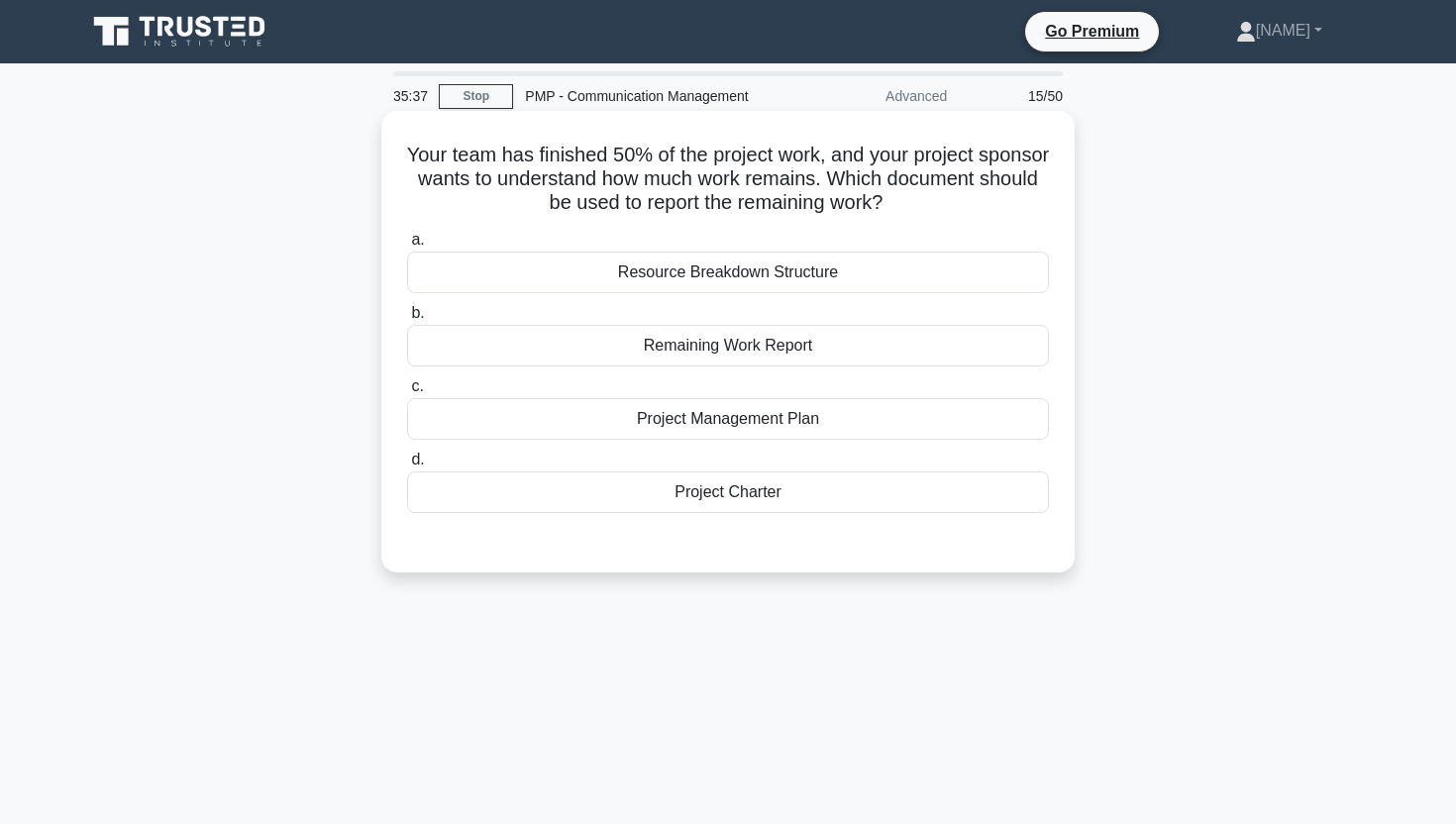 click on "Project Management Plan" at bounding box center (728, 419) 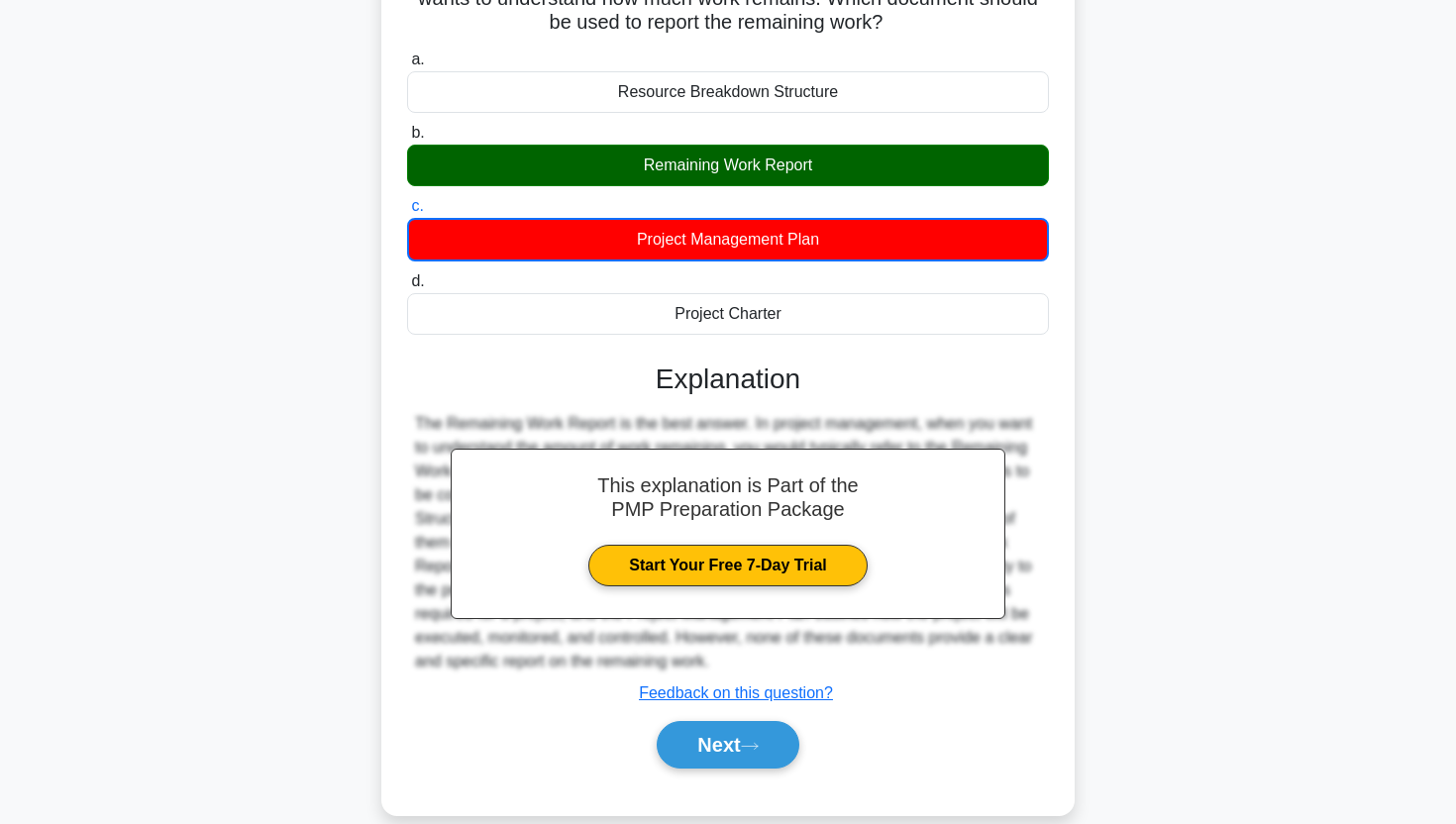 scroll, scrollTop: 246, scrollLeft: 0, axis: vertical 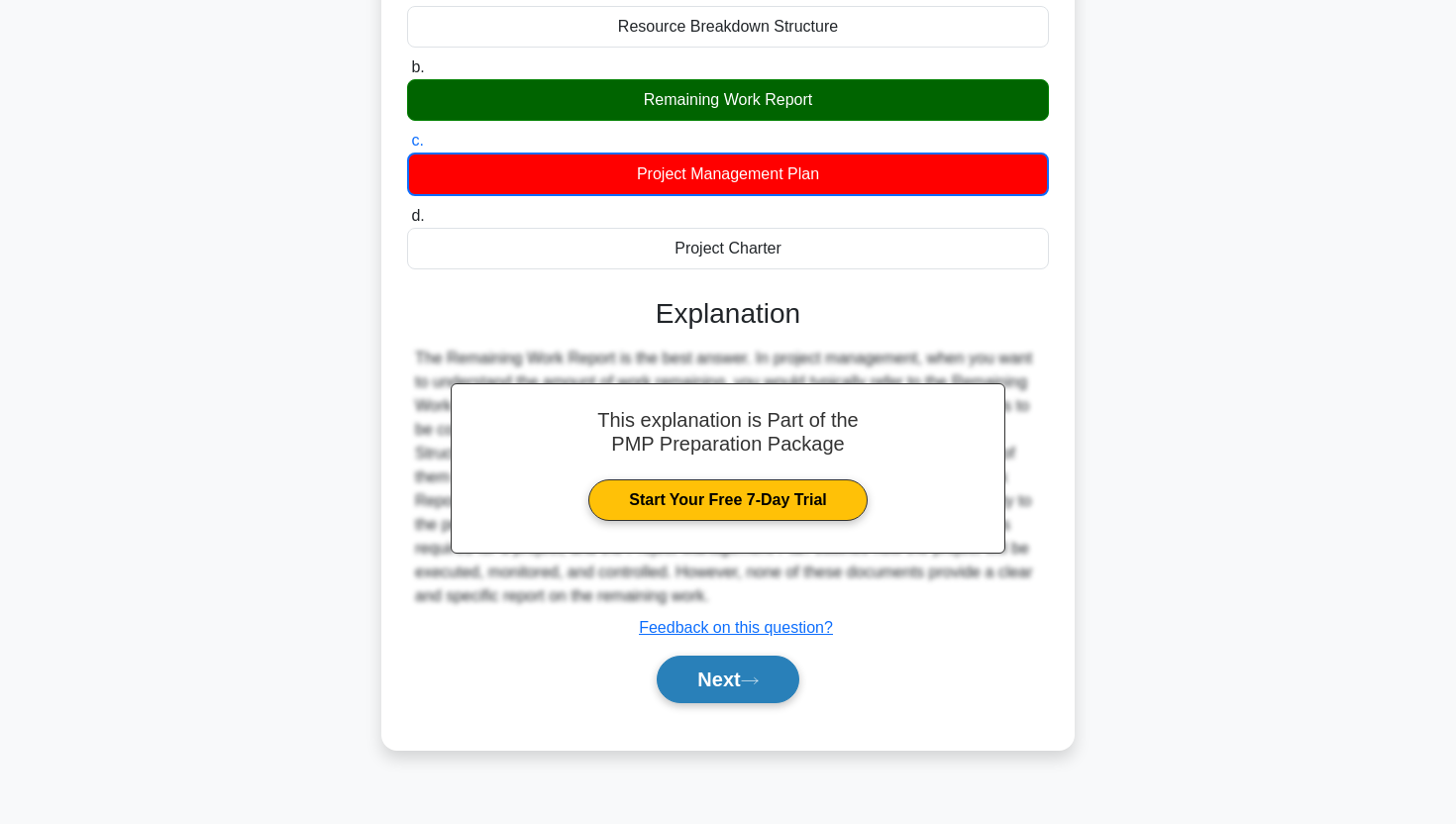 click on "Next" at bounding box center (727, 679) 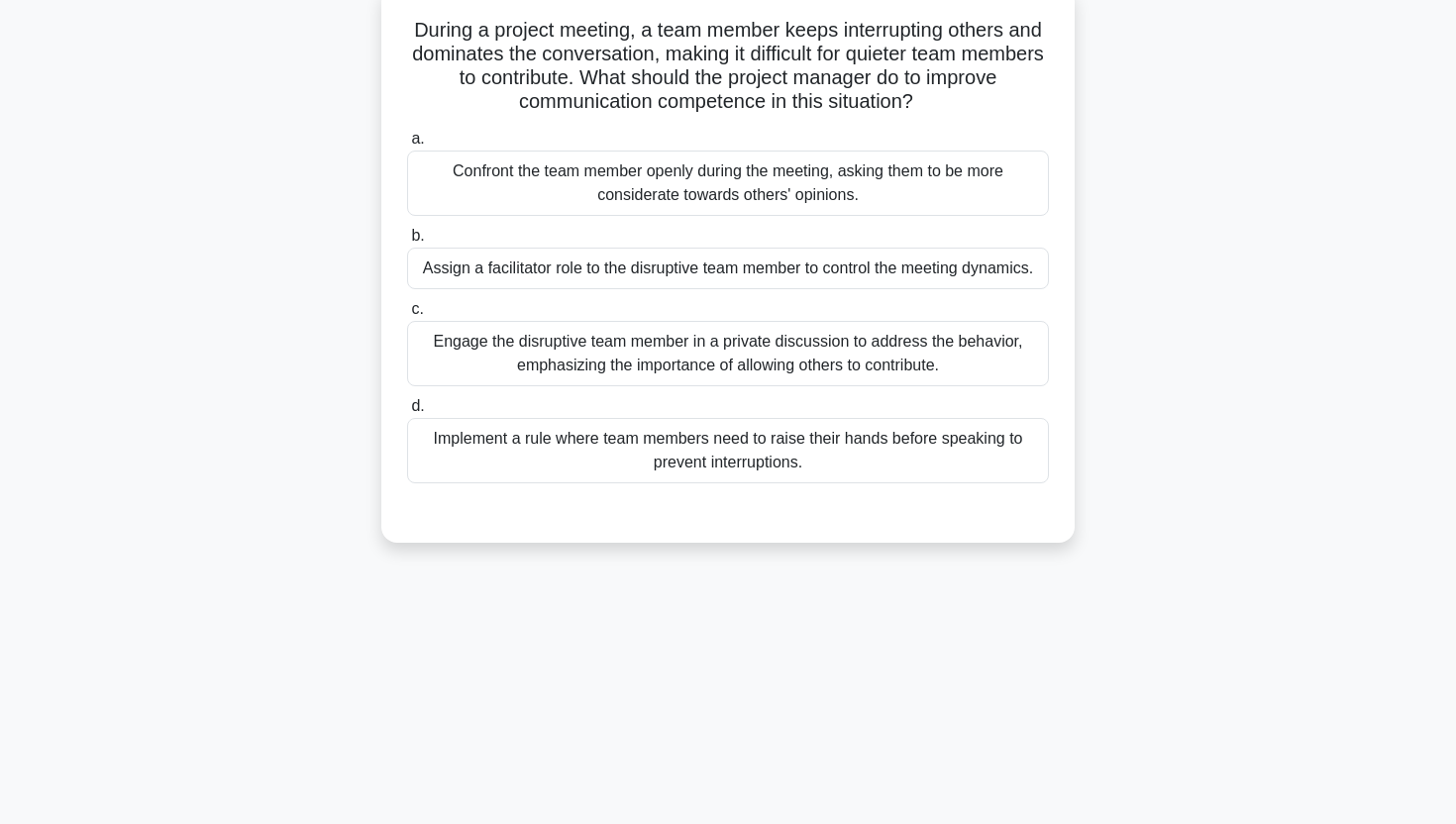 scroll, scrollTop: 0, scrollLeft: 0, axis: both 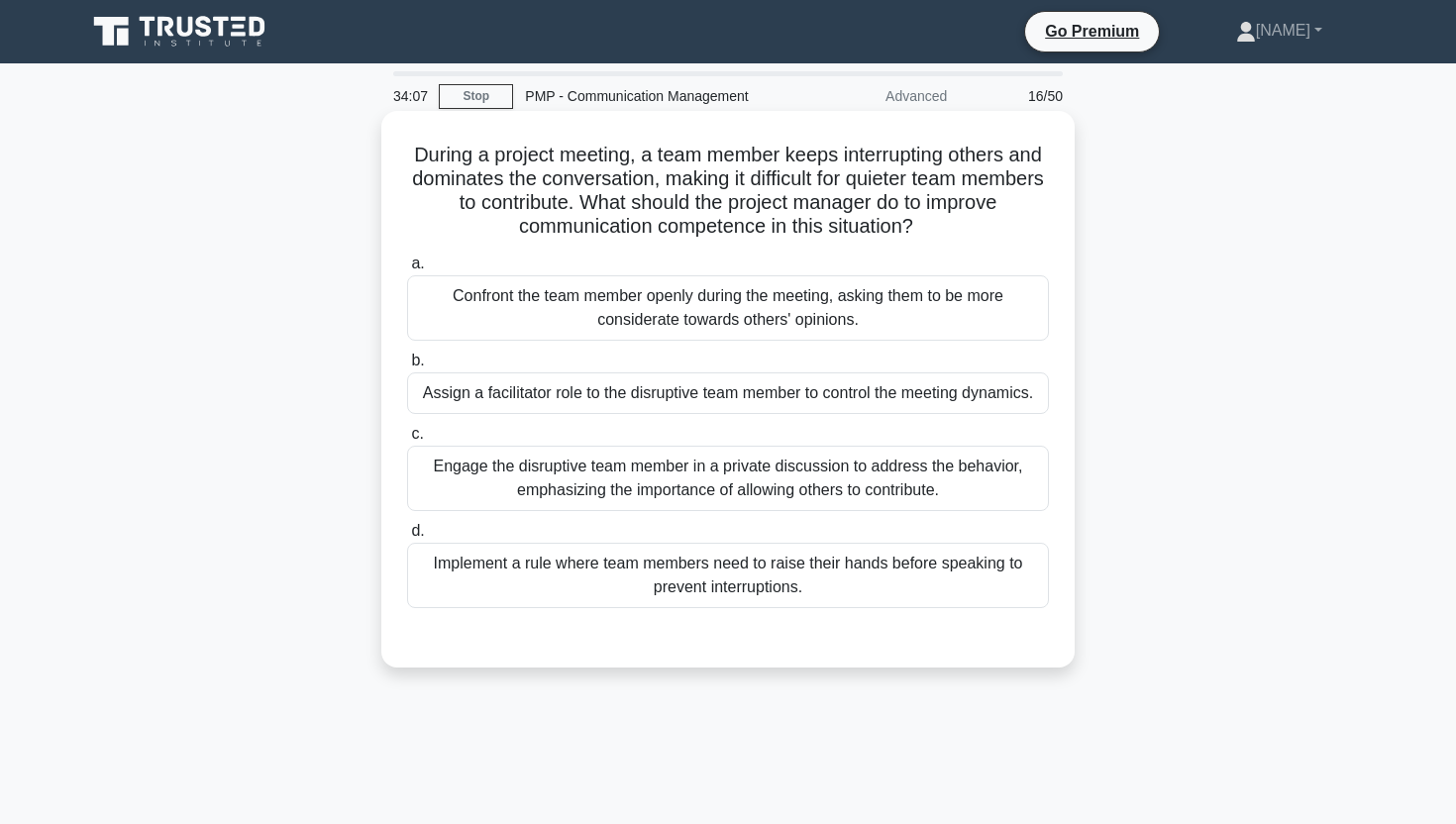 click on "Engage the disruptive team member in a private discussion to address the behavior, emphasizing the importance of allowing others to contribute." at bounding box center [728, 478] 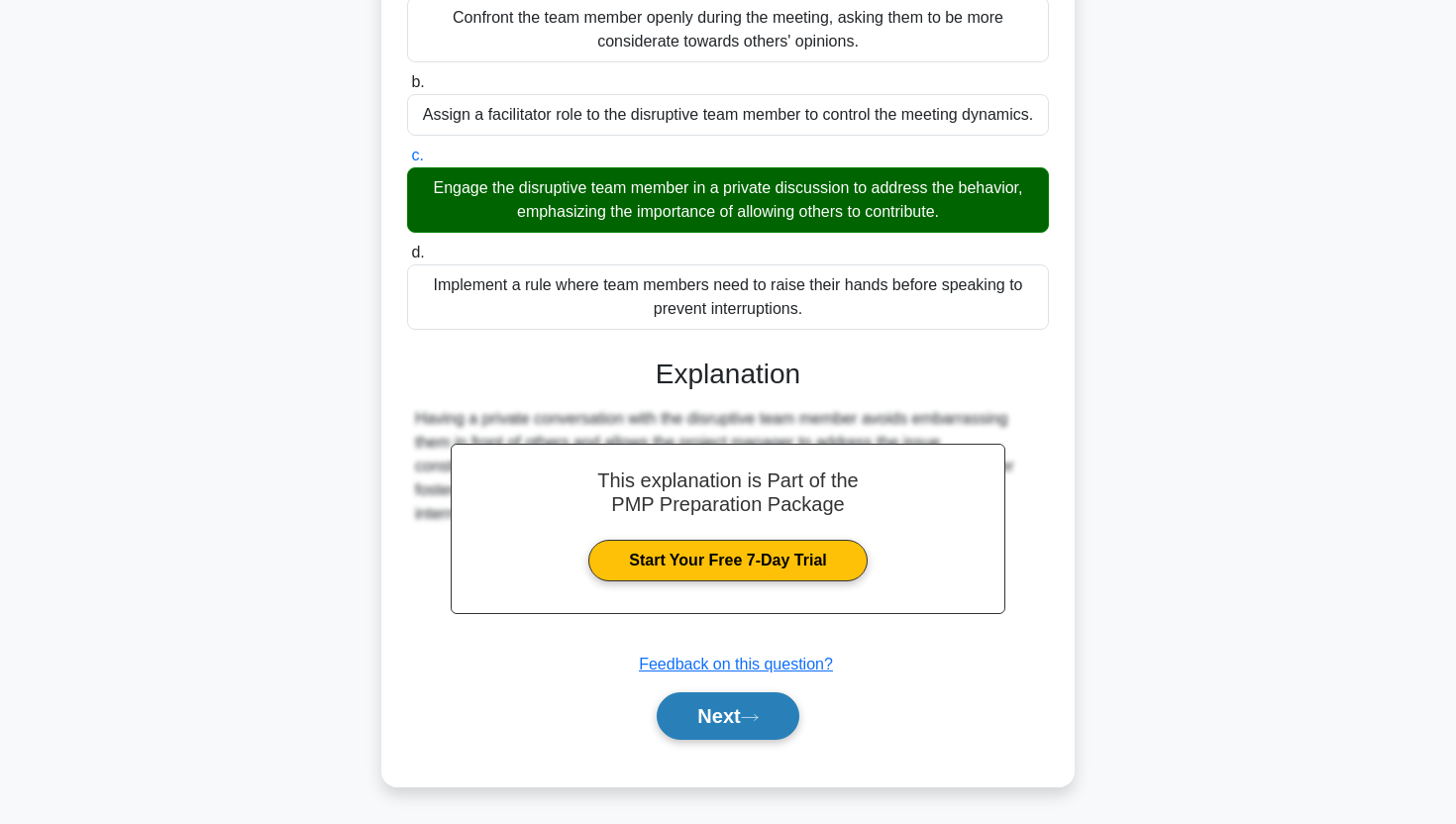 click on "Next" at bounding box center [727, 716] 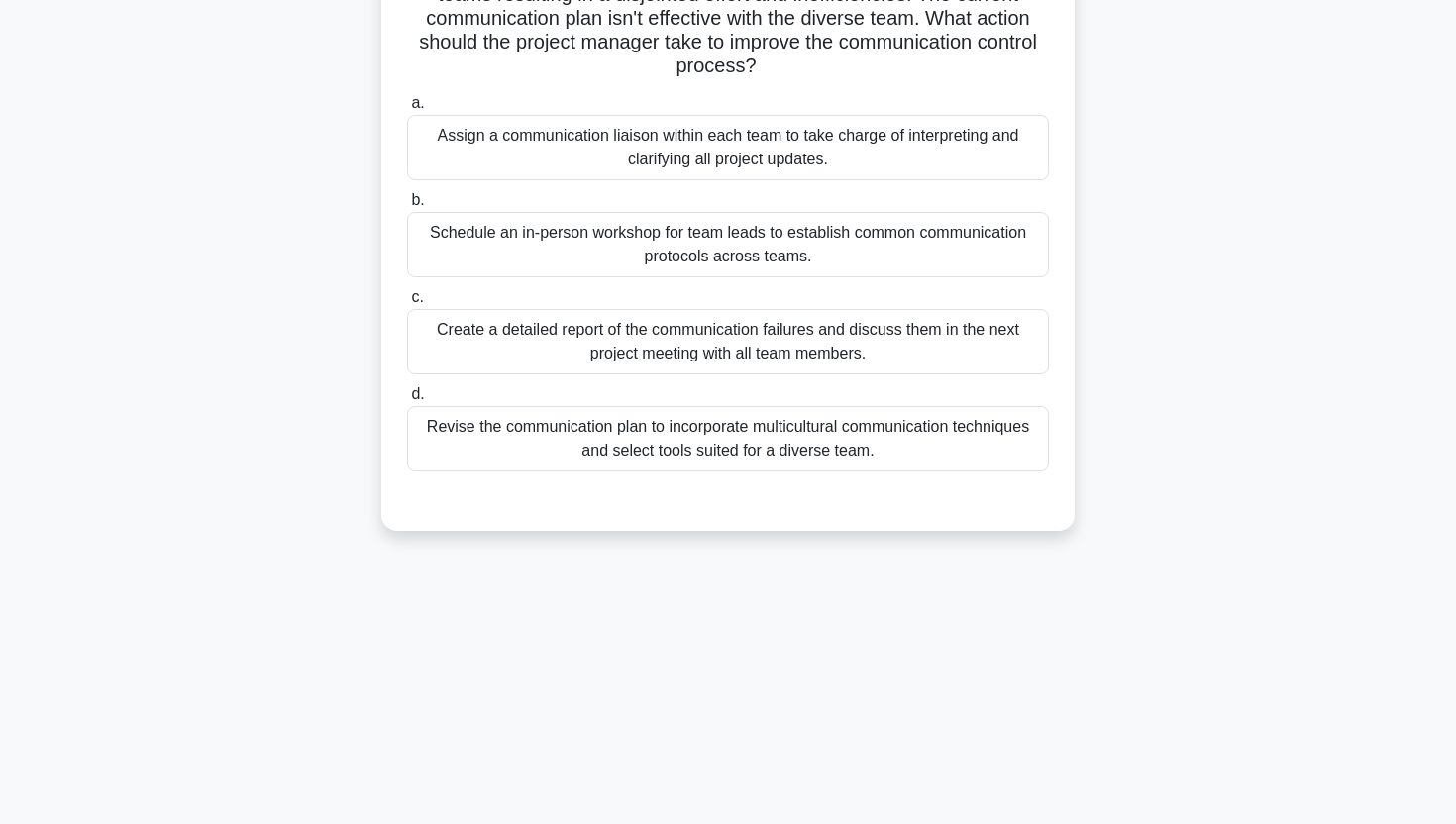 scroll, scrollTop: 218, scrollLeft: 0, axis: vertical 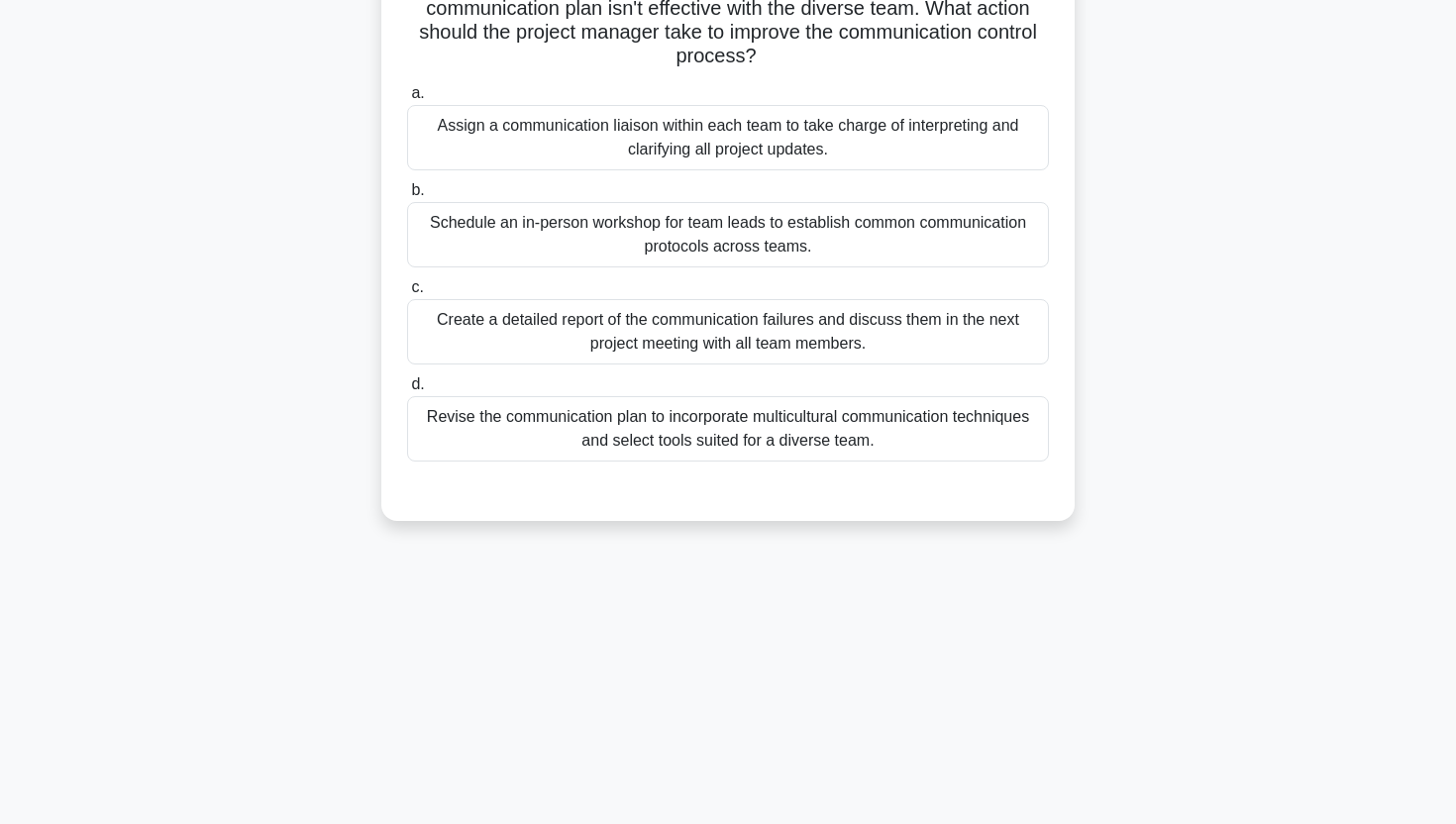 click on "Revise the communication plan to incorporate multicultural communication techniques and select tools suited for a diverse team." at bounding box center (728, 429) 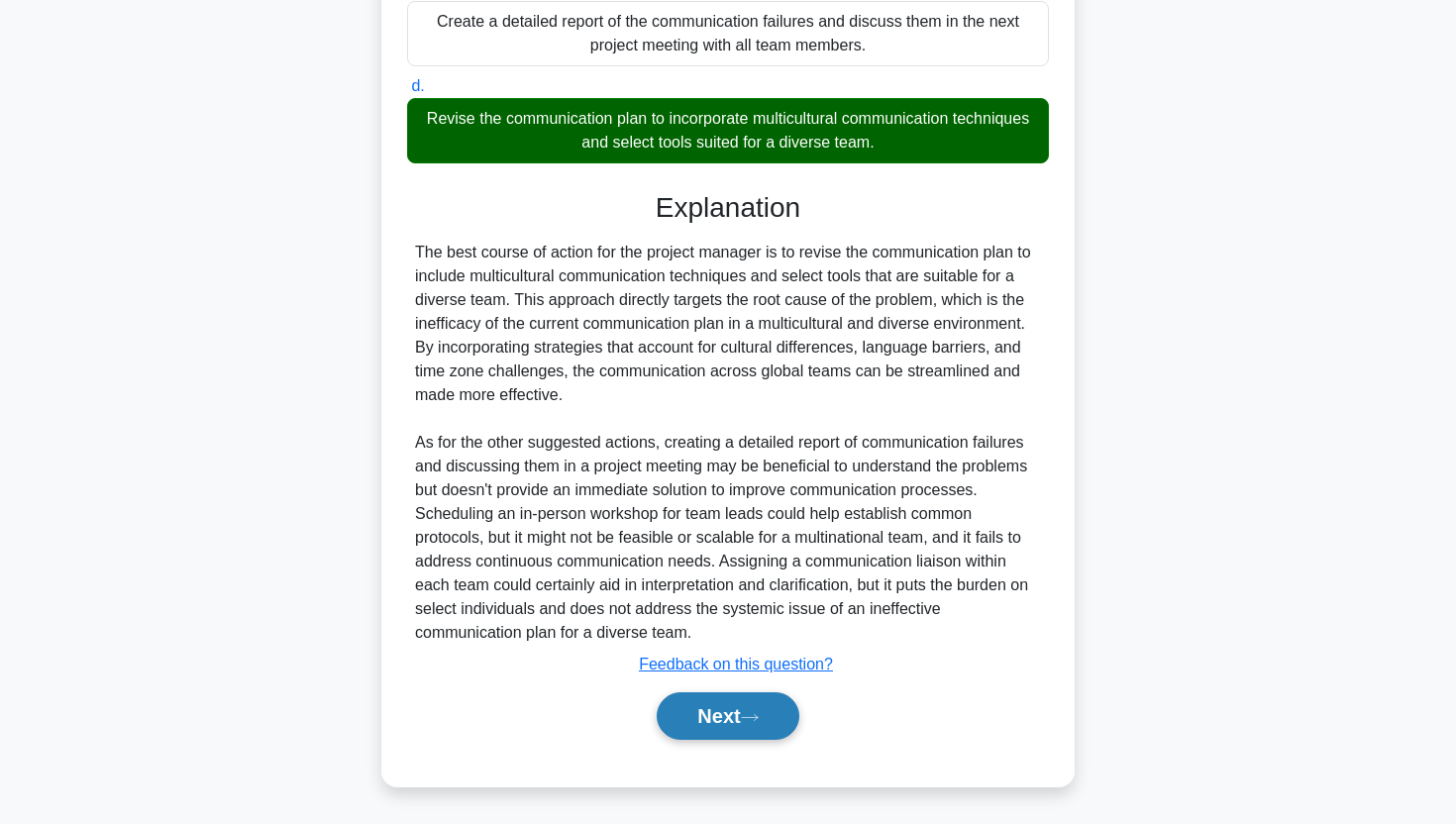 click on "Next" at bounding box center (727, 716) 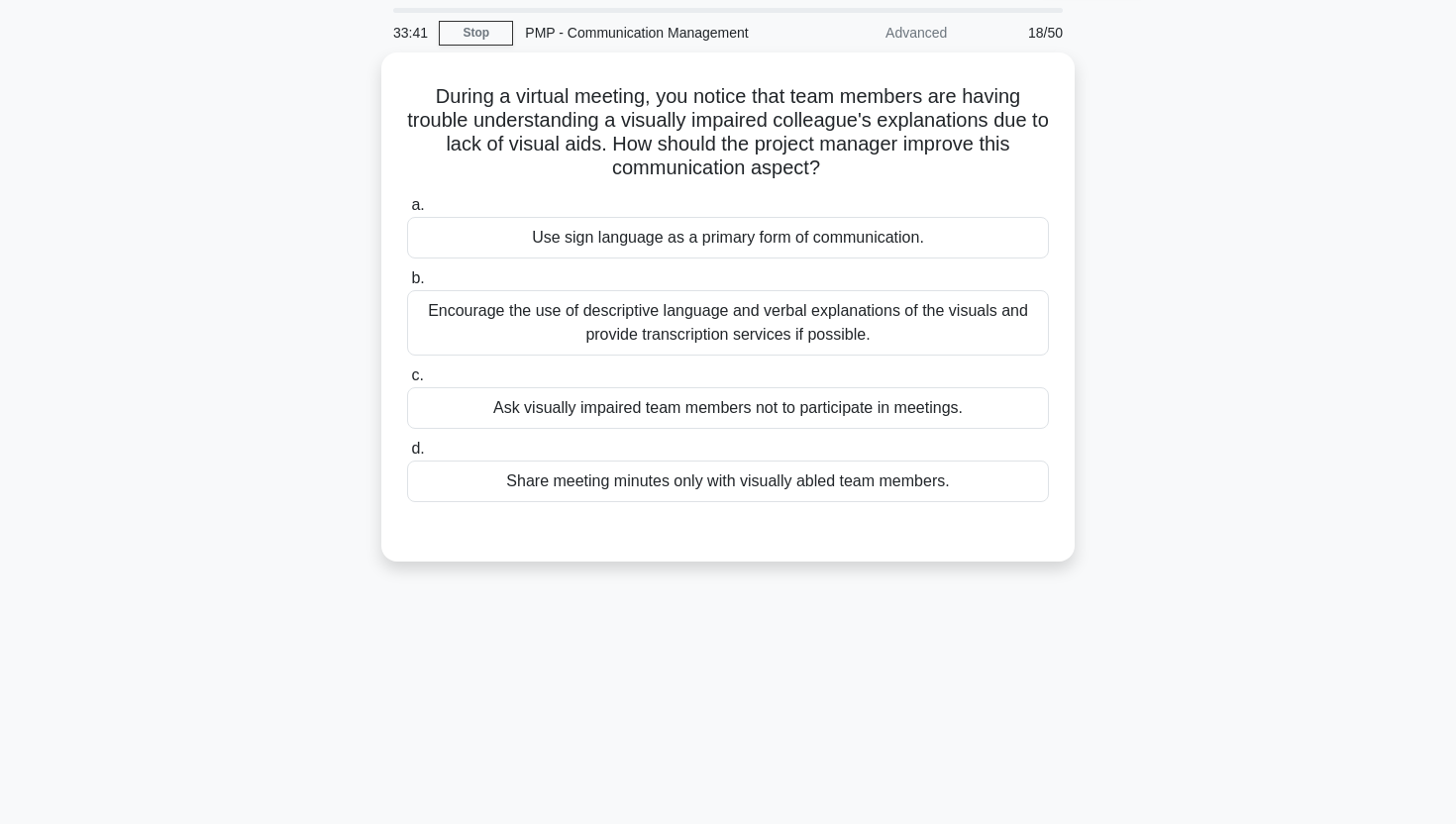 scroll, scrollTop: 51, scrollLeft: 0, axis: vertical 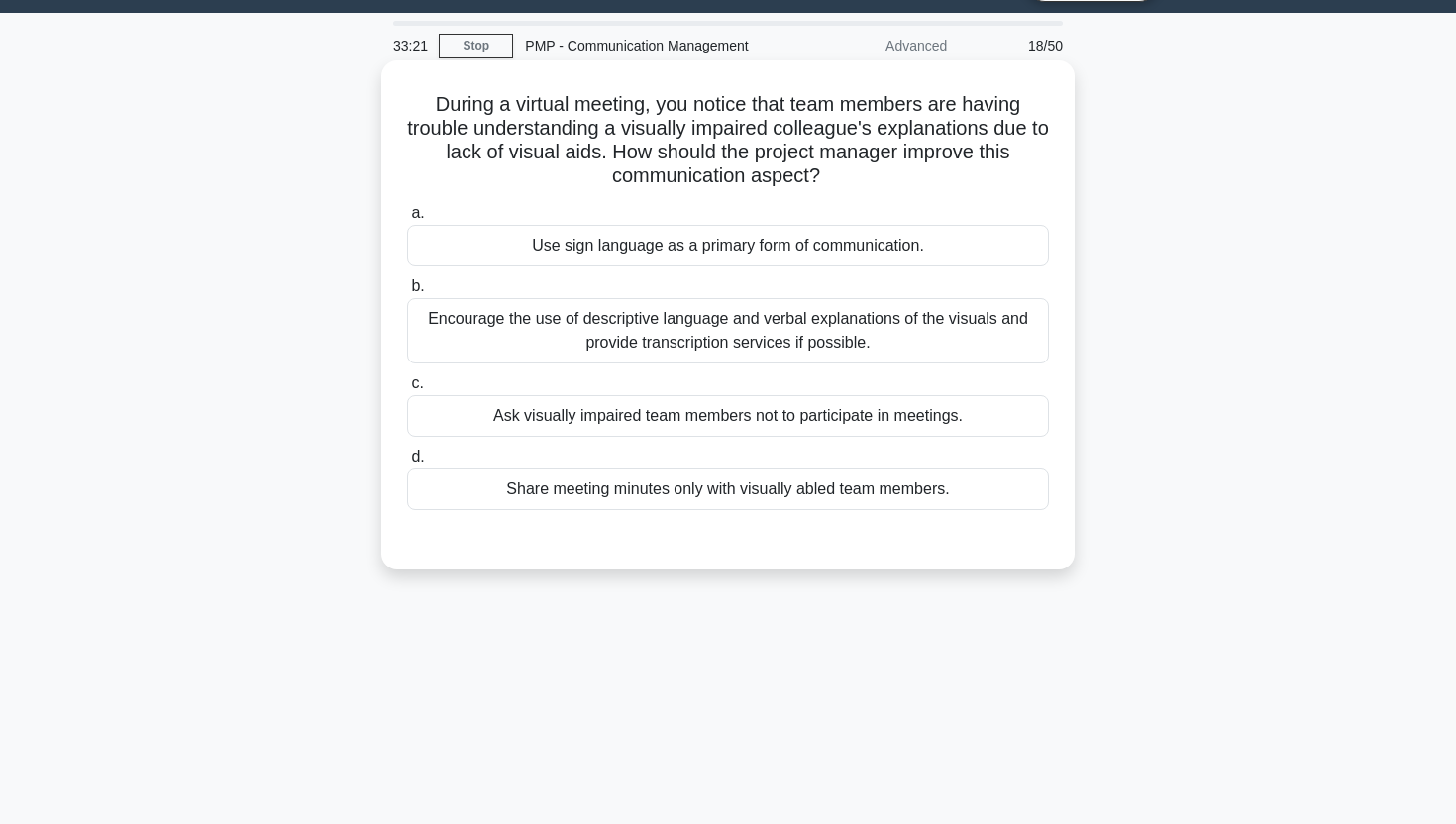 click on "Encourage the use of descriptive language and verbal explanations of the visuals and provide transcription services if possible." at bounding box center [728, 331] 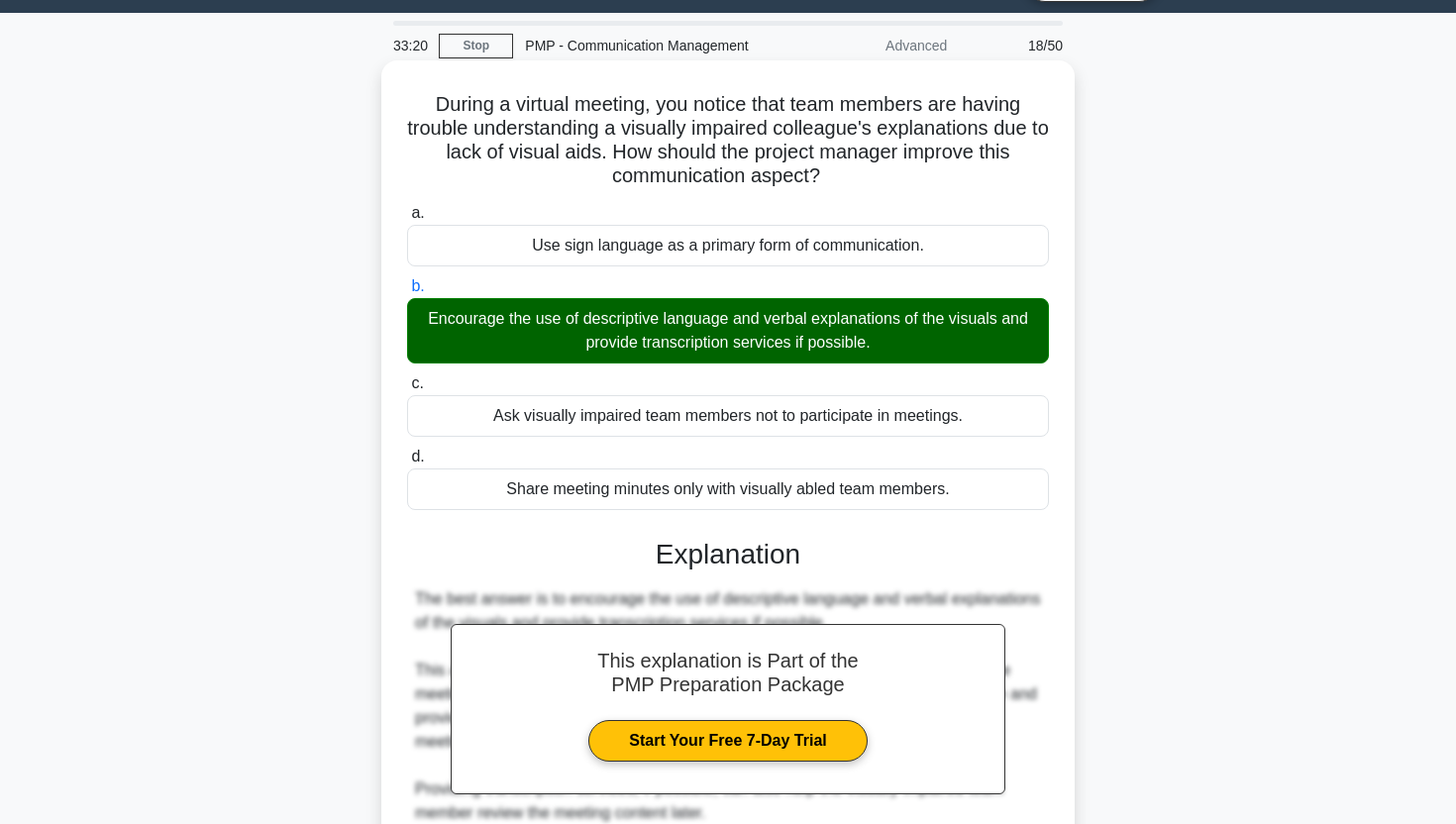 scroll, scrollTop: 302, scrollLeft: 0, axis: vertical 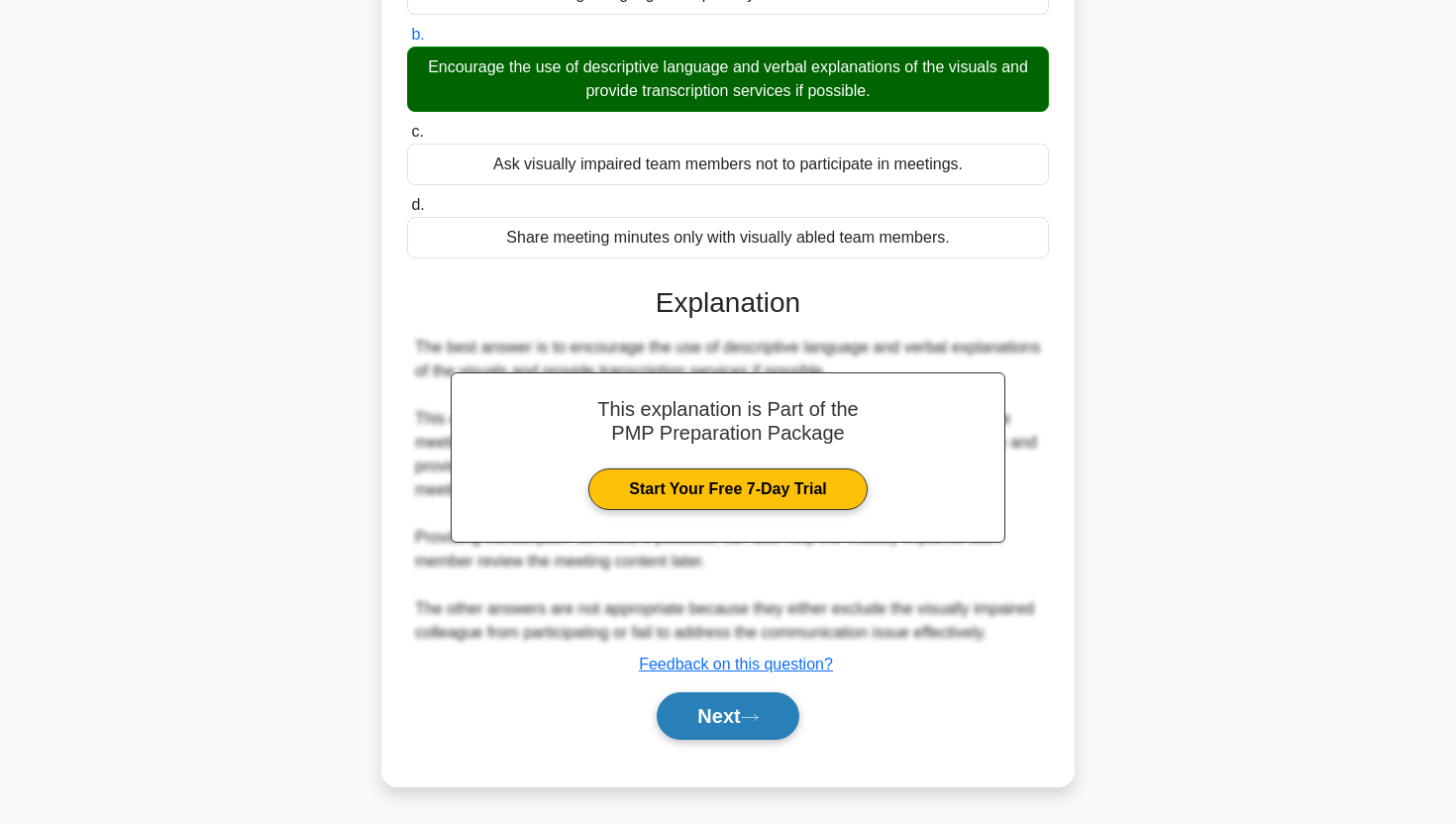 click on "Next" at bounding box center (727, 716) 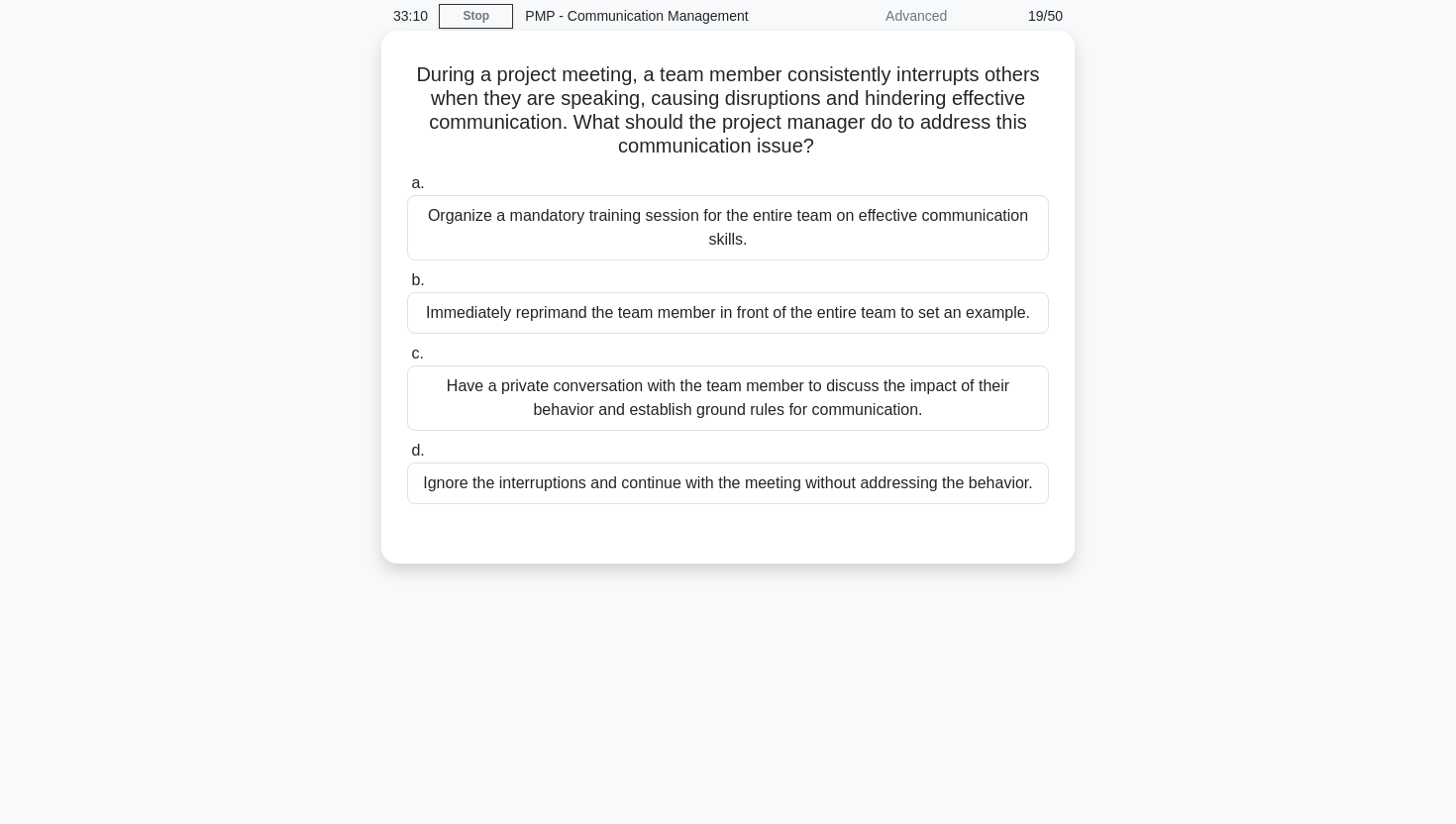scroll, scrollTop: 82, scrollLeft: 0, axis: vertical 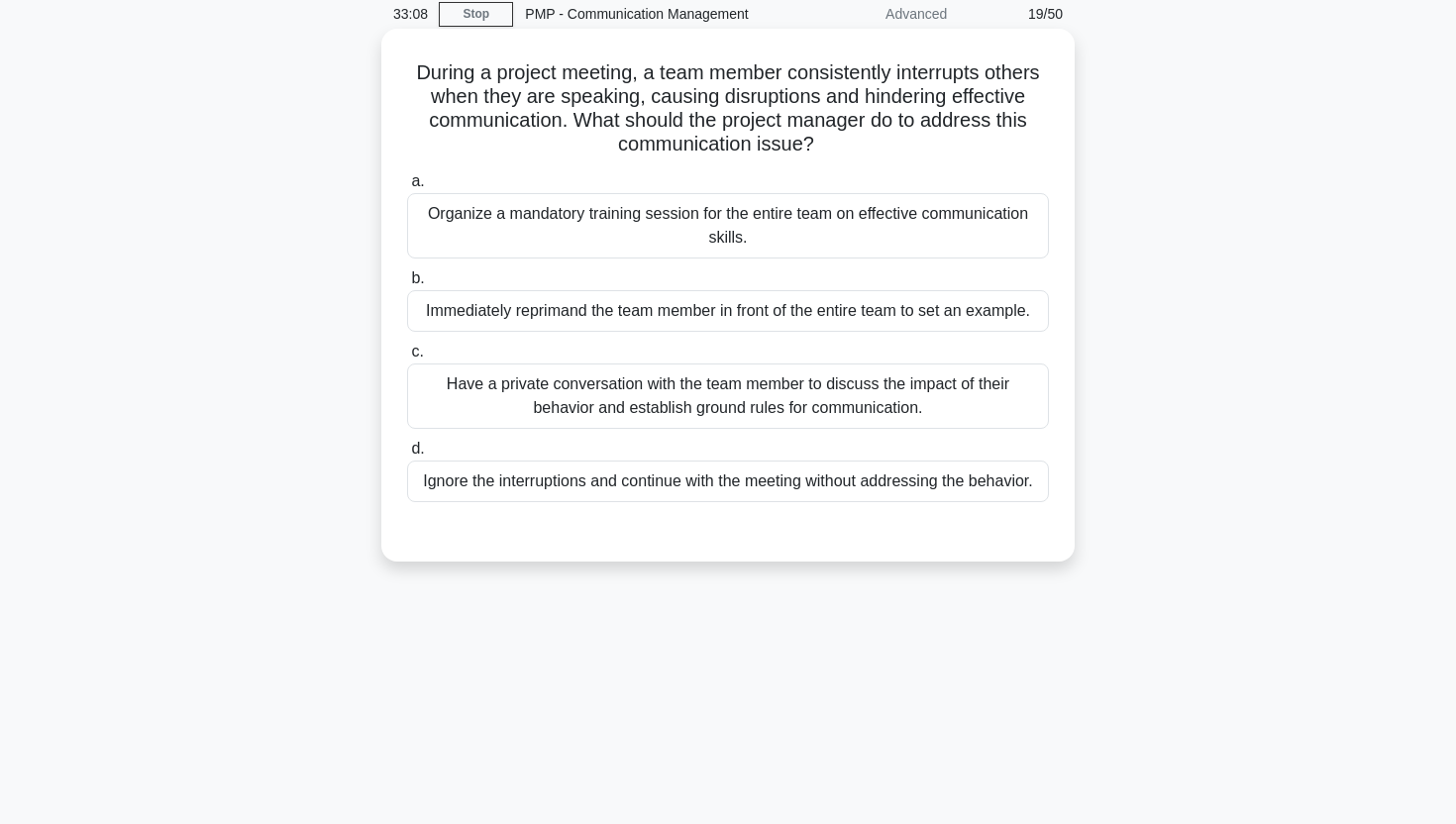 click on "Have a private conversation with the team member to discuss the impact of their behavior and establish ground rules for communication." at bounding box center [728, 396] 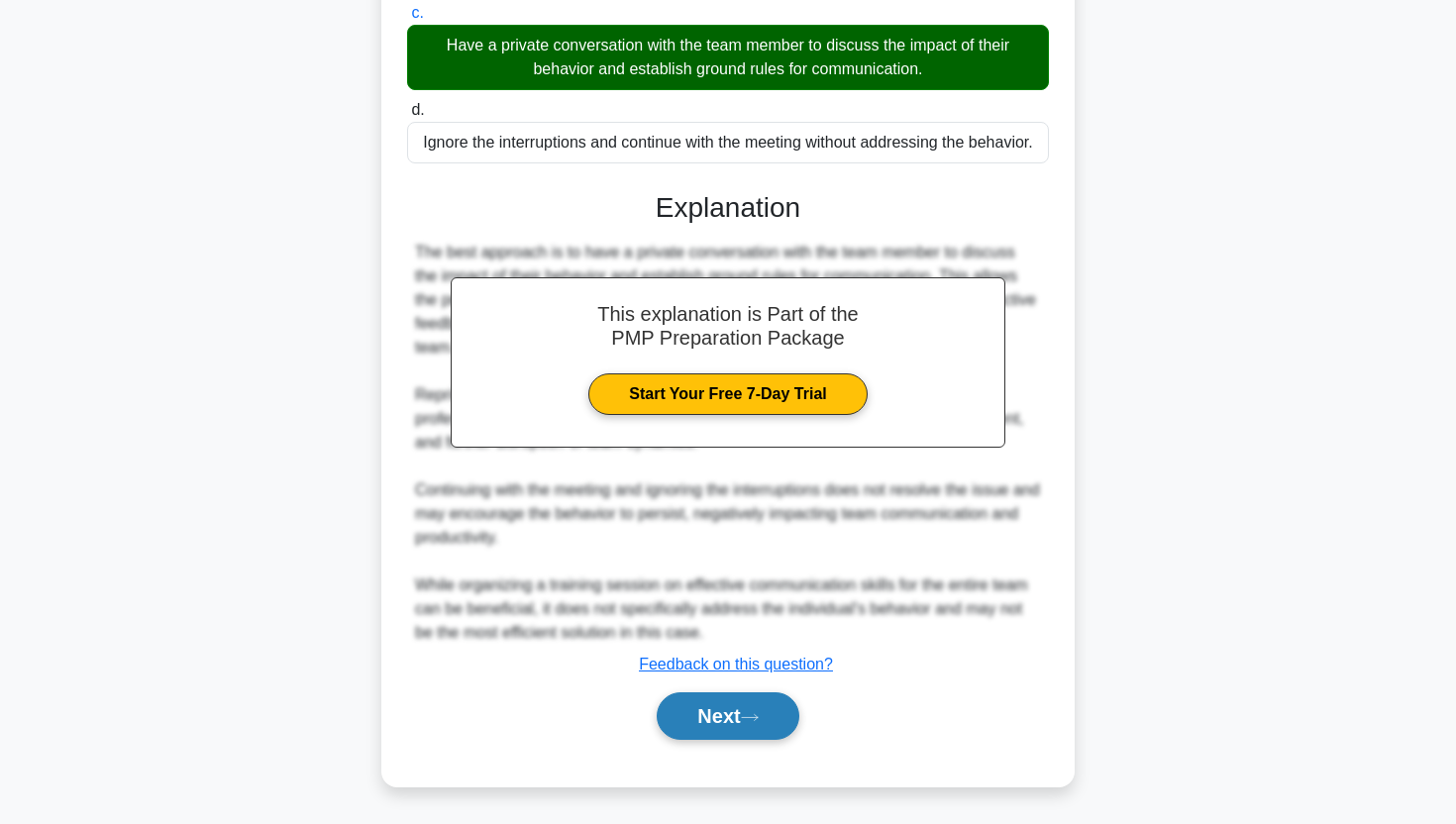 click on "Next" at bounding box center [727, 716] 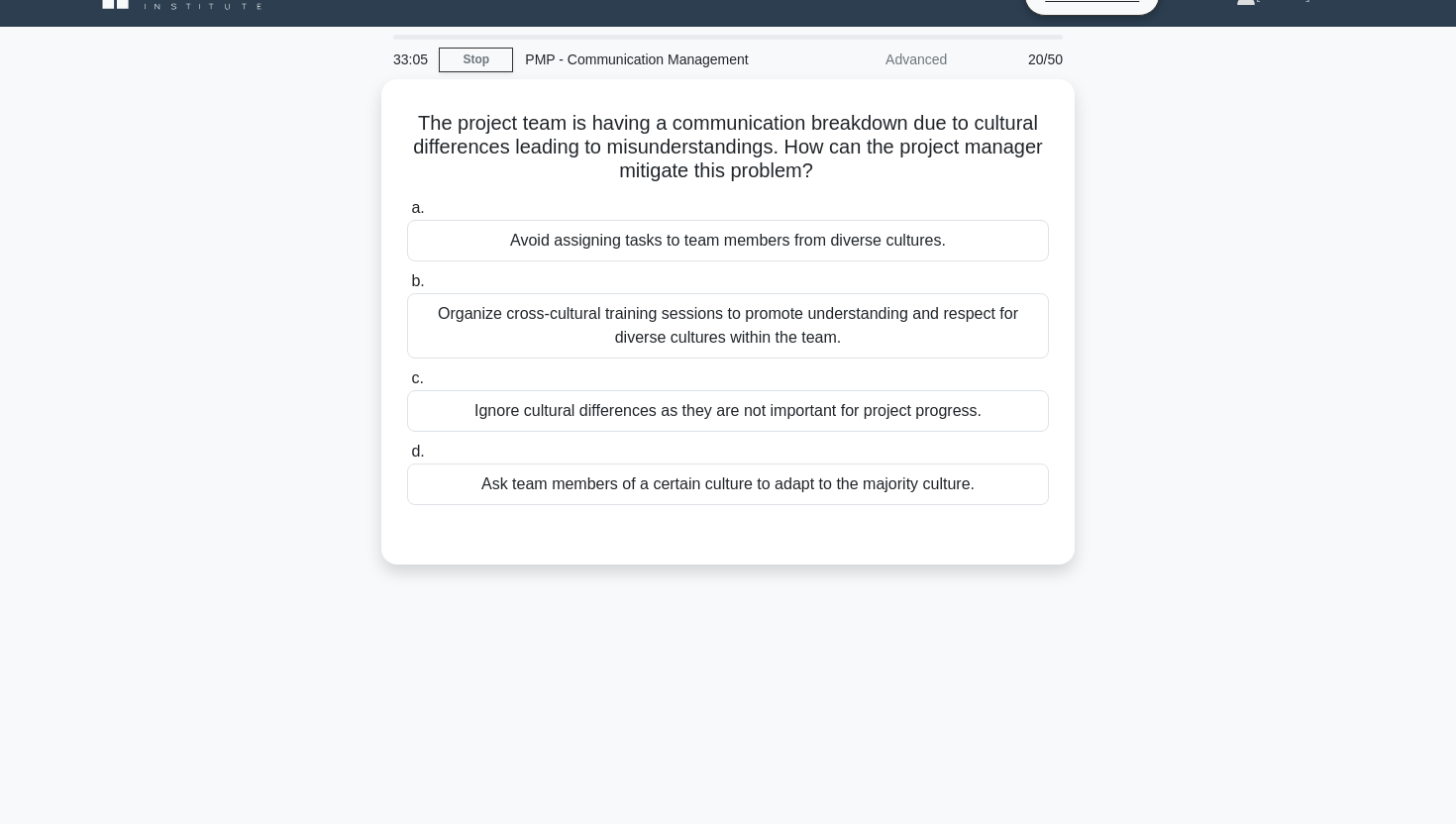 scroll, scrollTop: 0, scrollLeft: 0, axis: both 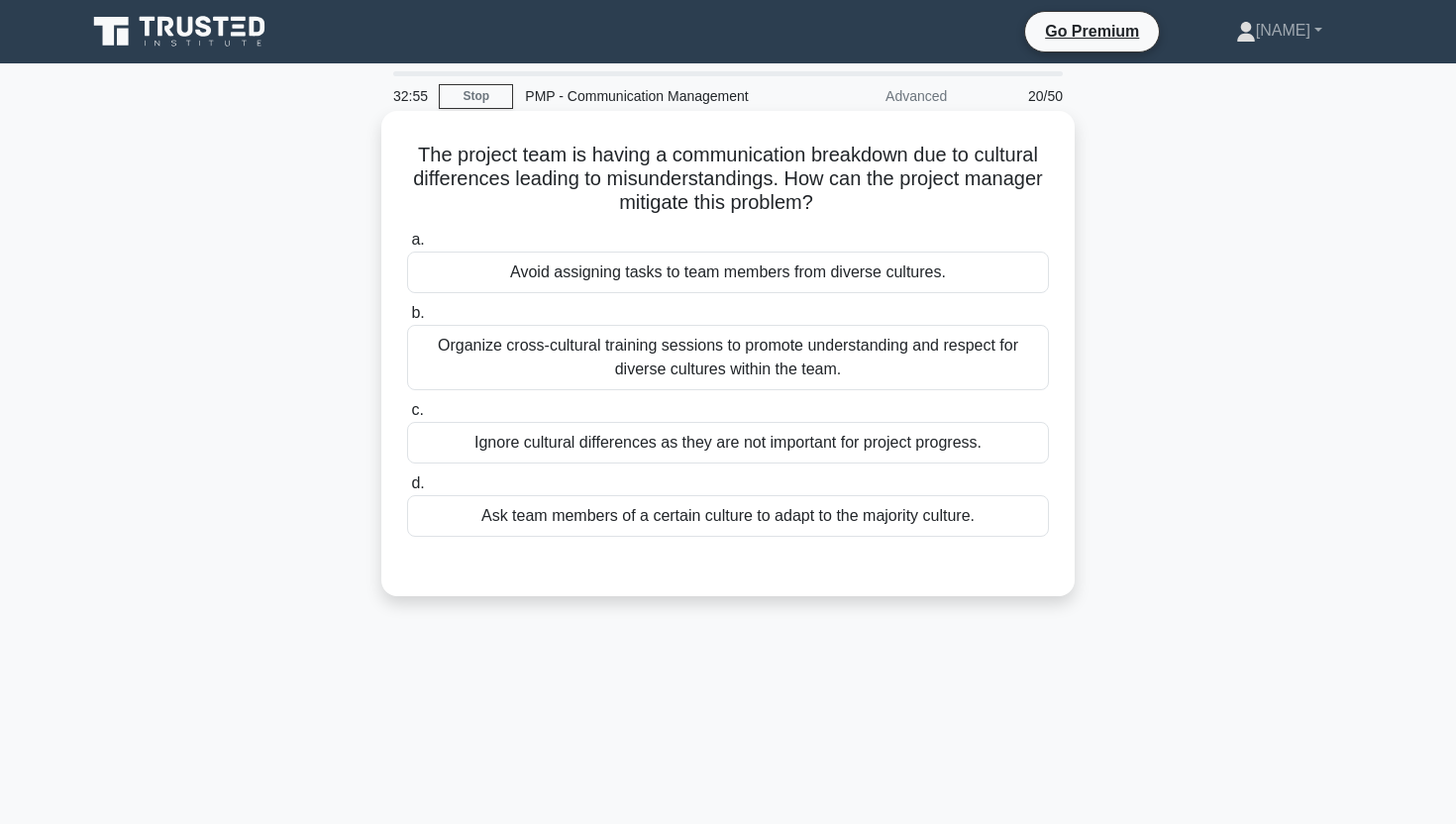 click on "Organize cross-cultural training sessions to promote understanding and respect for diverse cultures within the team." at bounding box center (728, 358) 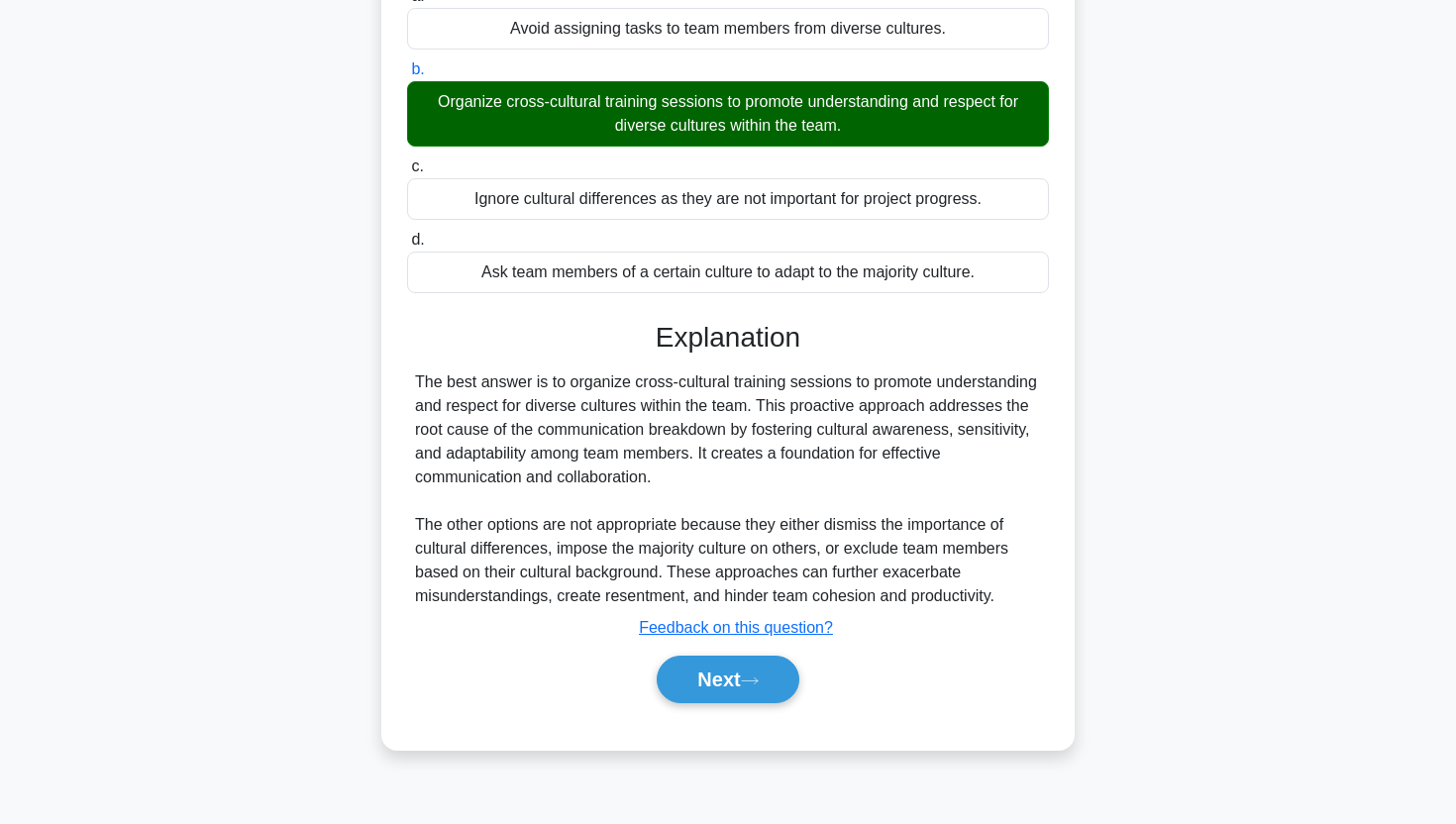 scroll, scrollTop: 246, scrollLeft: 0, axis: vertical 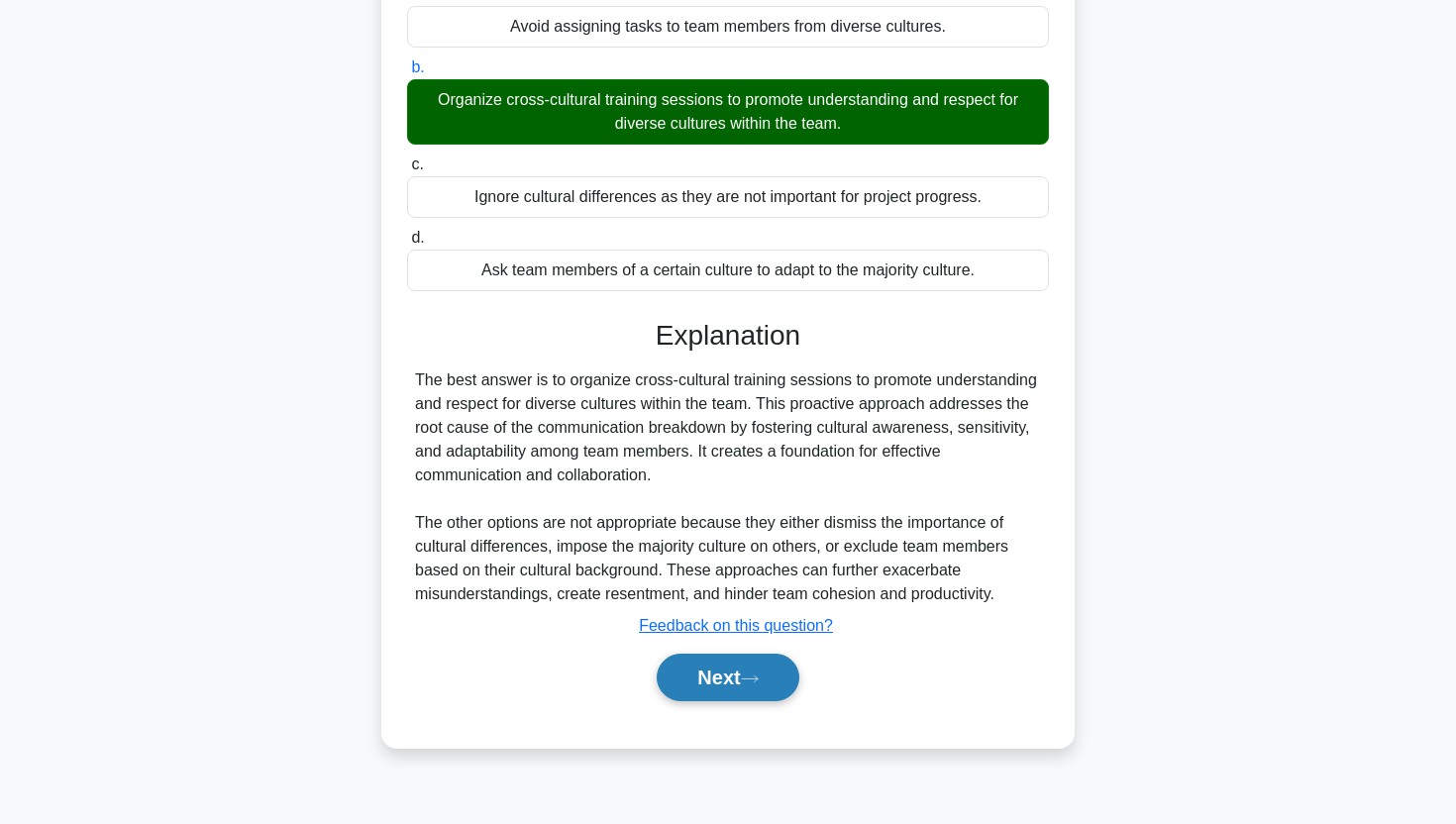 click on "Next" at bounding box center [727, 677] 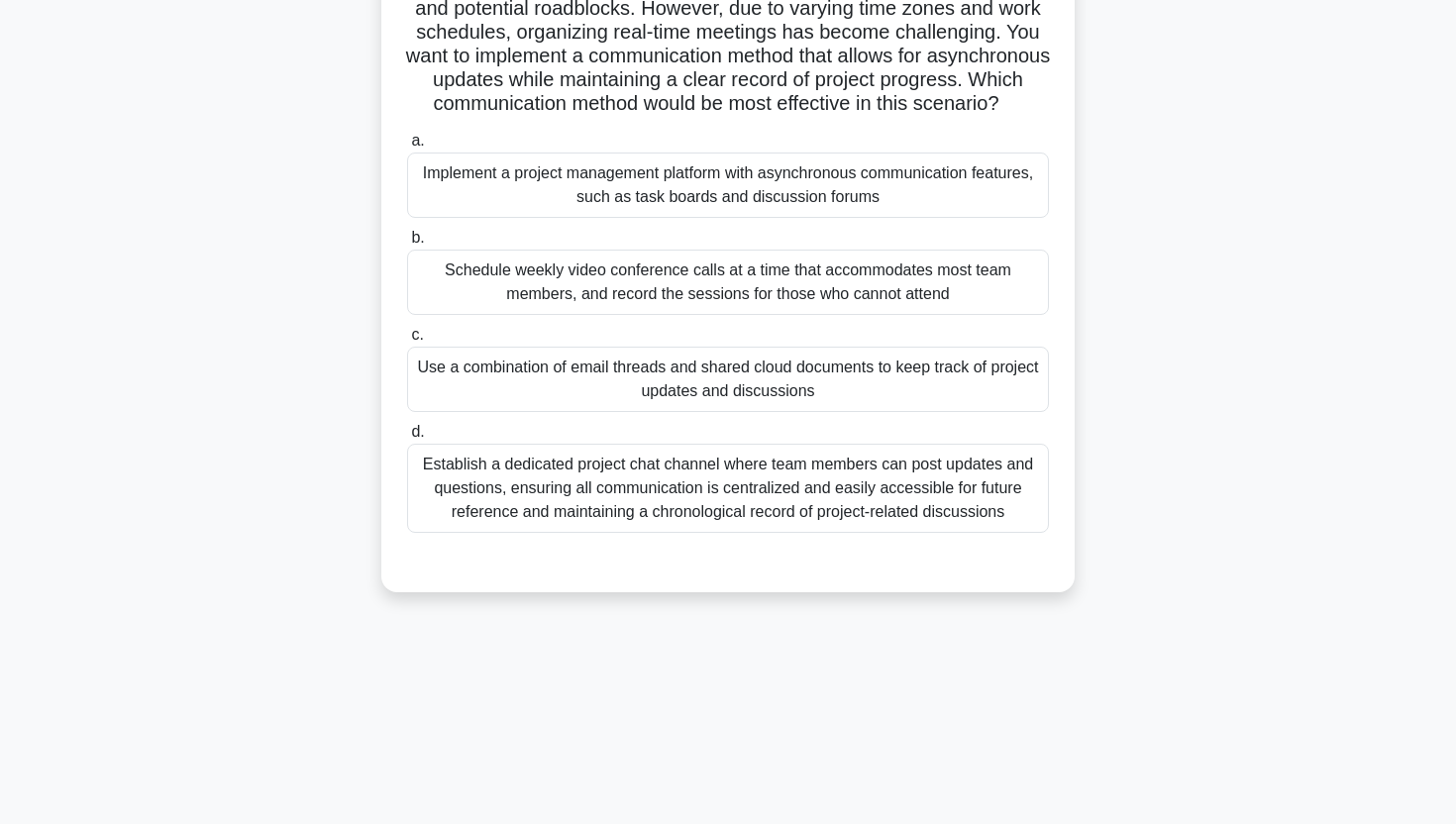 scroll, scrollTop: 246, scrollLeft: 0, axis: vertical 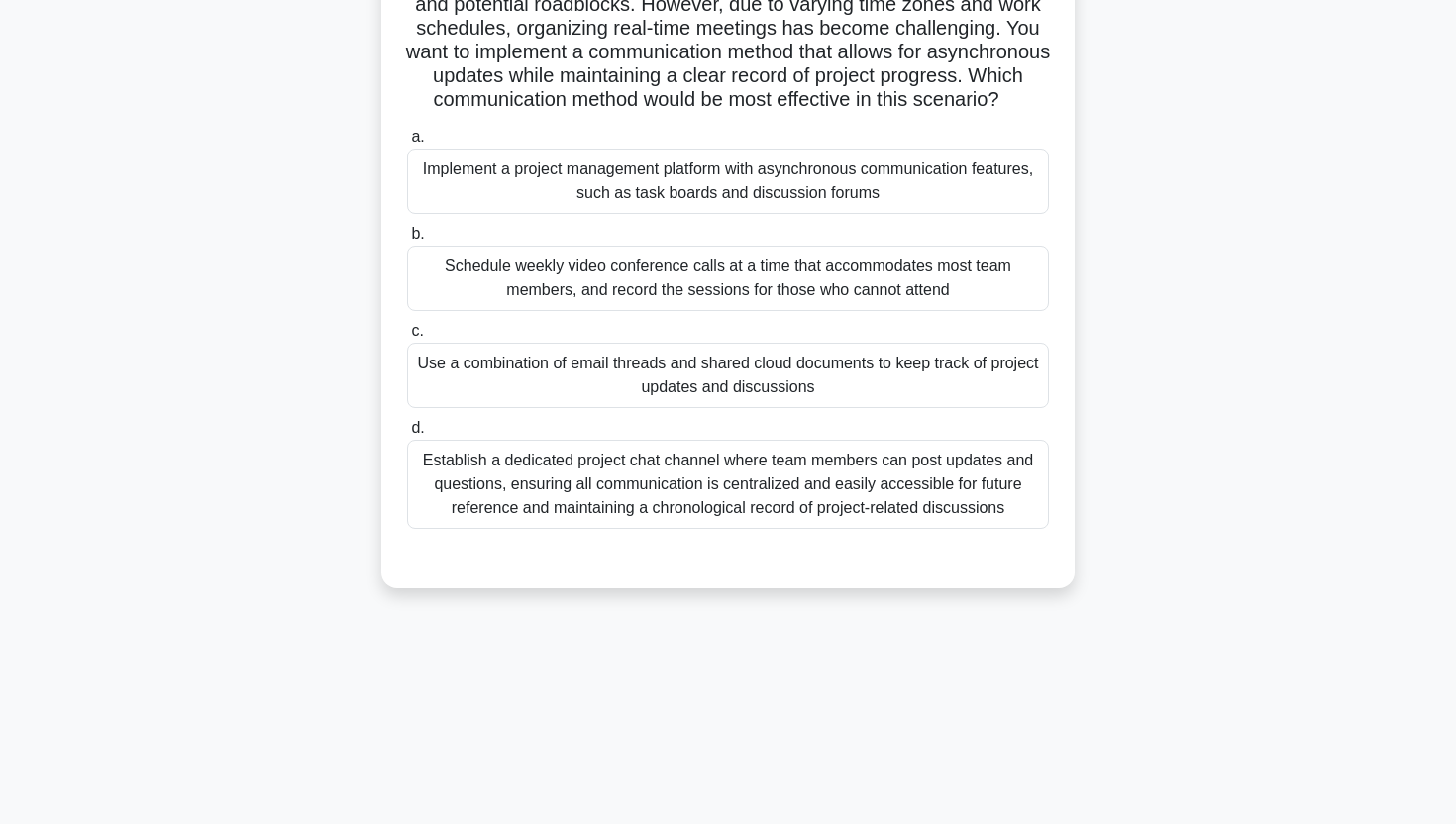 click on "Implement a project management platform with asynchronous communication features, such as task boards and discussion forums" at bounding box center [728, 181] 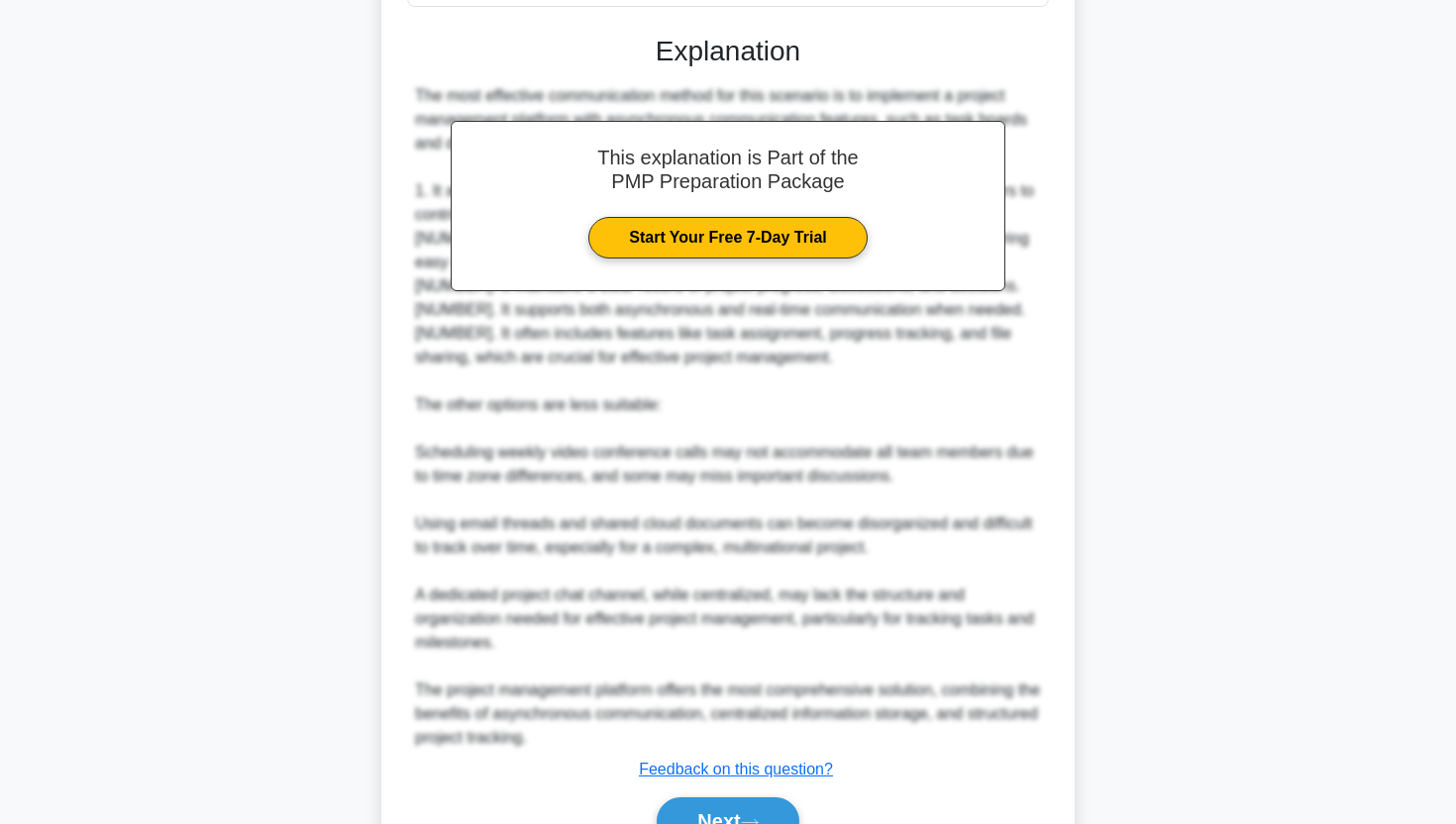 scroll, scrollTop: 896, scrollLeft: 0, axis: vertical 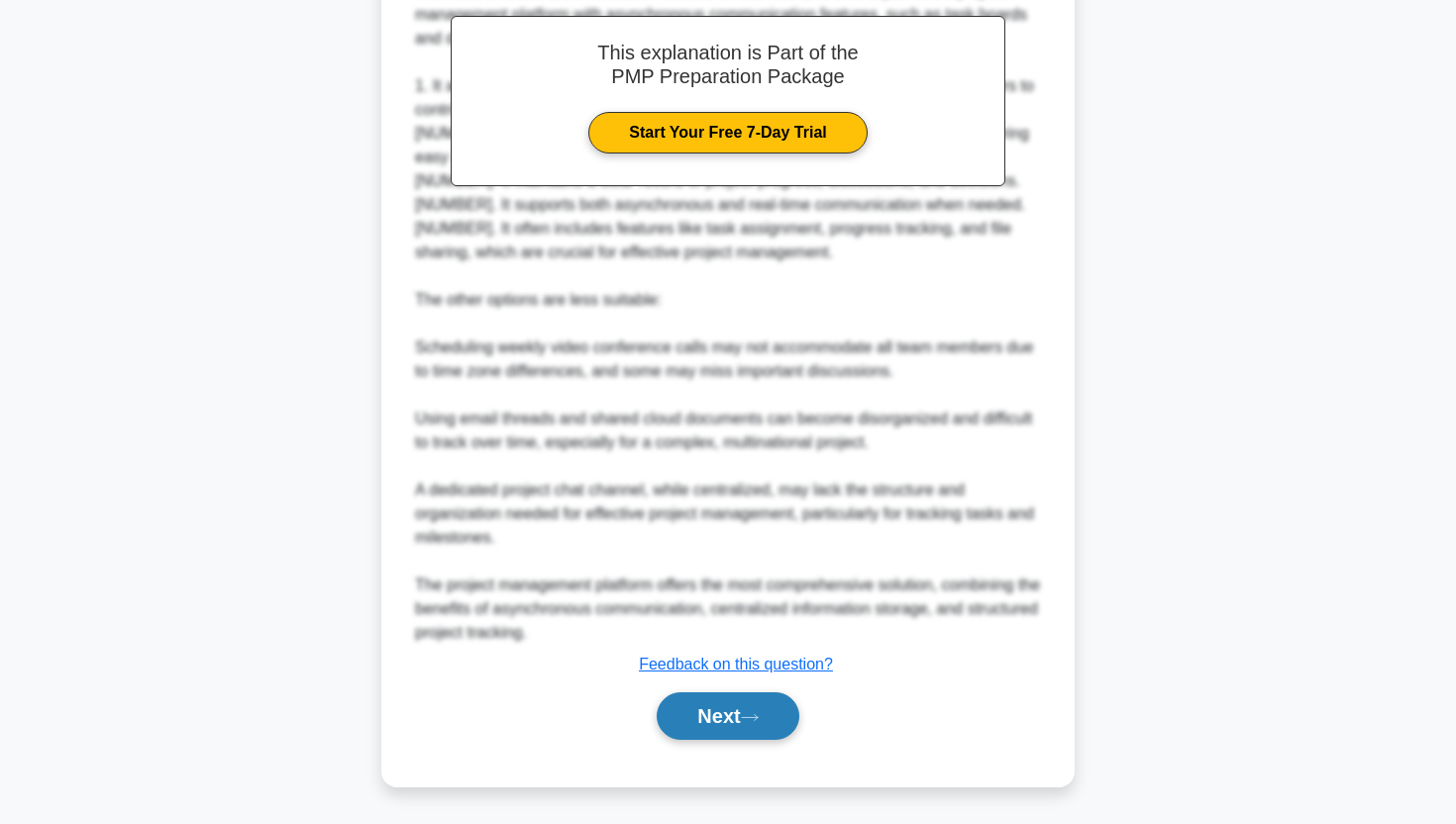 click on "Next" at bounding box center (727, 716) 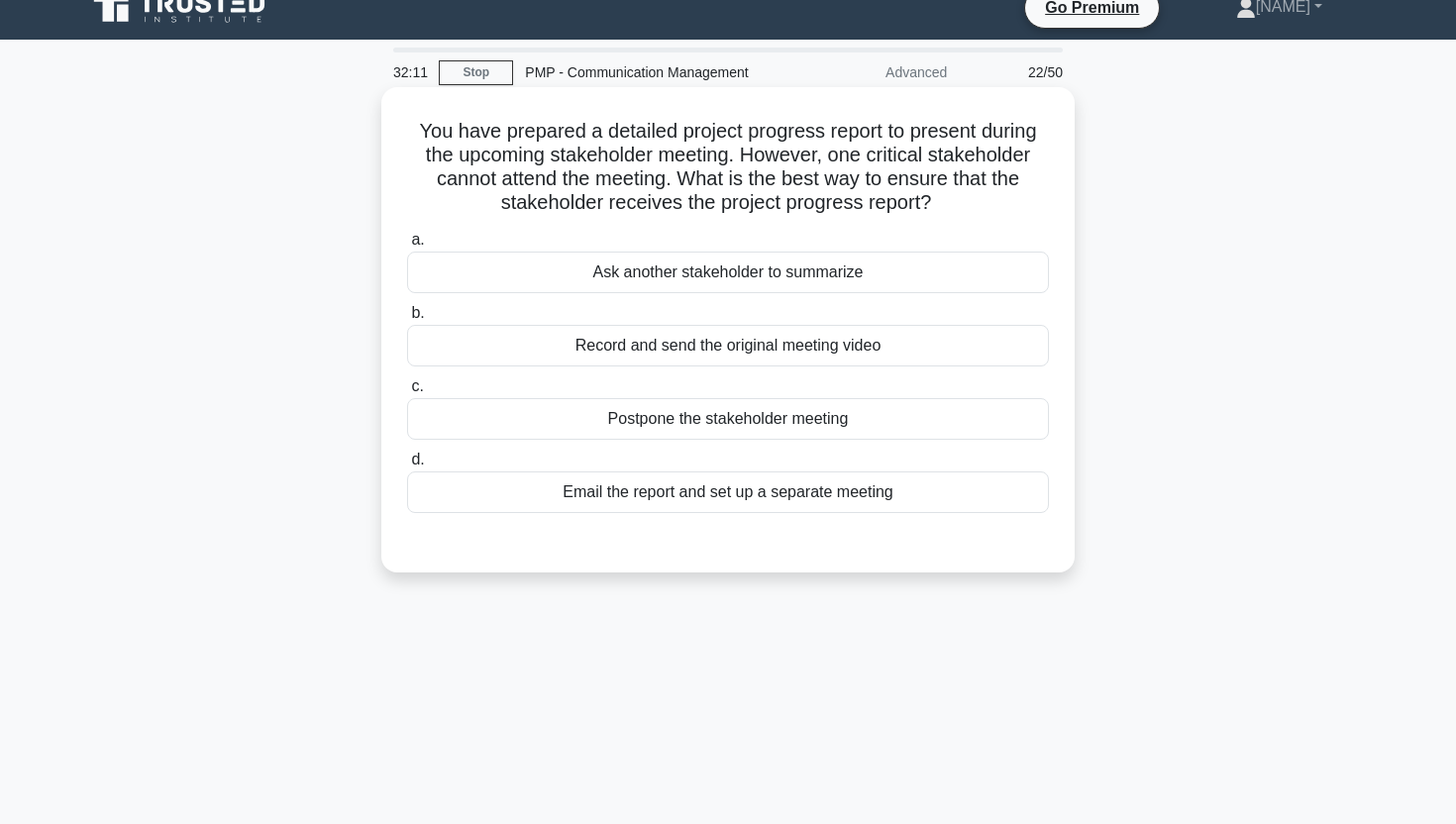 scroll, scrollTop: 26, scrollLeft: 0, axis: vertical 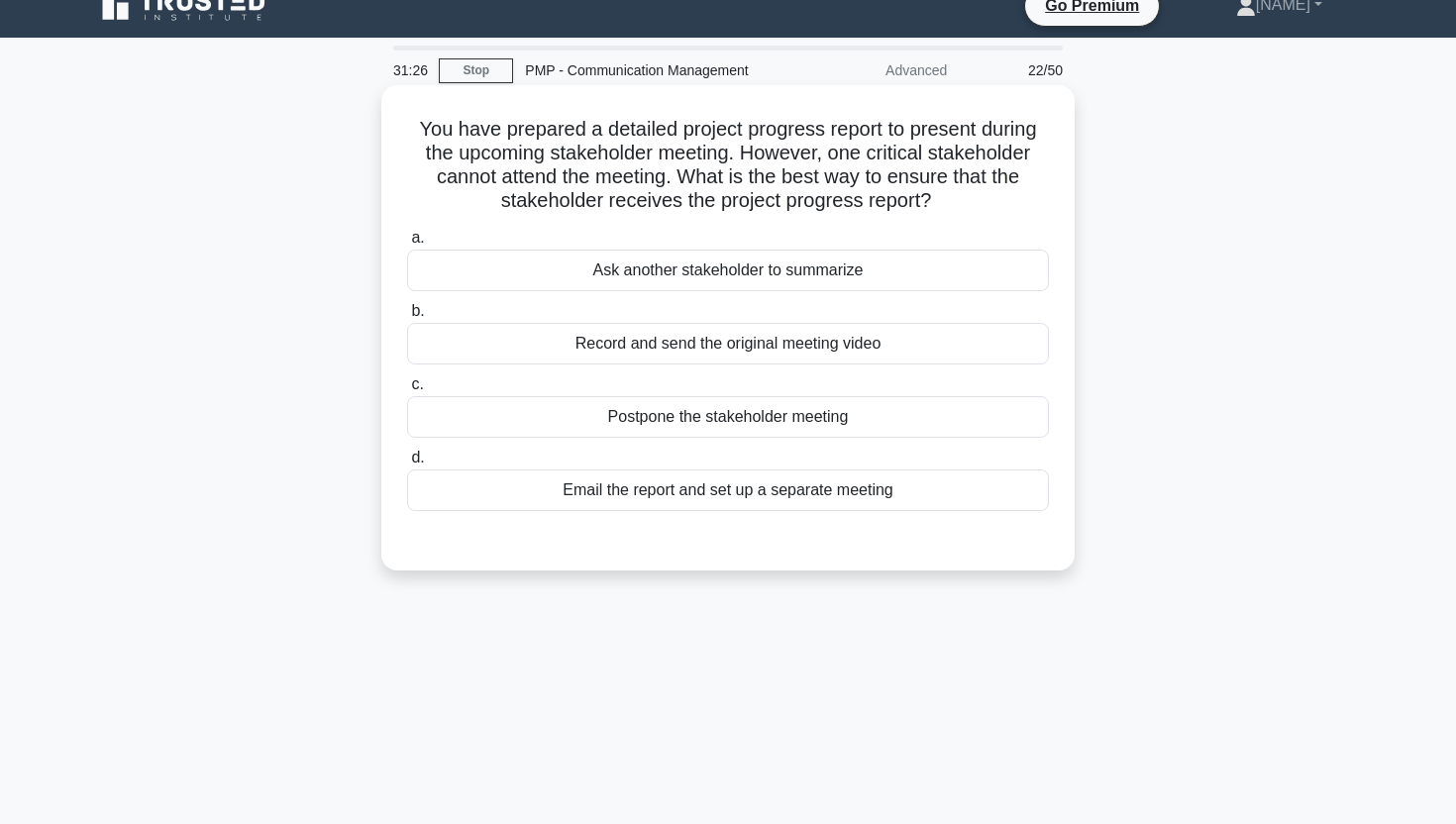 click on "Record and send the original meeting video" at bounding box center [728, 344] 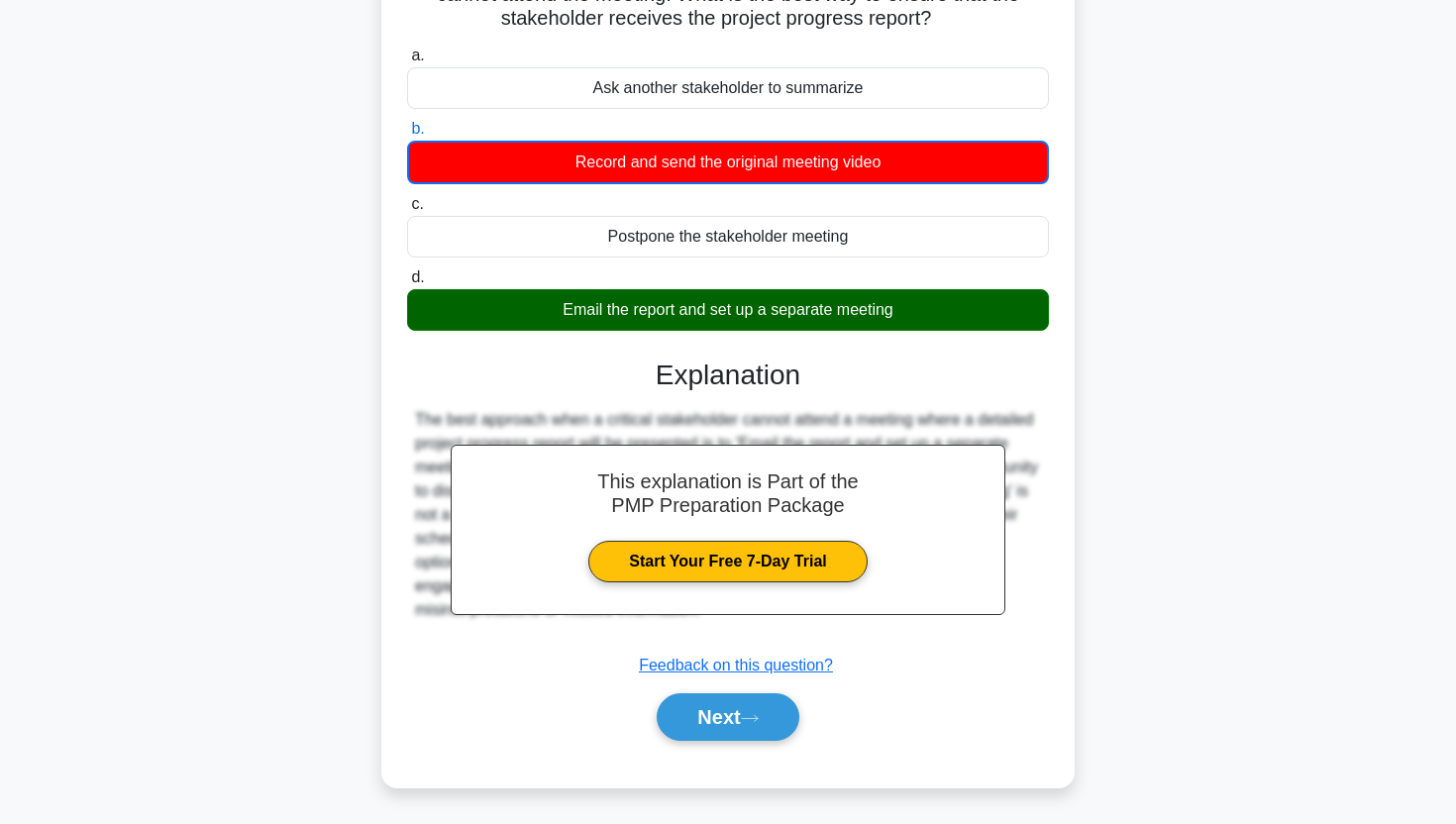 scroll, scrollTop: 215, scrollLeft: 0, axis: vertical 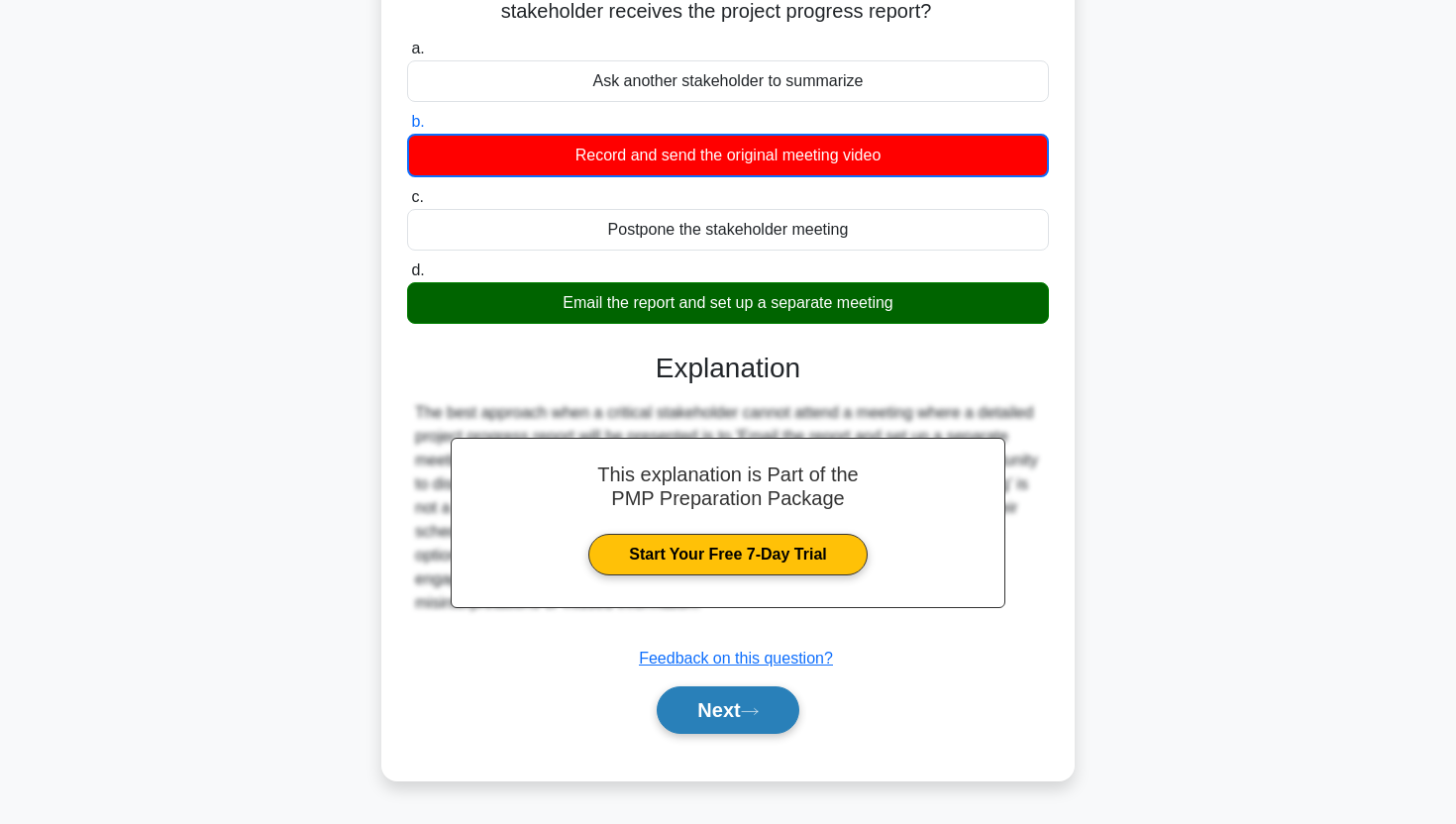 click on "Next" at bounding box center (727, 710) 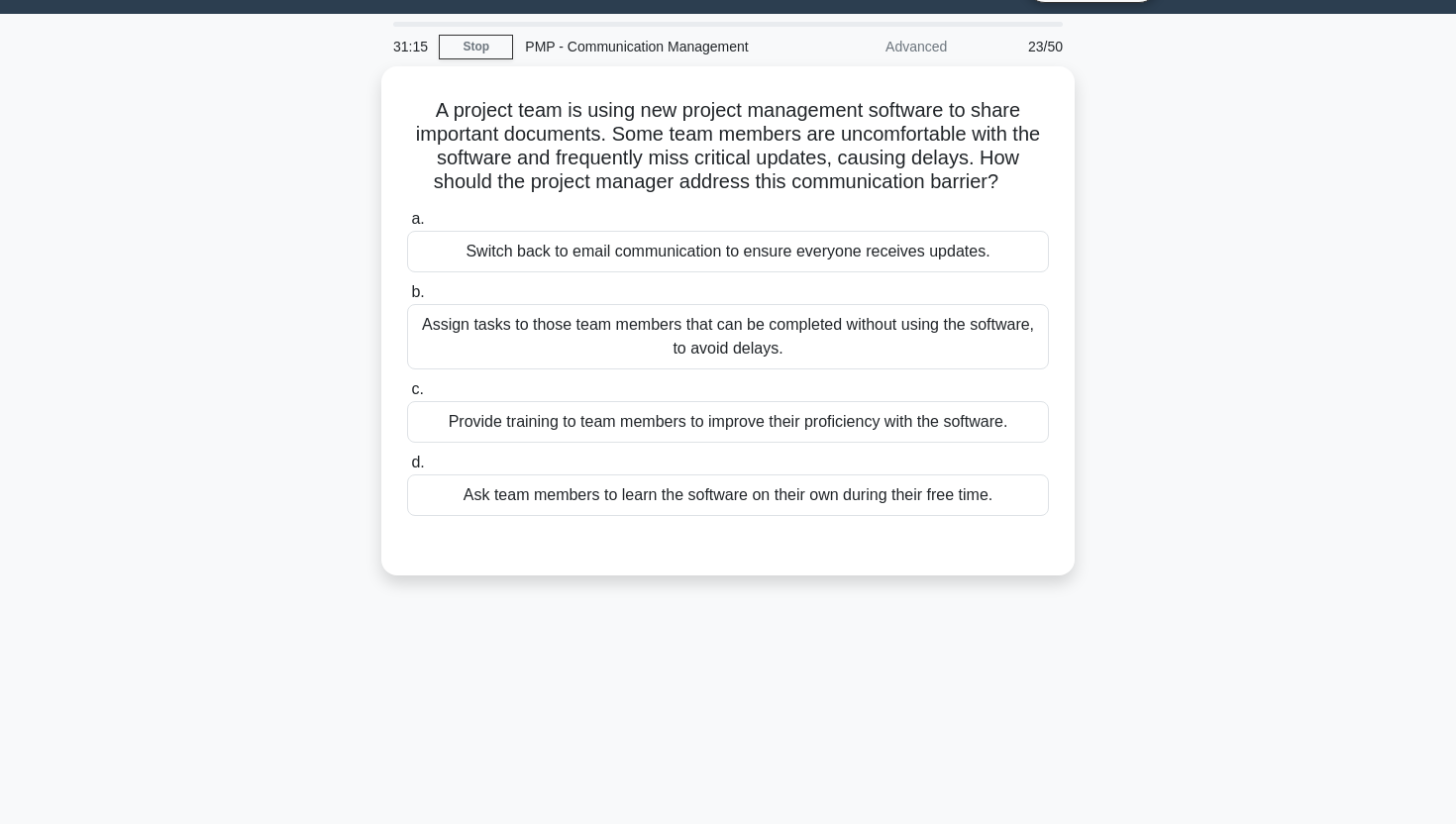 scroll, scrollTop: 49, scrollLeft: 0, axis: vertical 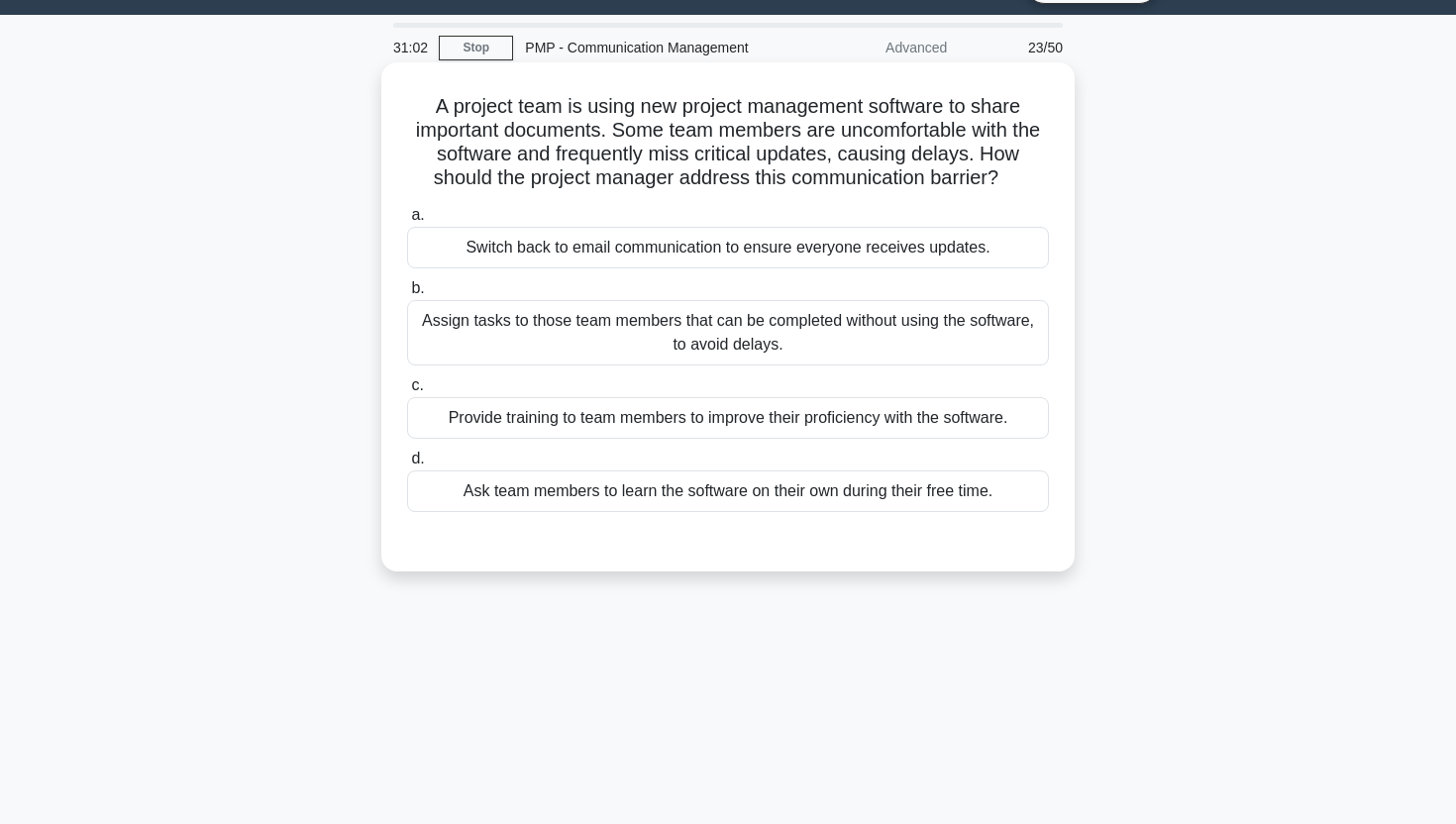 click on "Provide training to team members to improve their proficiency with the software." at bounding box center (728, 418) 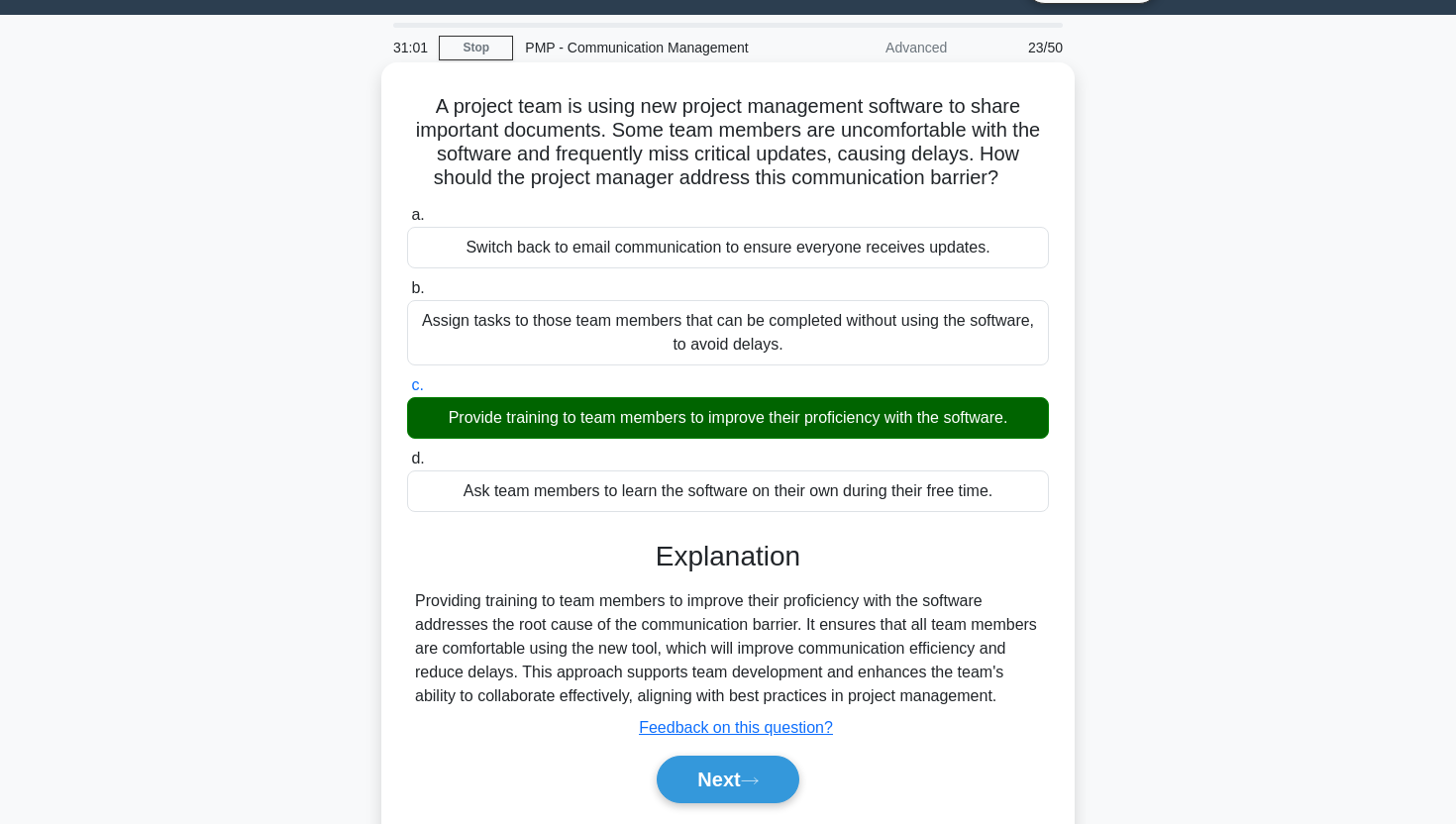 scroll, scrollTop: 246, scrollLeft: 0, axis: vertical 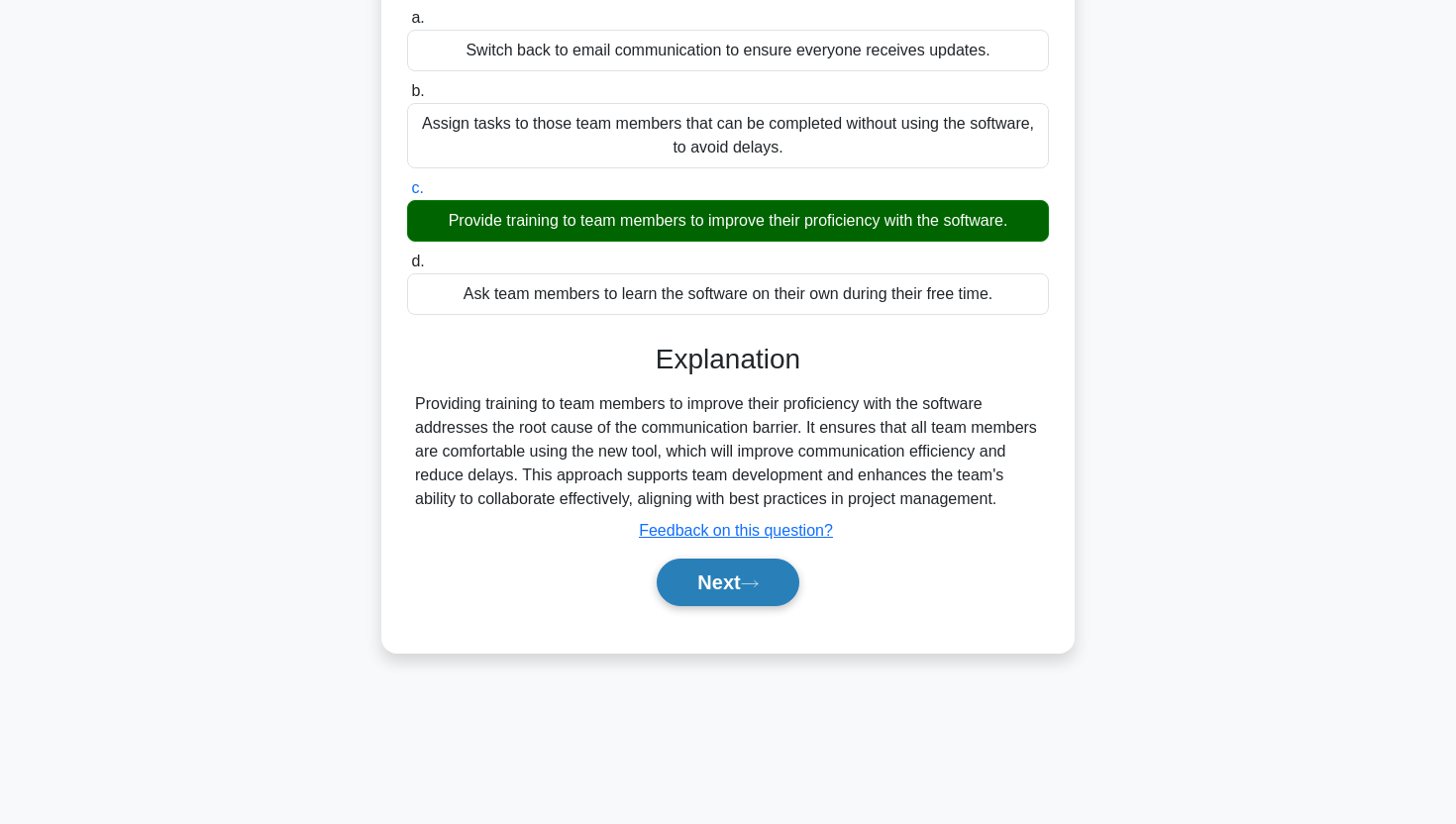 click on "Next" at bounding box center [727, 582] 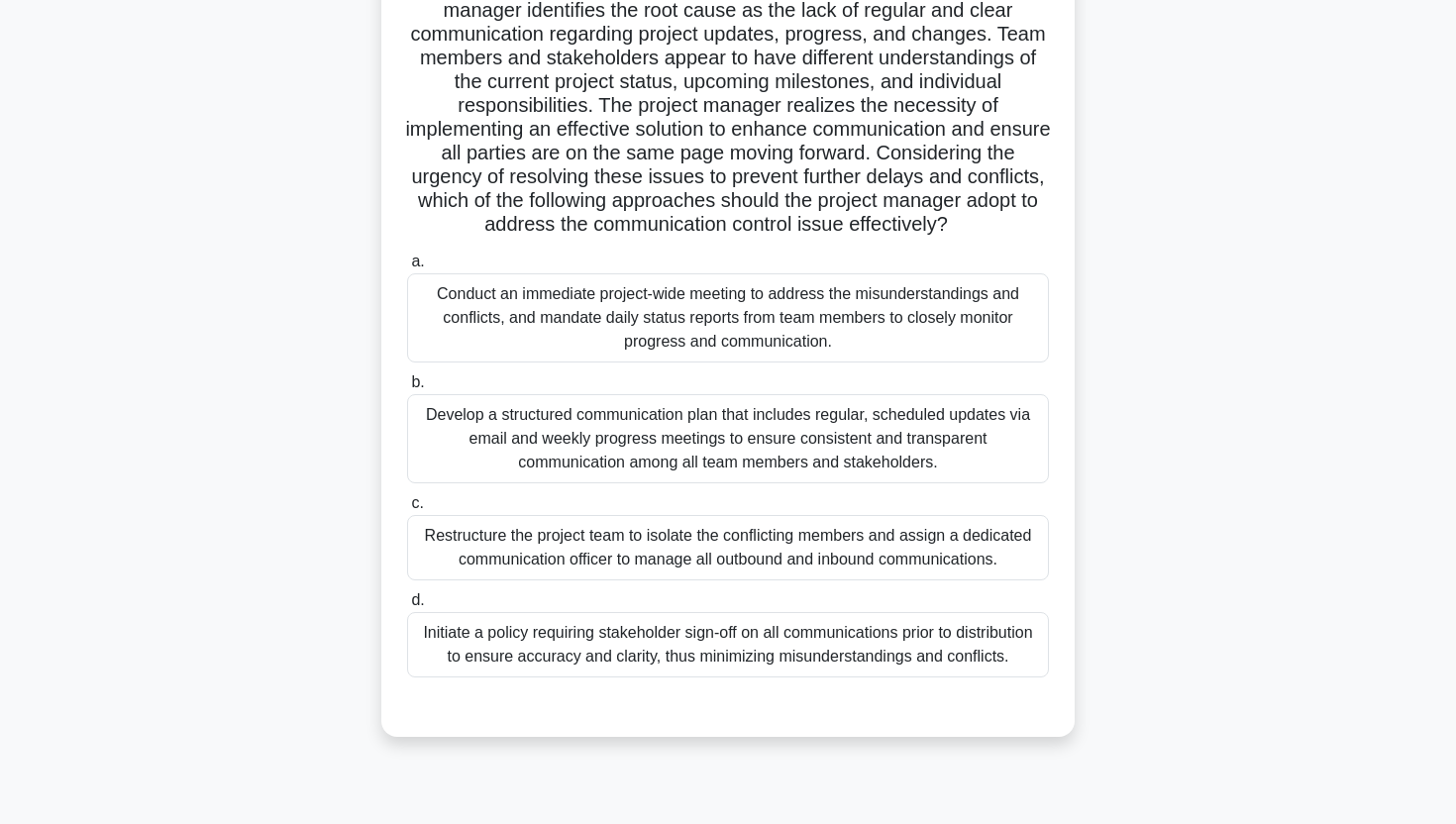scroll, scrollTop: 246, scrollLeft: 0, axis: vertical 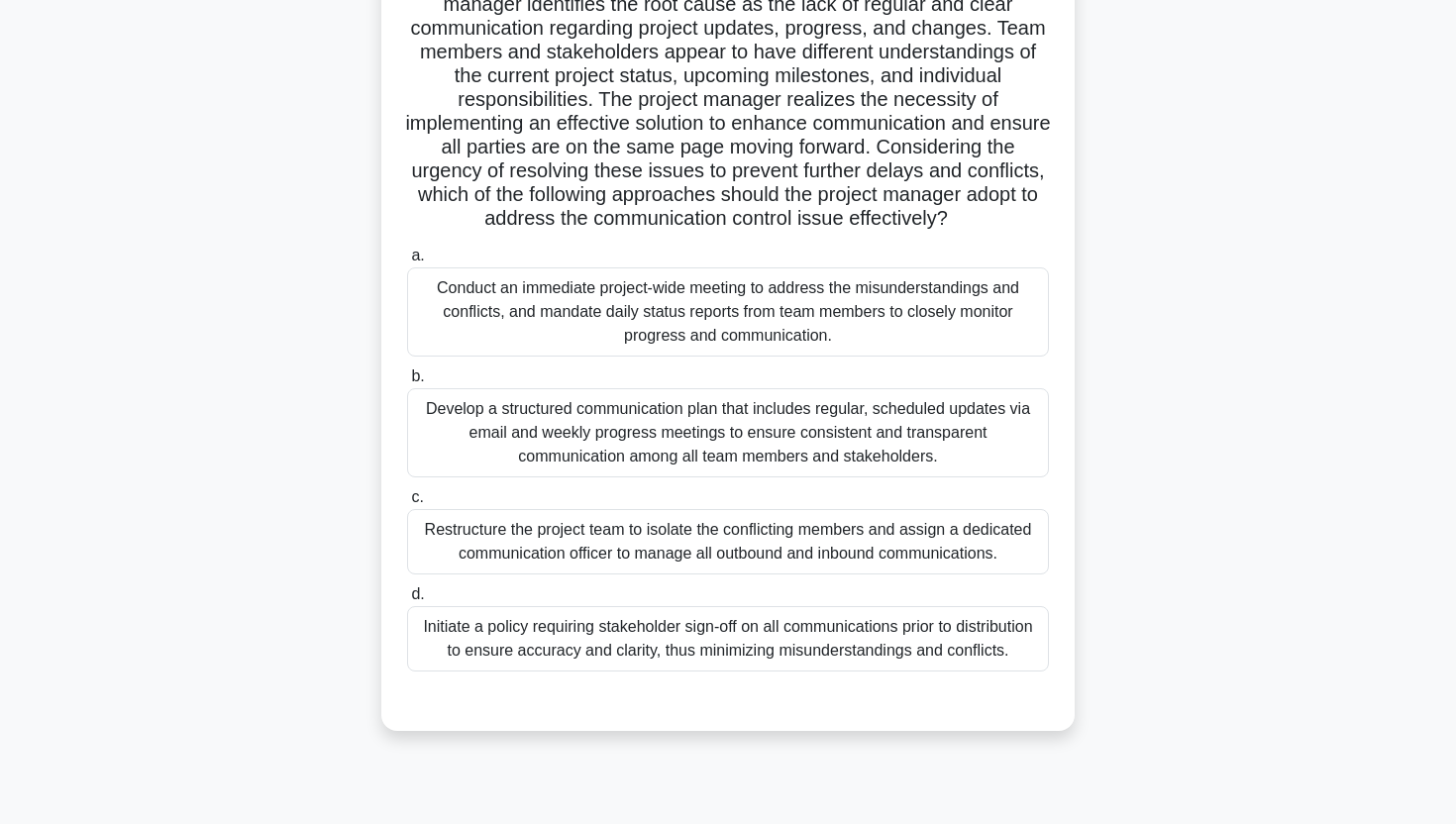 click on "Develop a structured communication plan that includes regular, scheduled updates via email and weekly progress meetings to ensure consistent and transparent communication among all team members and stakeholders." at bounding box center (728, 433) 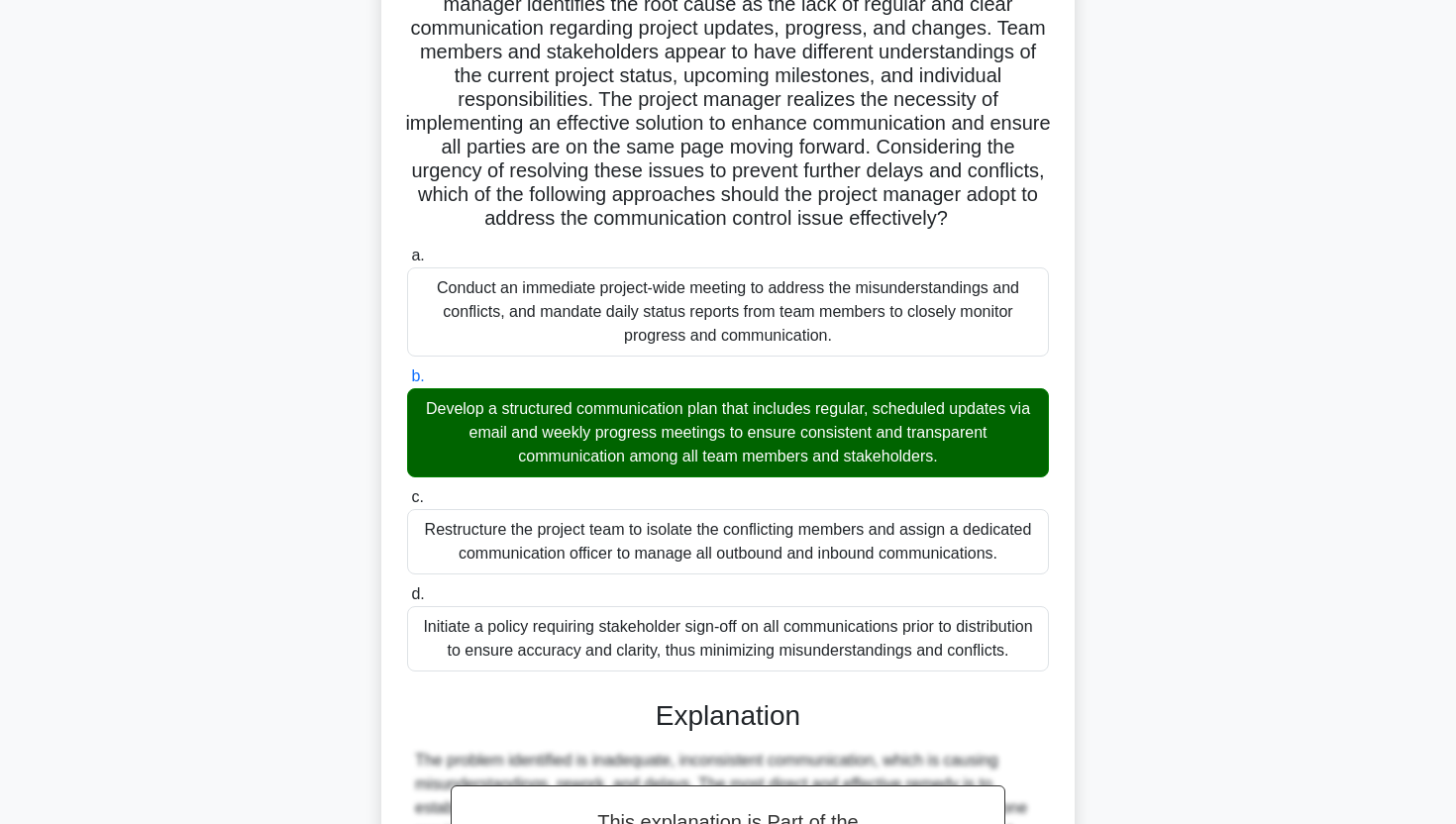 scroll, scrollTop: 635, scrollLeft: 0, axis: vertical 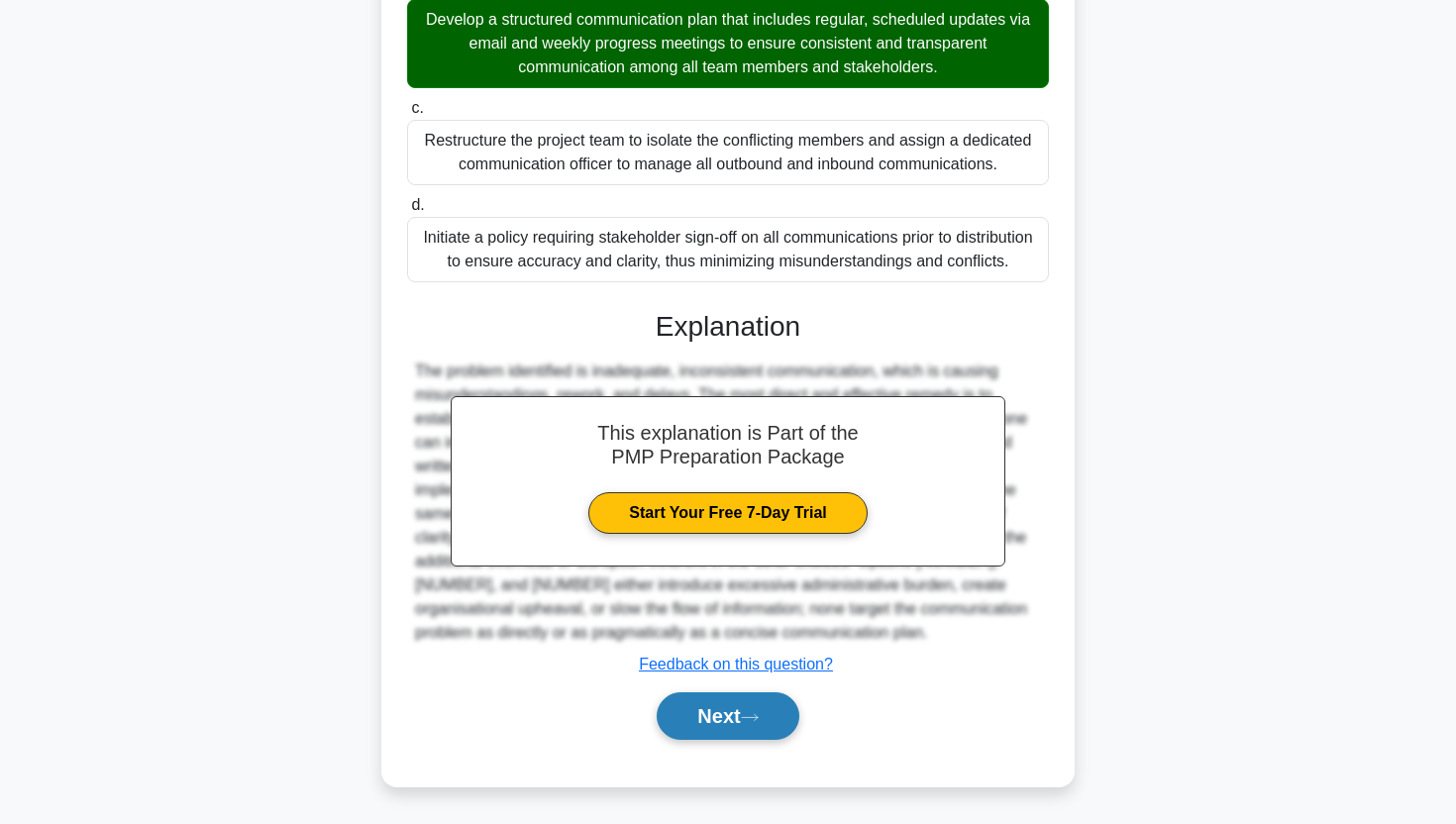 click on "Next" at bounding box center (727, 716) 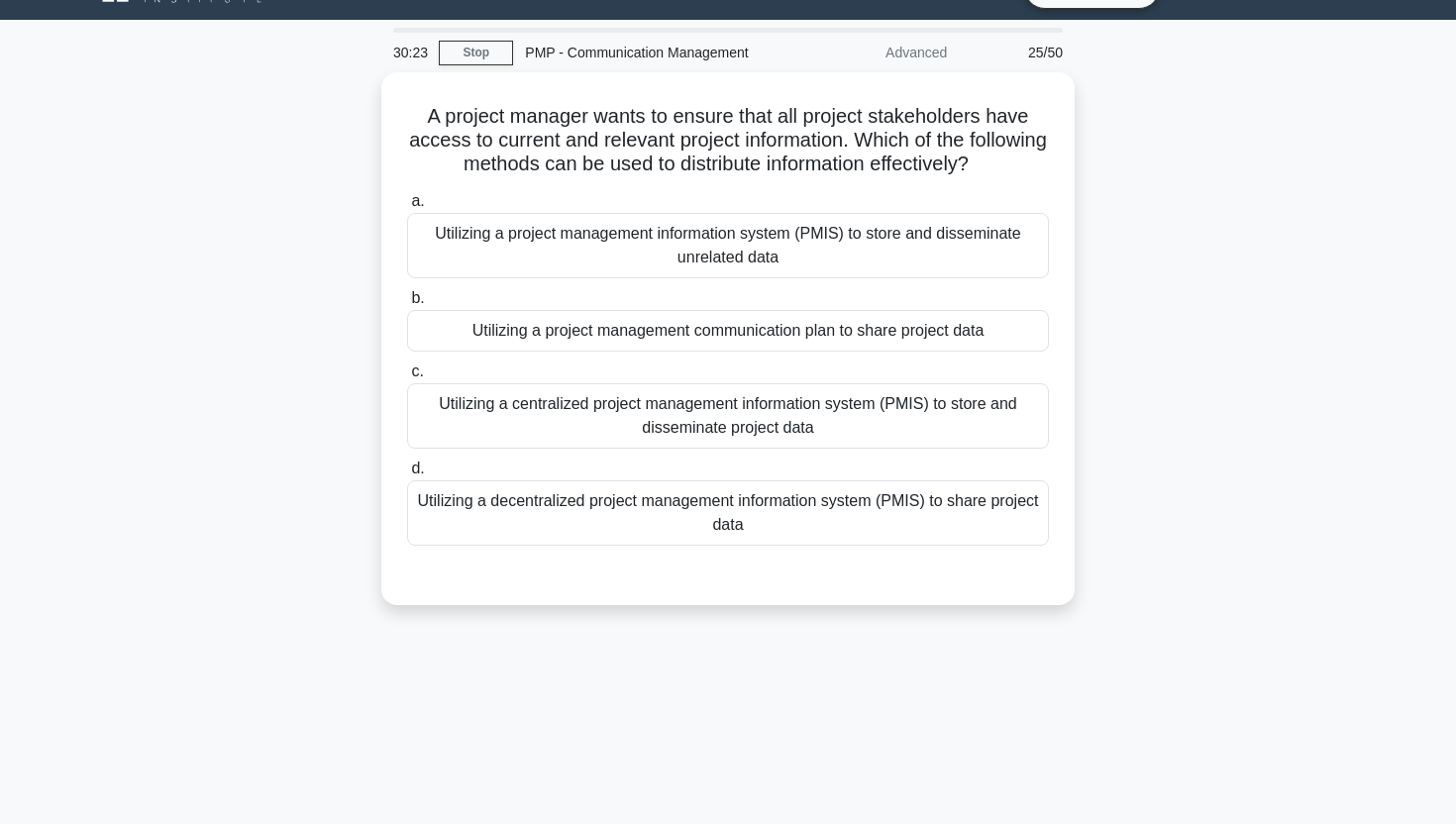 scroll, scrollTop: 0, scrollLeft: 0, axis: both 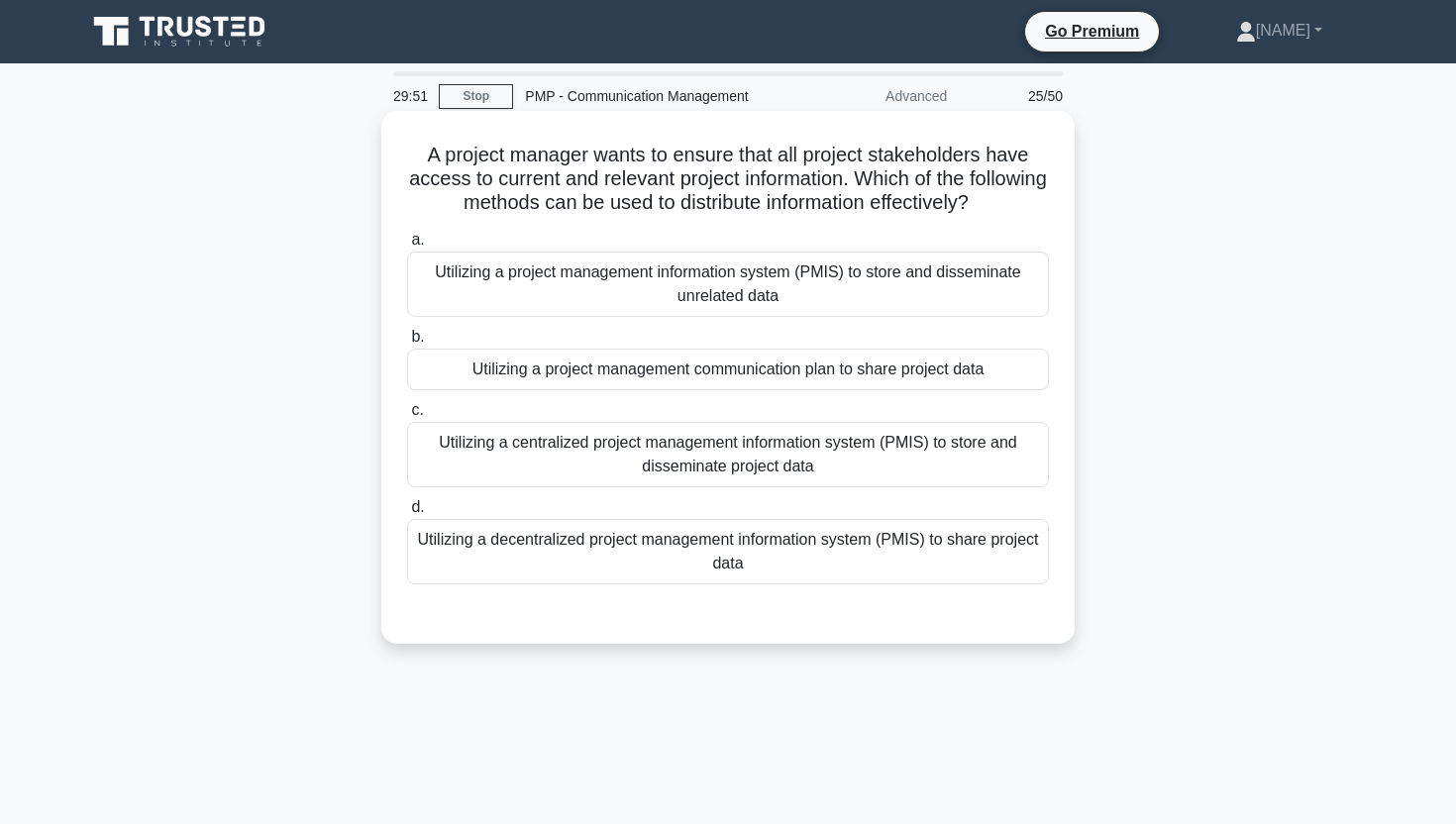 click on "Utilizing a centralized project management information system (PMIS) to store and disseminate project data" at bounding box center [728, 455] 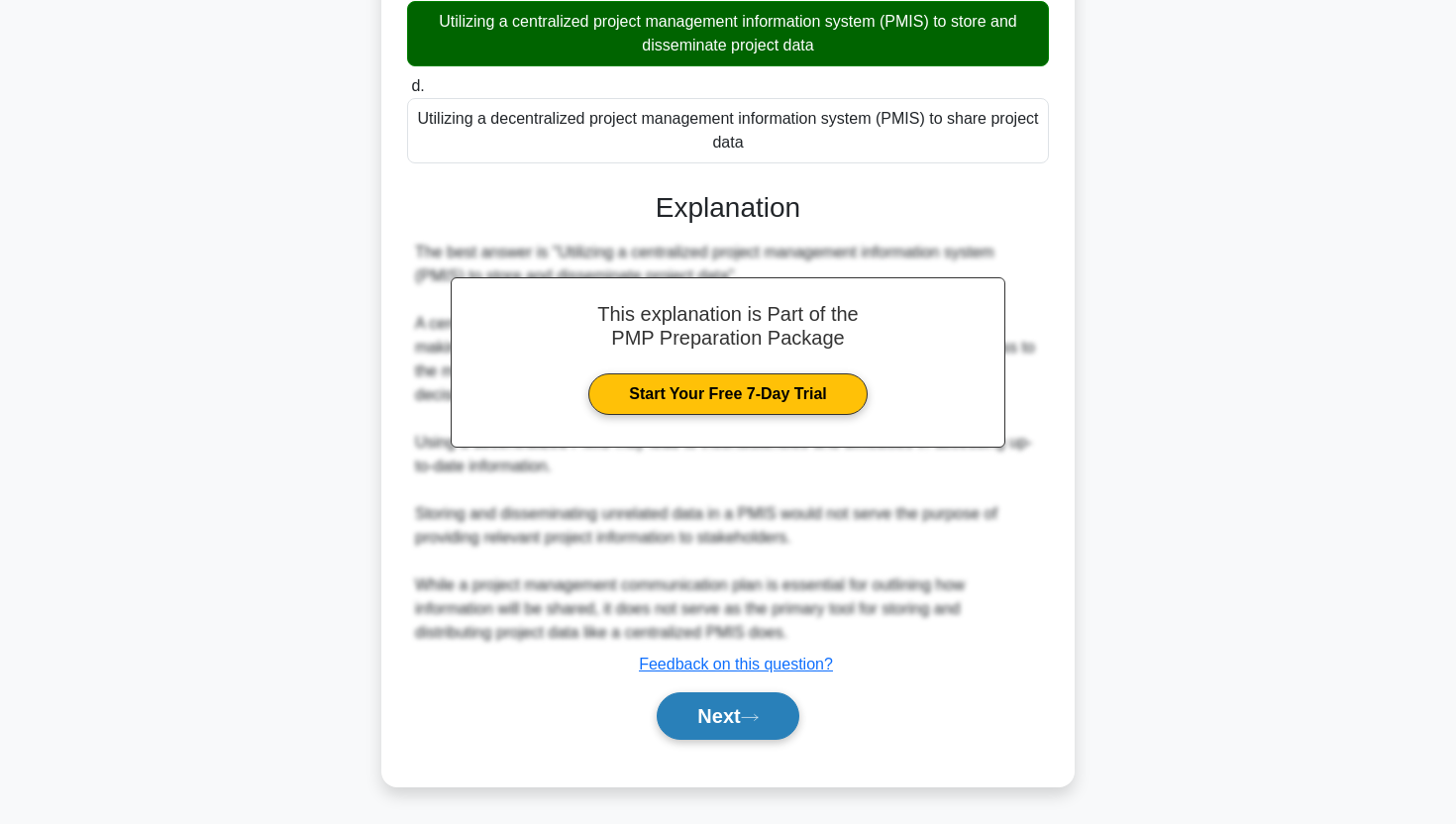 click on "Next" at bounding box center [727, 716] 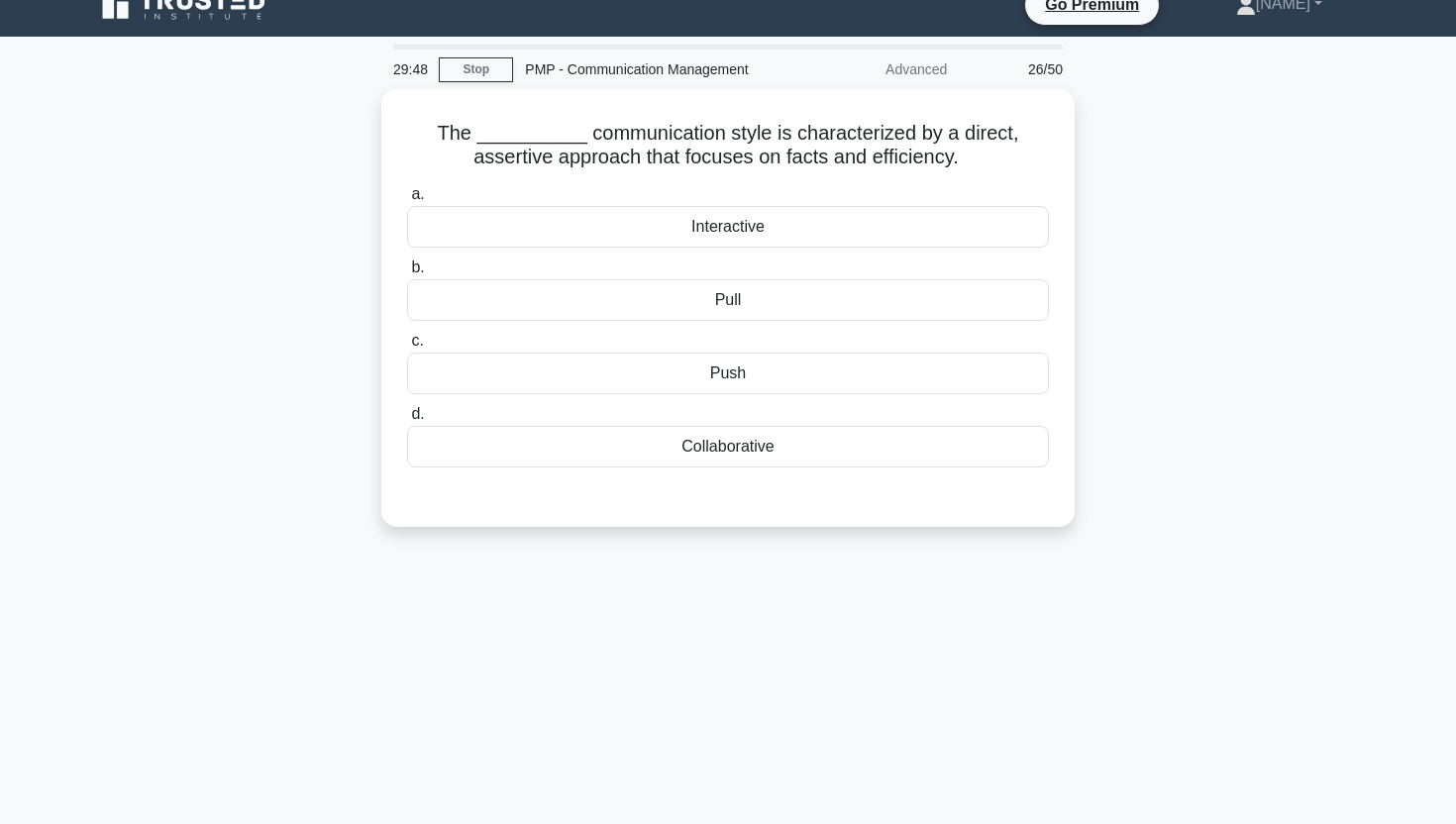 scroll, scrollTop: 0, scrollLeft: 0, axis: both 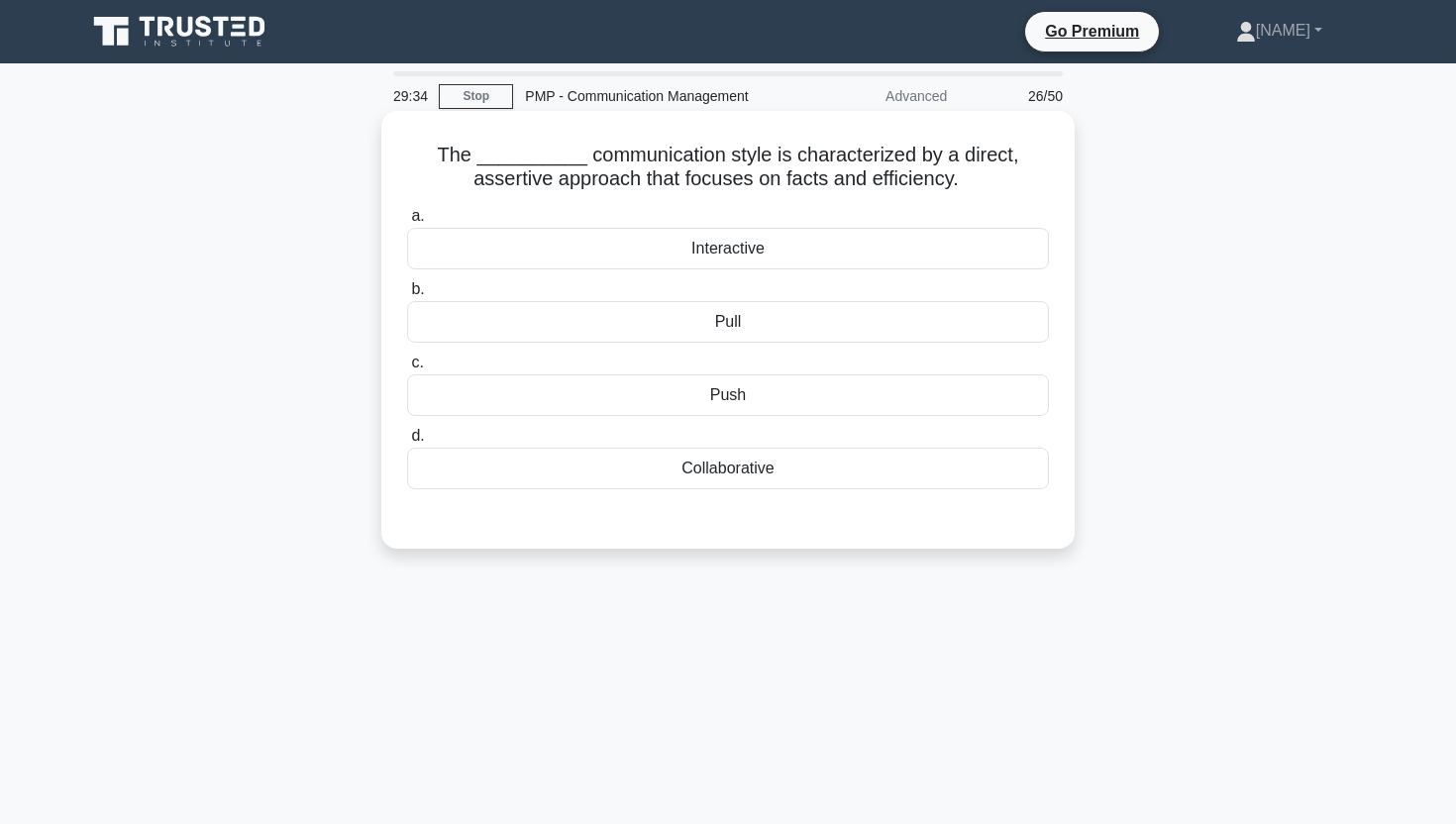 click on "Push" at bounding box center (728, 395) 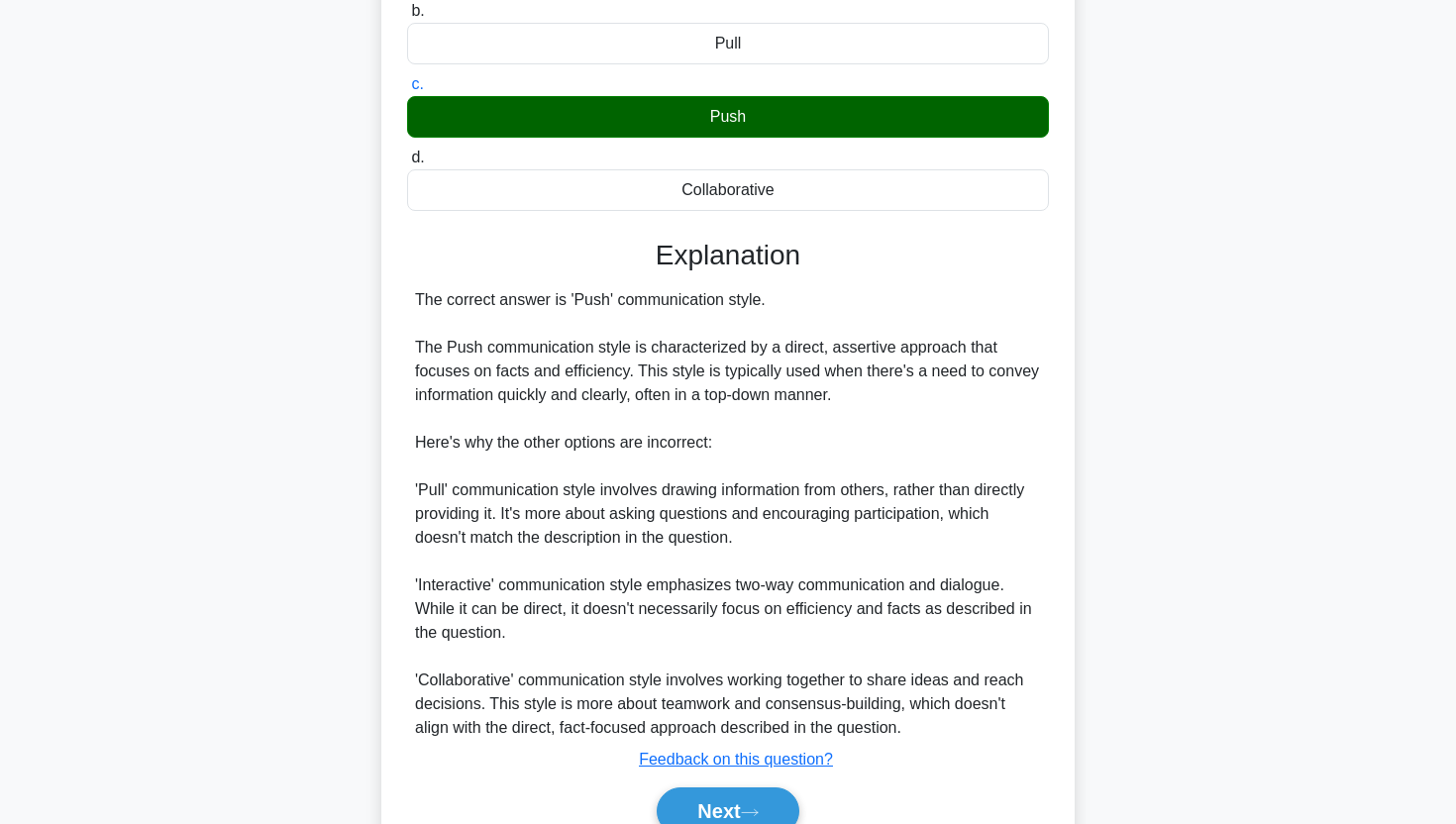scroll, scrollTop: 373, scrollLeft: 0, axis: vertical 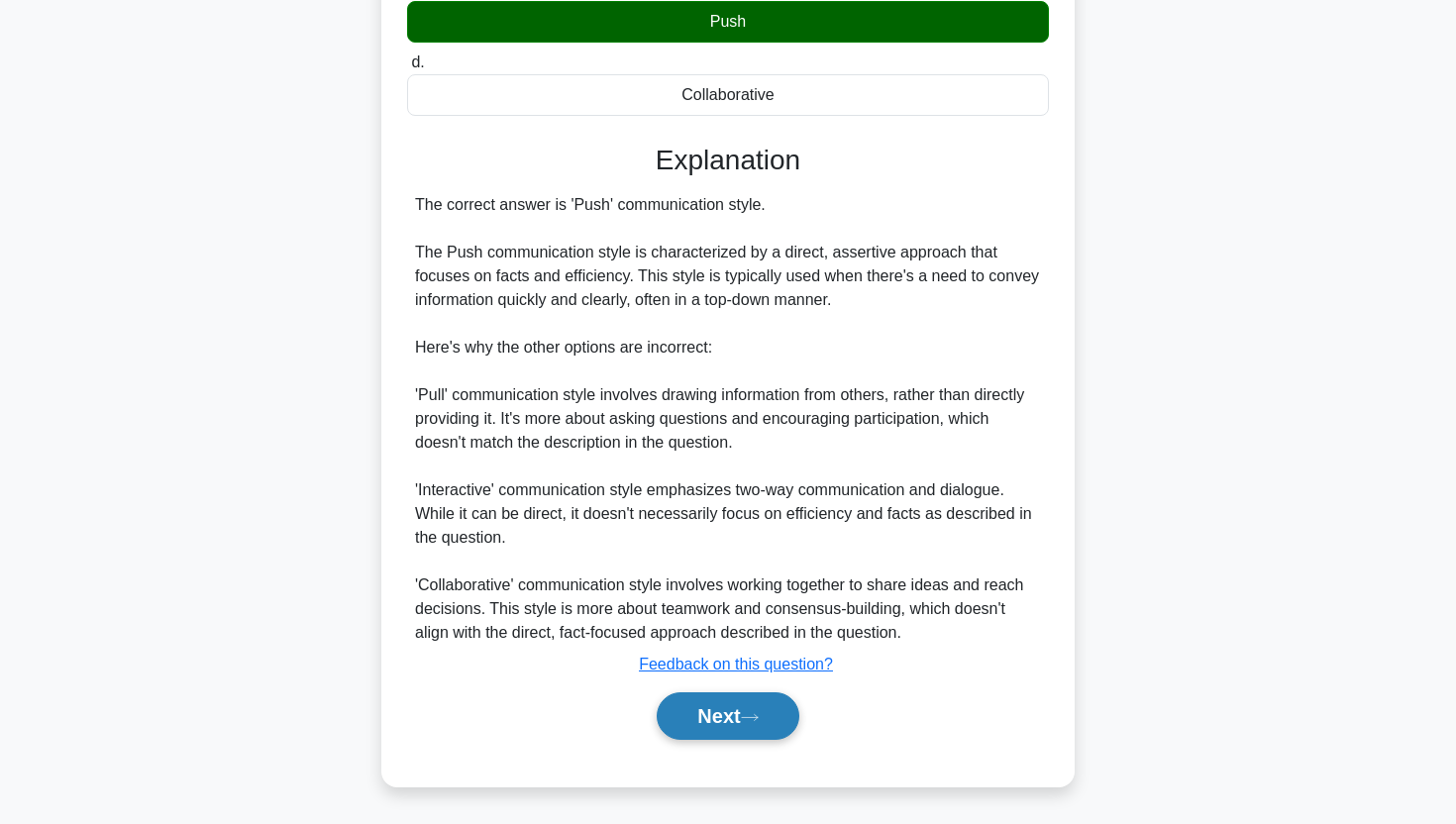 click on "Next" at bounding box center (727, 716) 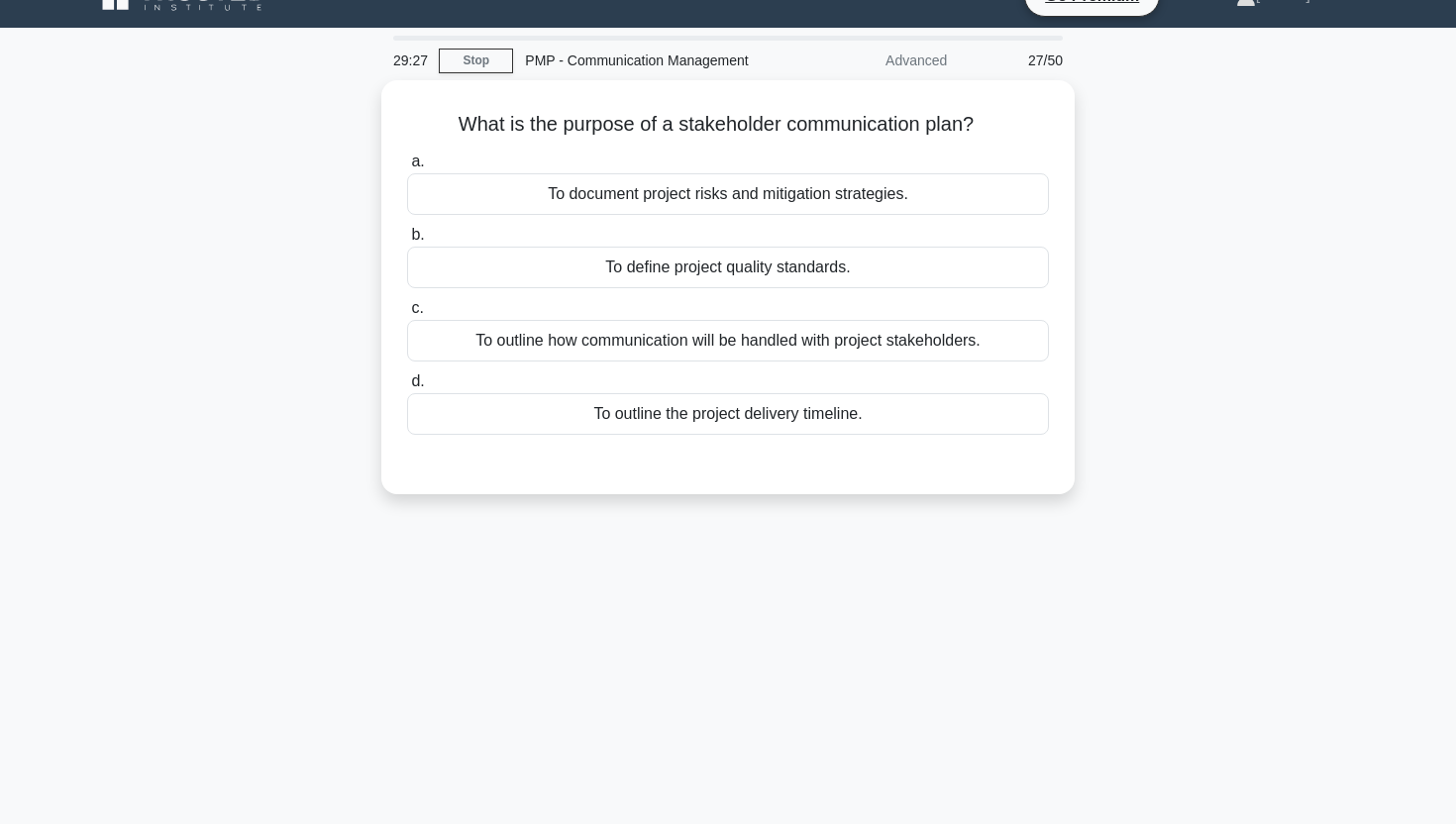scroll, scrollTop: 0, scrollLeft: 0, axis: both 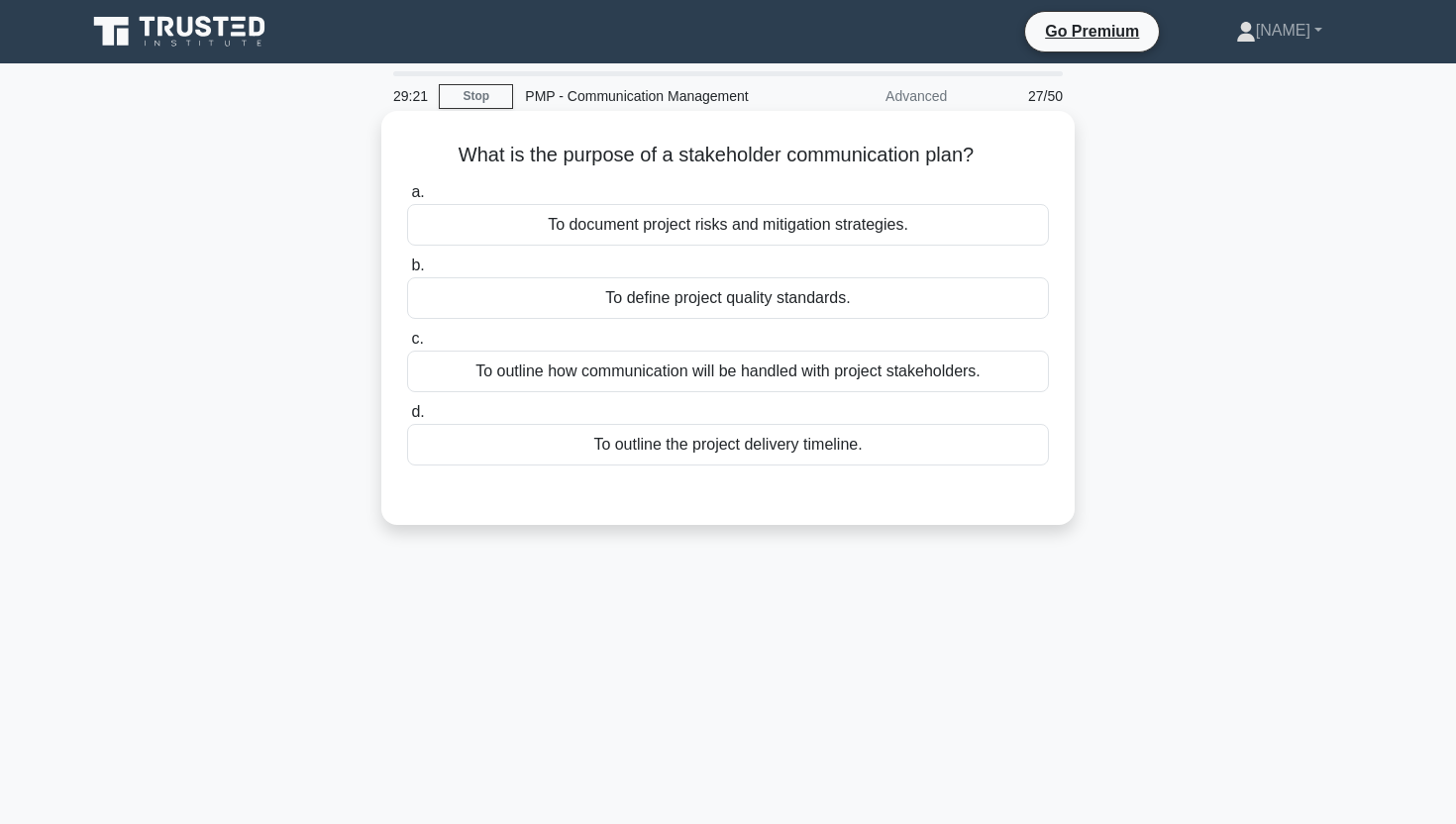 click on "To outline how communication will be handled with project stakeholders." at bounding box center (728, 371) 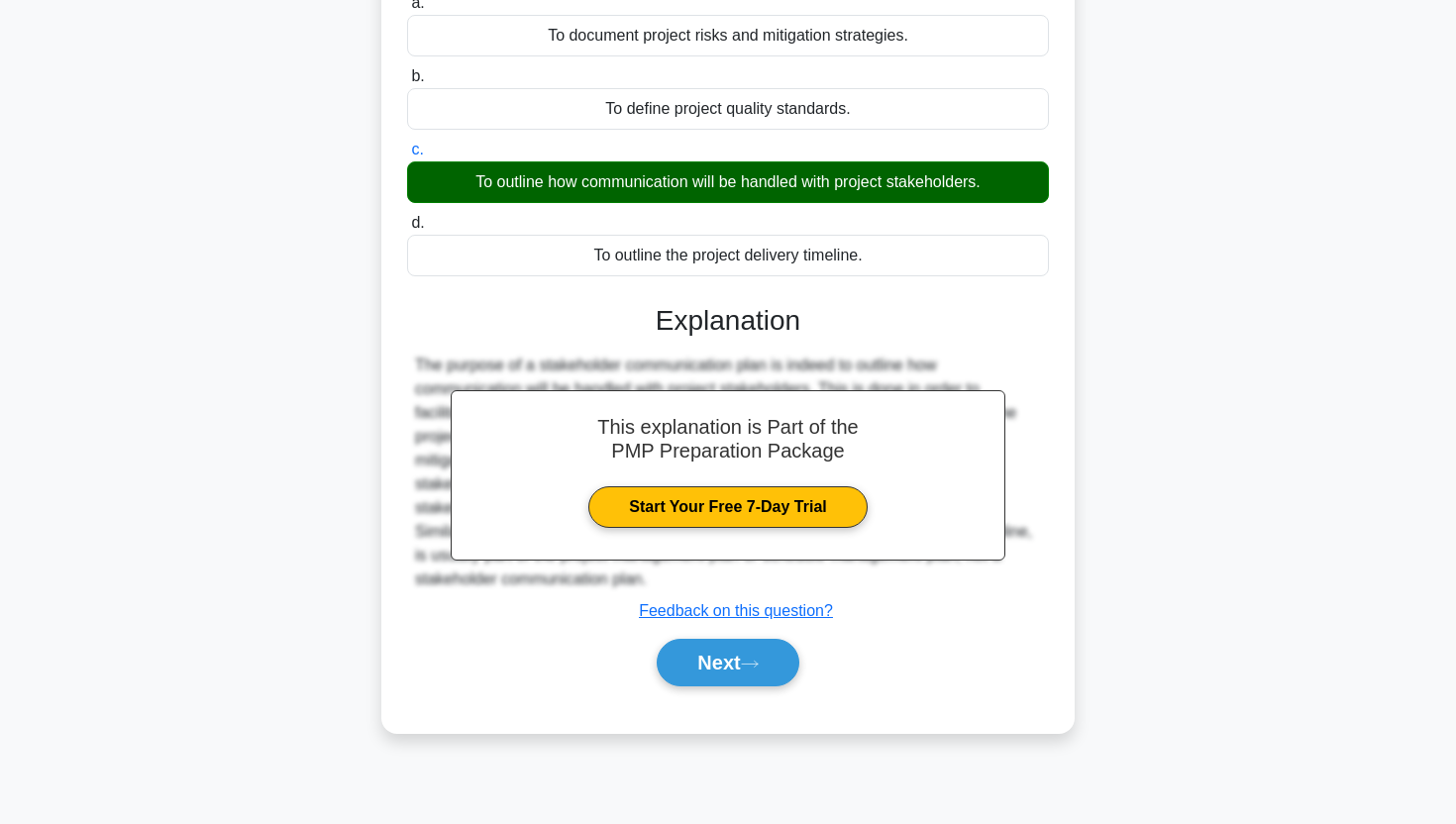 scroll, scrollTop: 246, scrollLeft: 0, axis: vertical 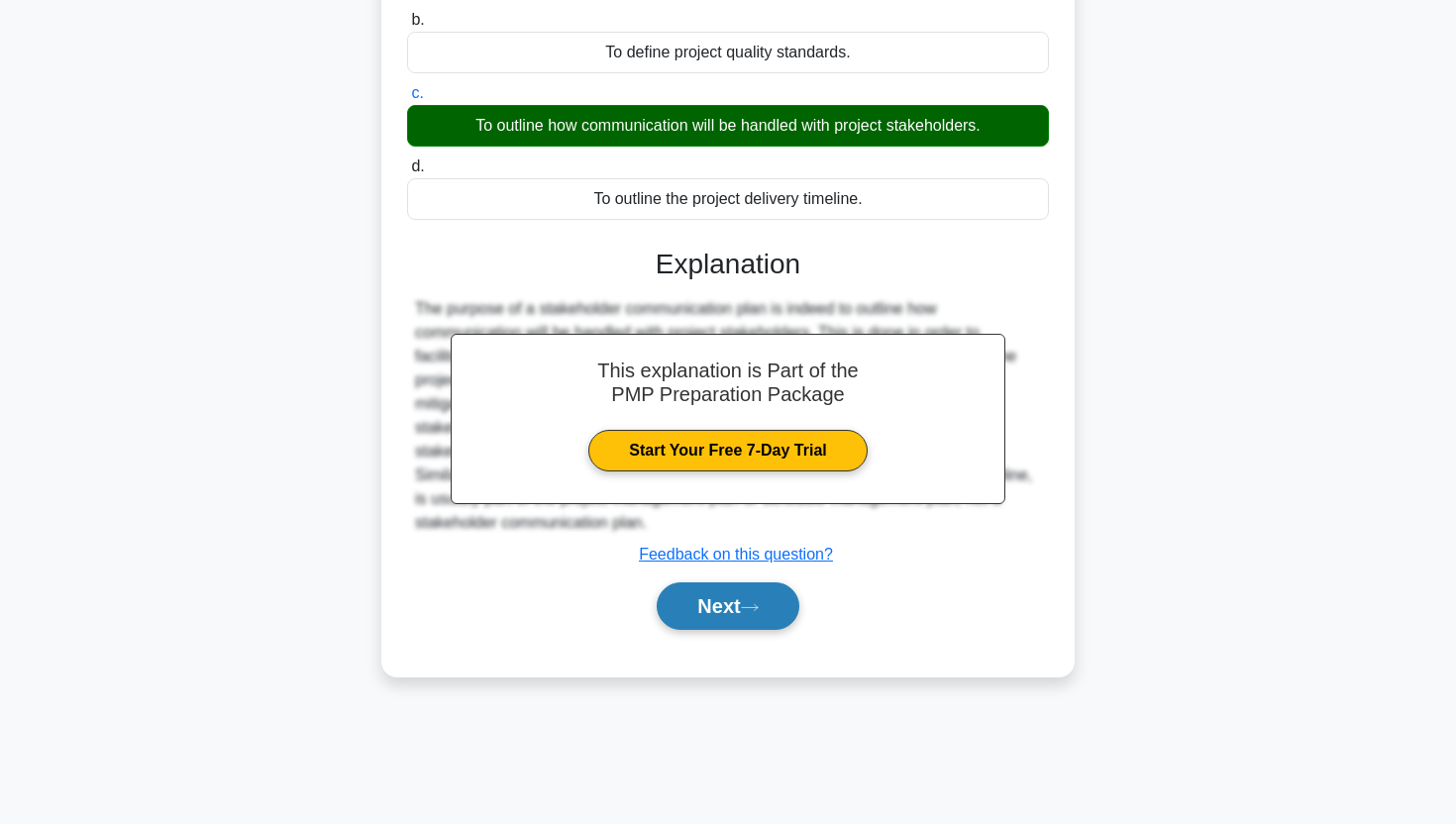 click on "Next" at bounding box center (727, 606) 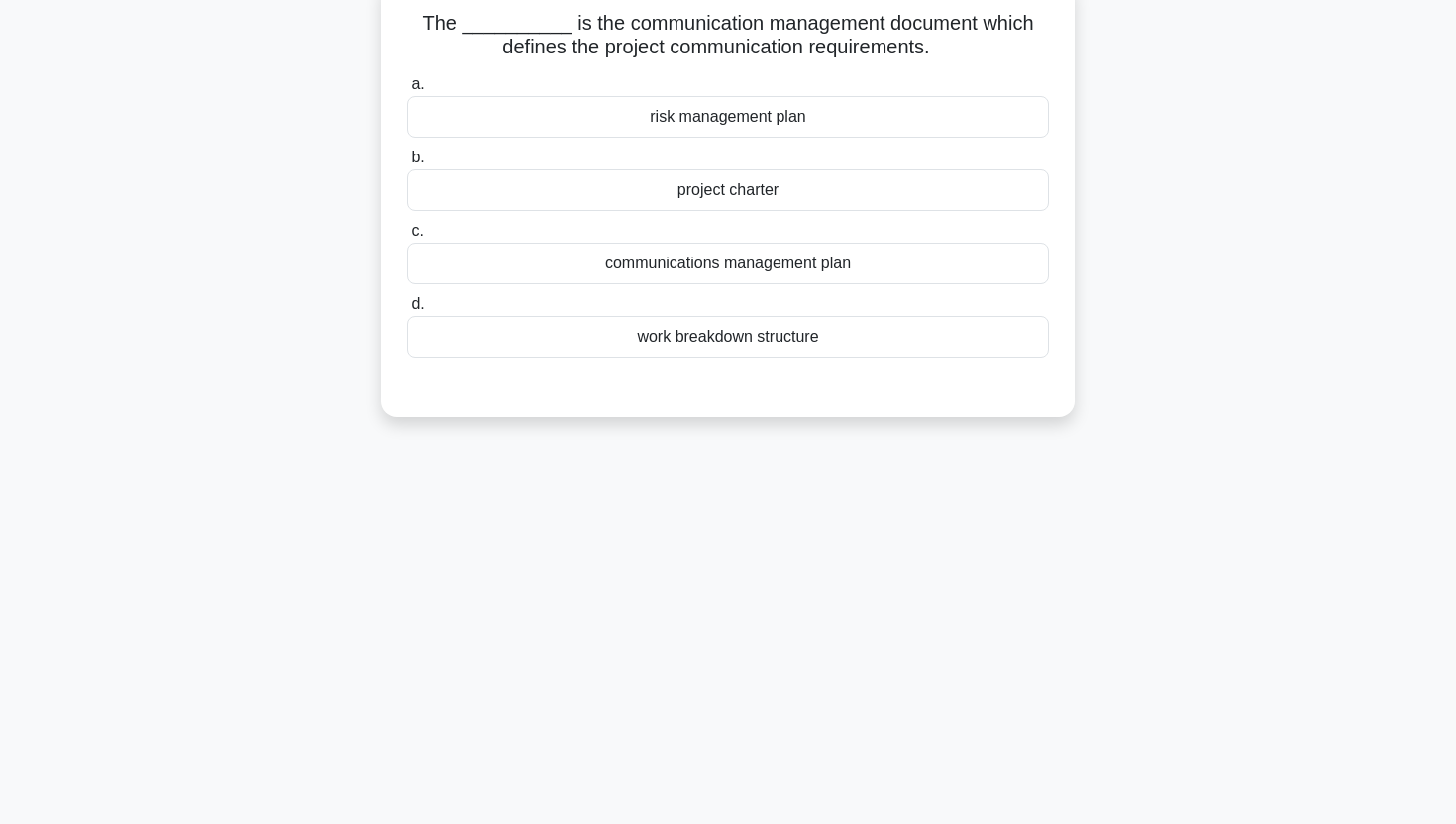 scroll, scrollTop: 28, scrollLeft: 0, axis: vertical 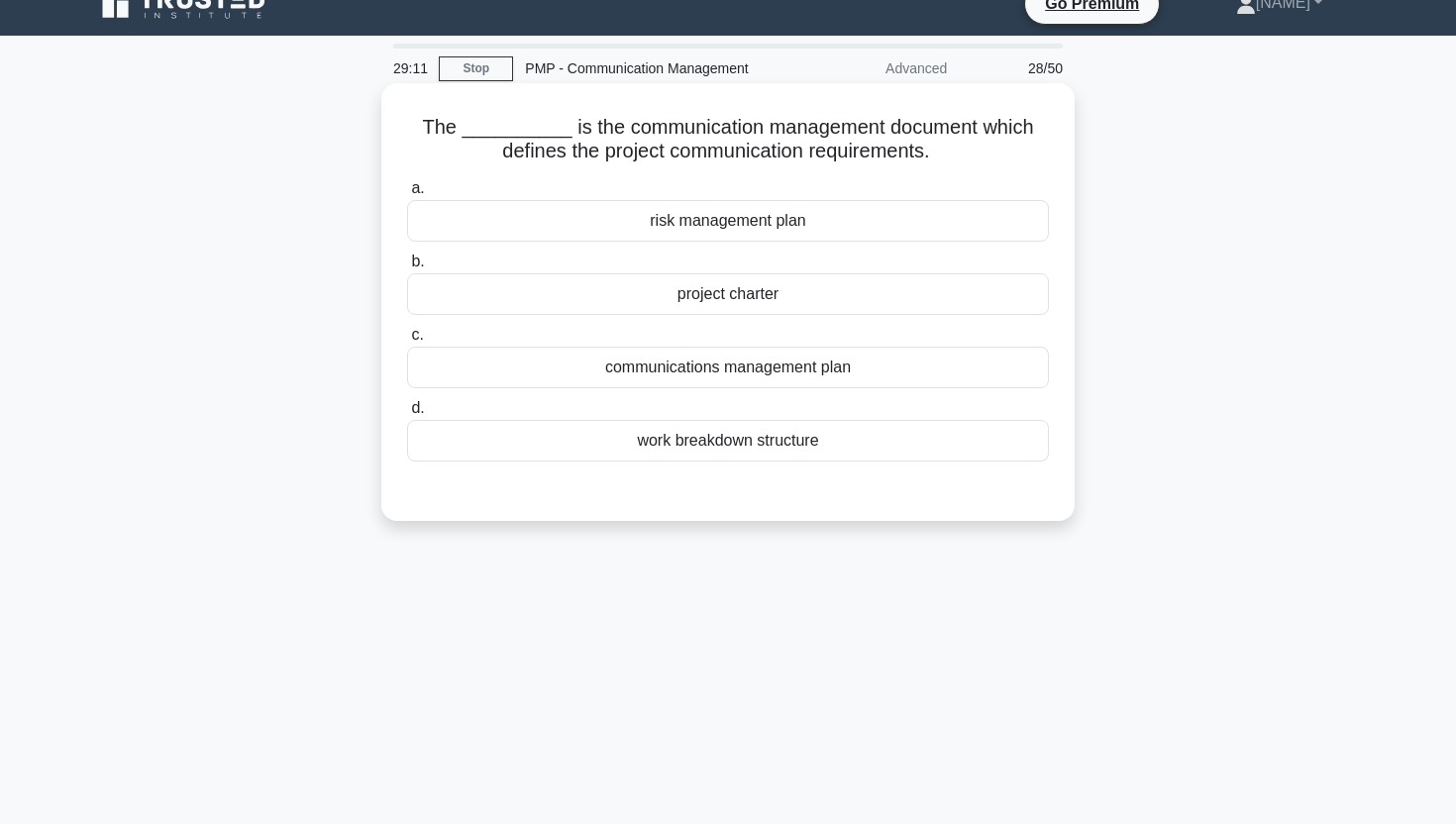 click on "communications management plan" at bounding box center [728, 367] 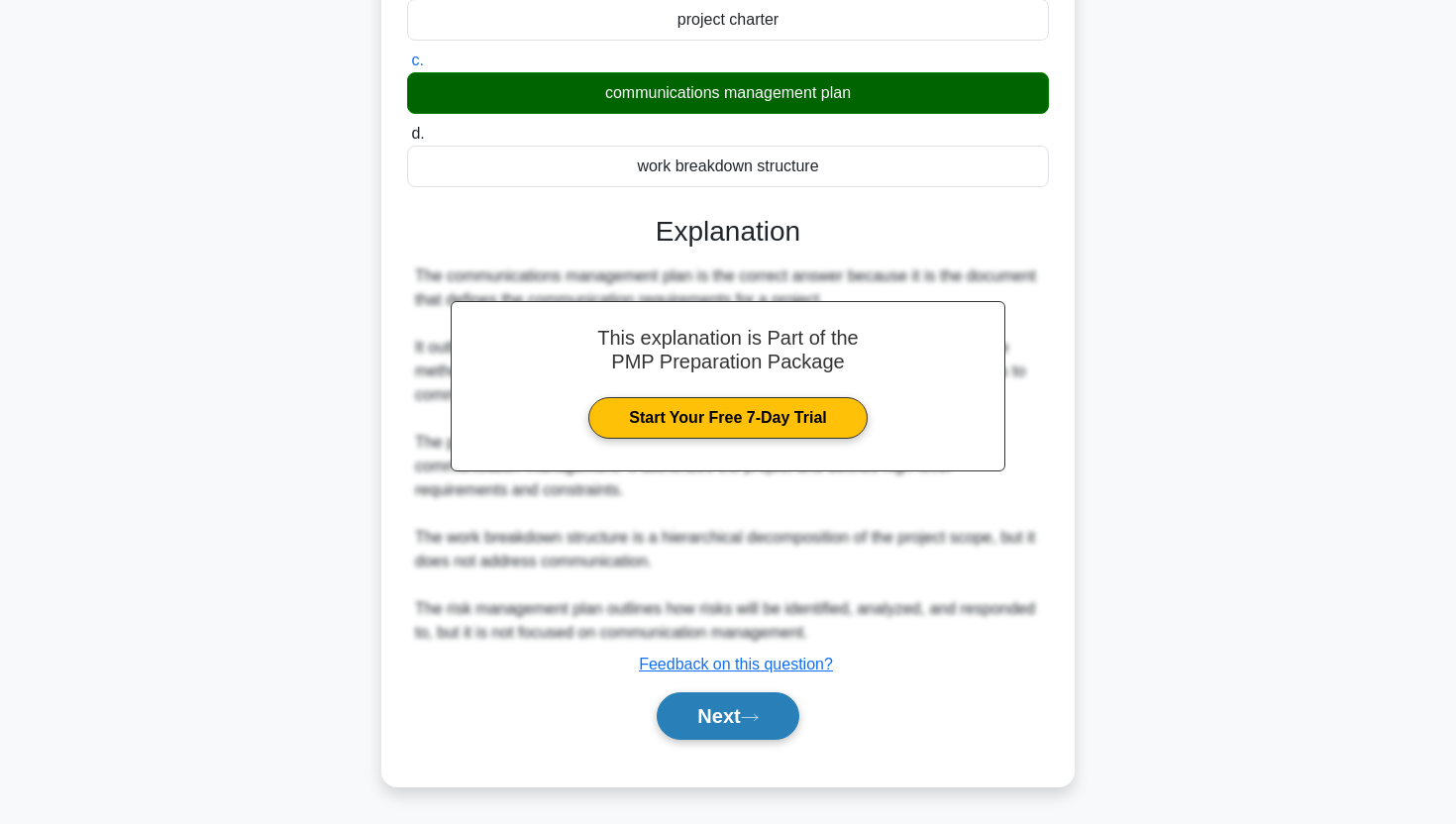 click on "Next" at bounding box center (727, 716) 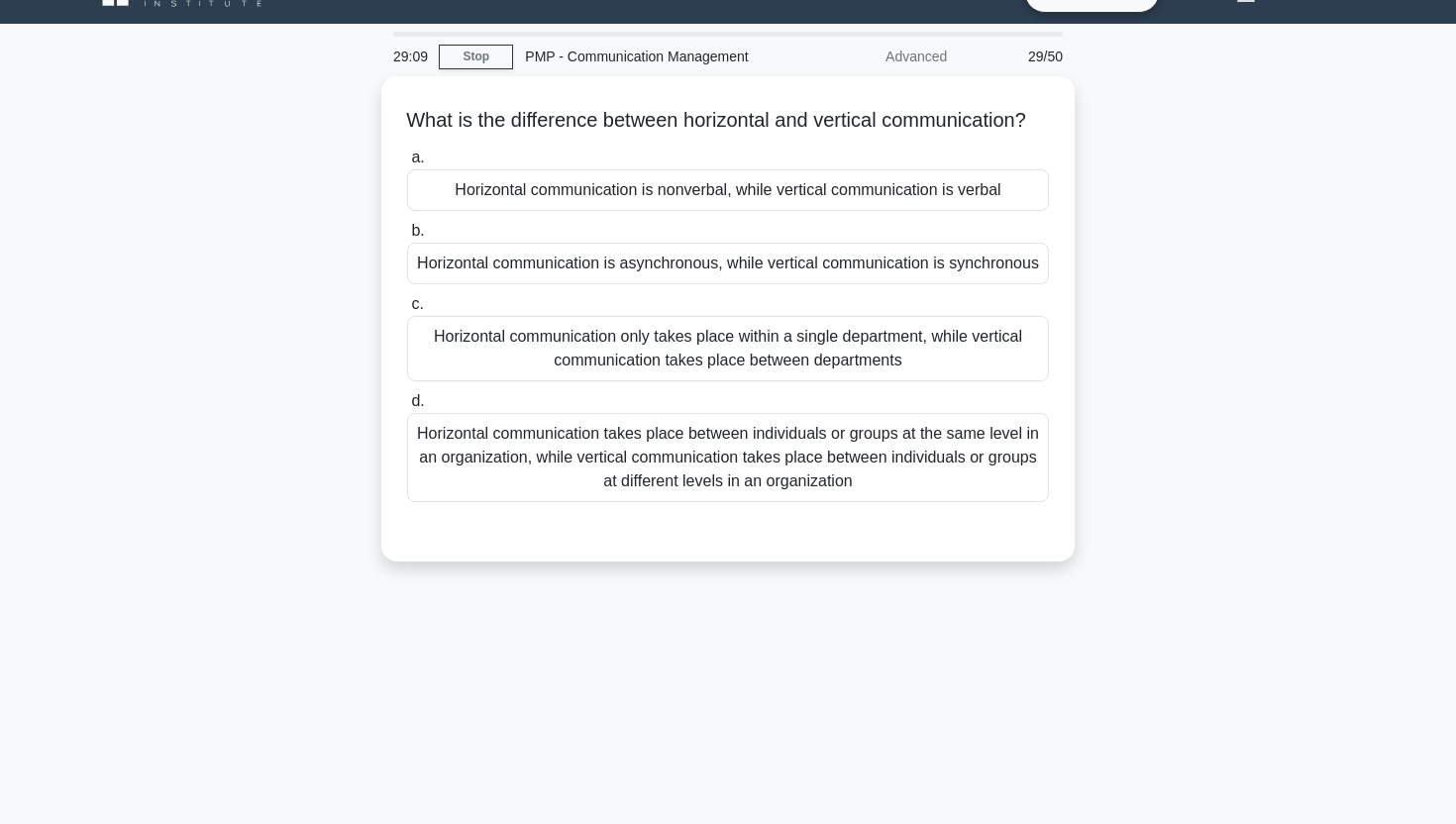 scroll, scrollTop: 0, scrollLeft: 0, axis: both 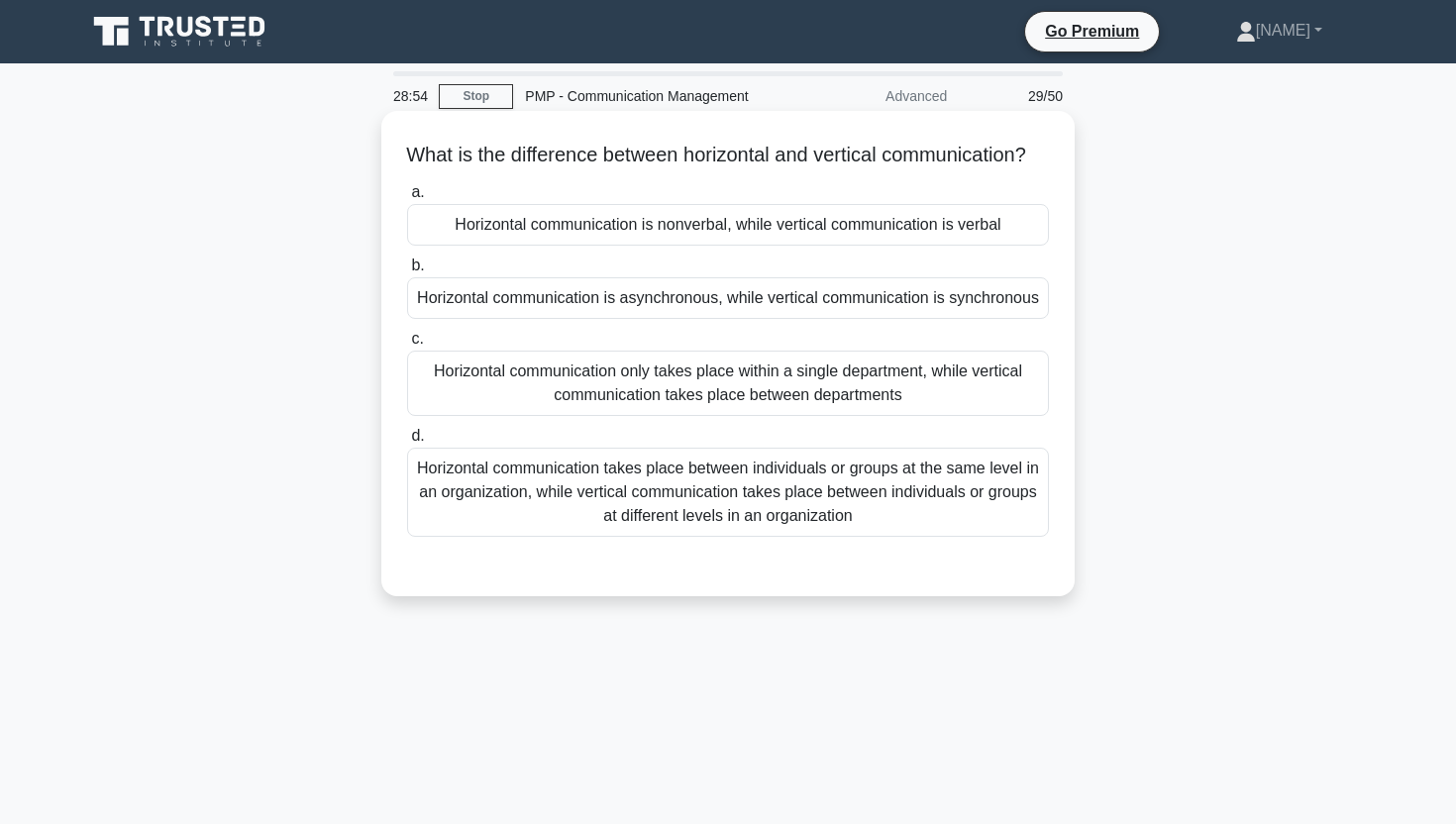 click on "Horizontal communication takes place between individuals or groups at the same level in an organization, while vertical communication takes place between individuals or groups at different levels in an organization" at bounding box center [728, 492] 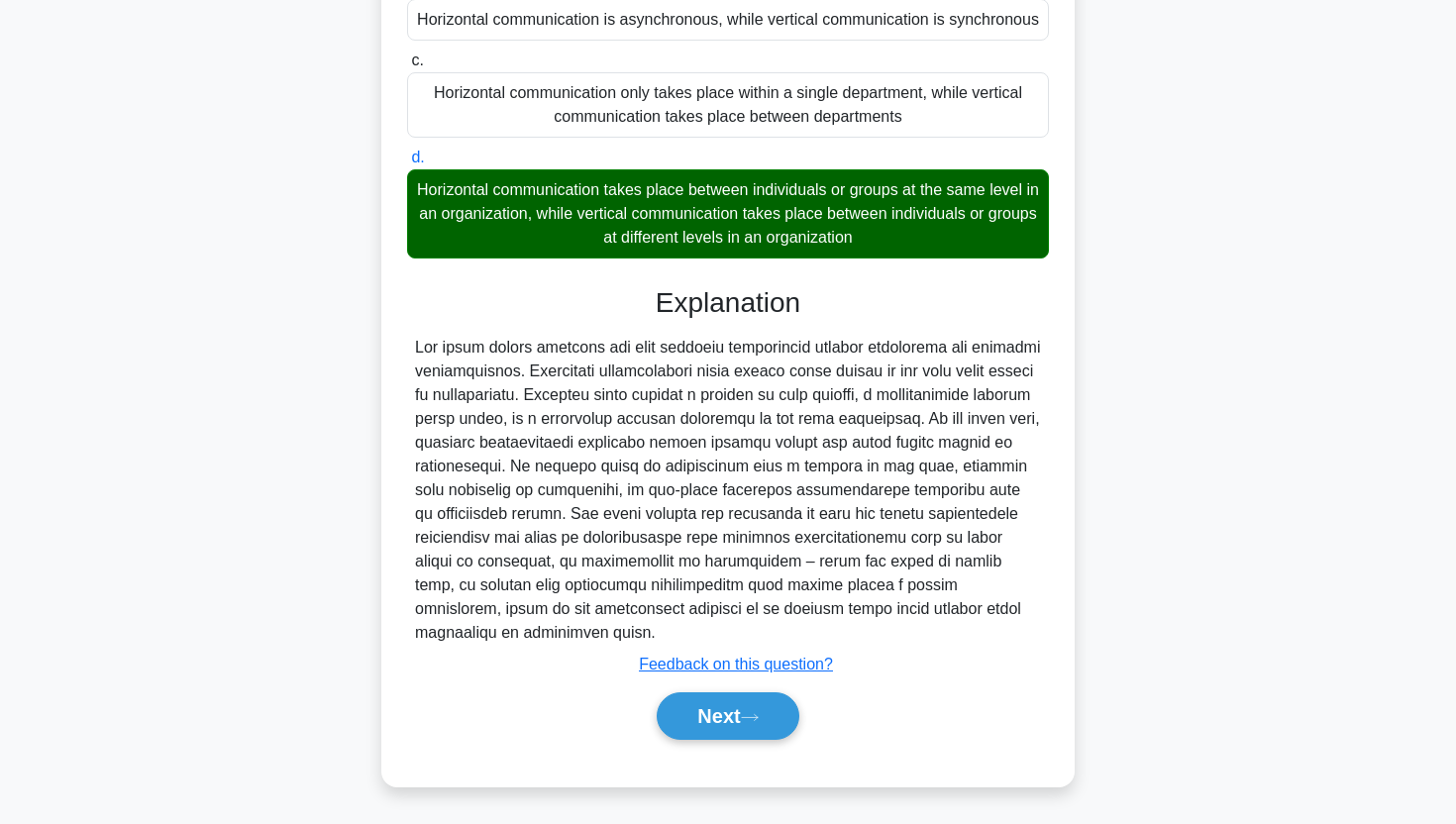 scroll, scrollTop: 302, scrollLeft: 0, axis: vertical 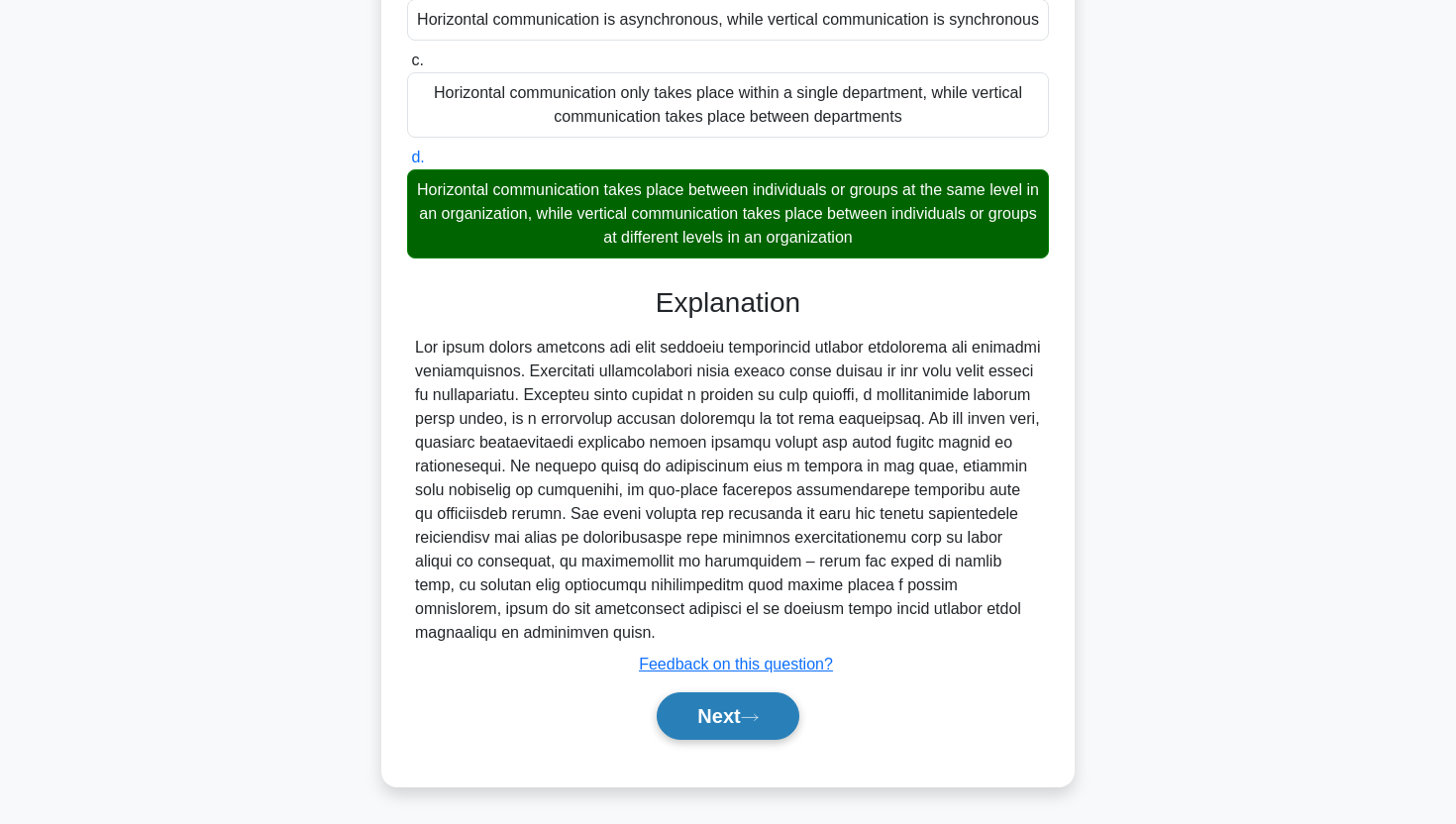 click on "Next" at bounding box center (727, 716) 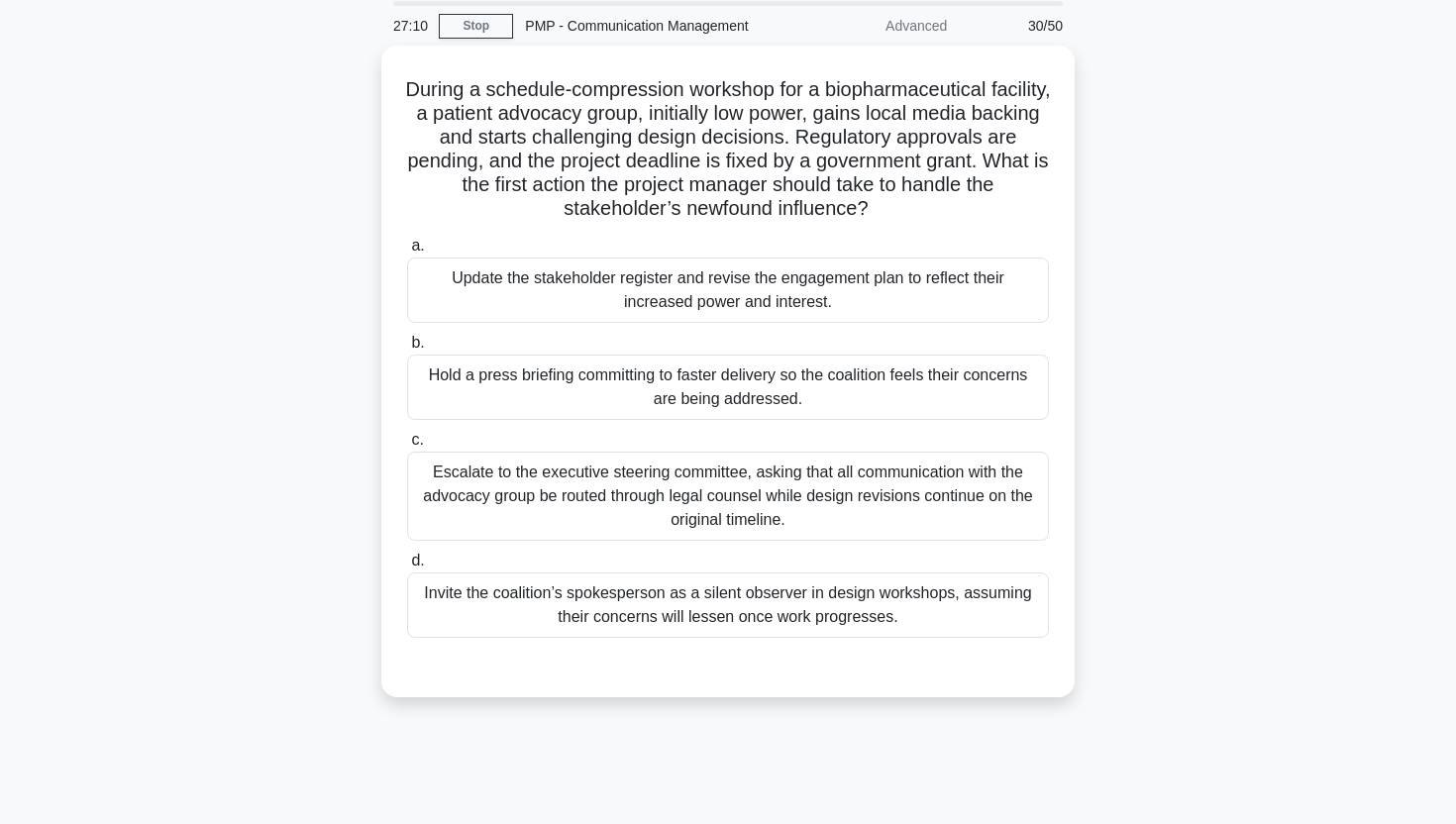 scroll, scrollTop: 74, scrollLeft: 0, axis: vertical 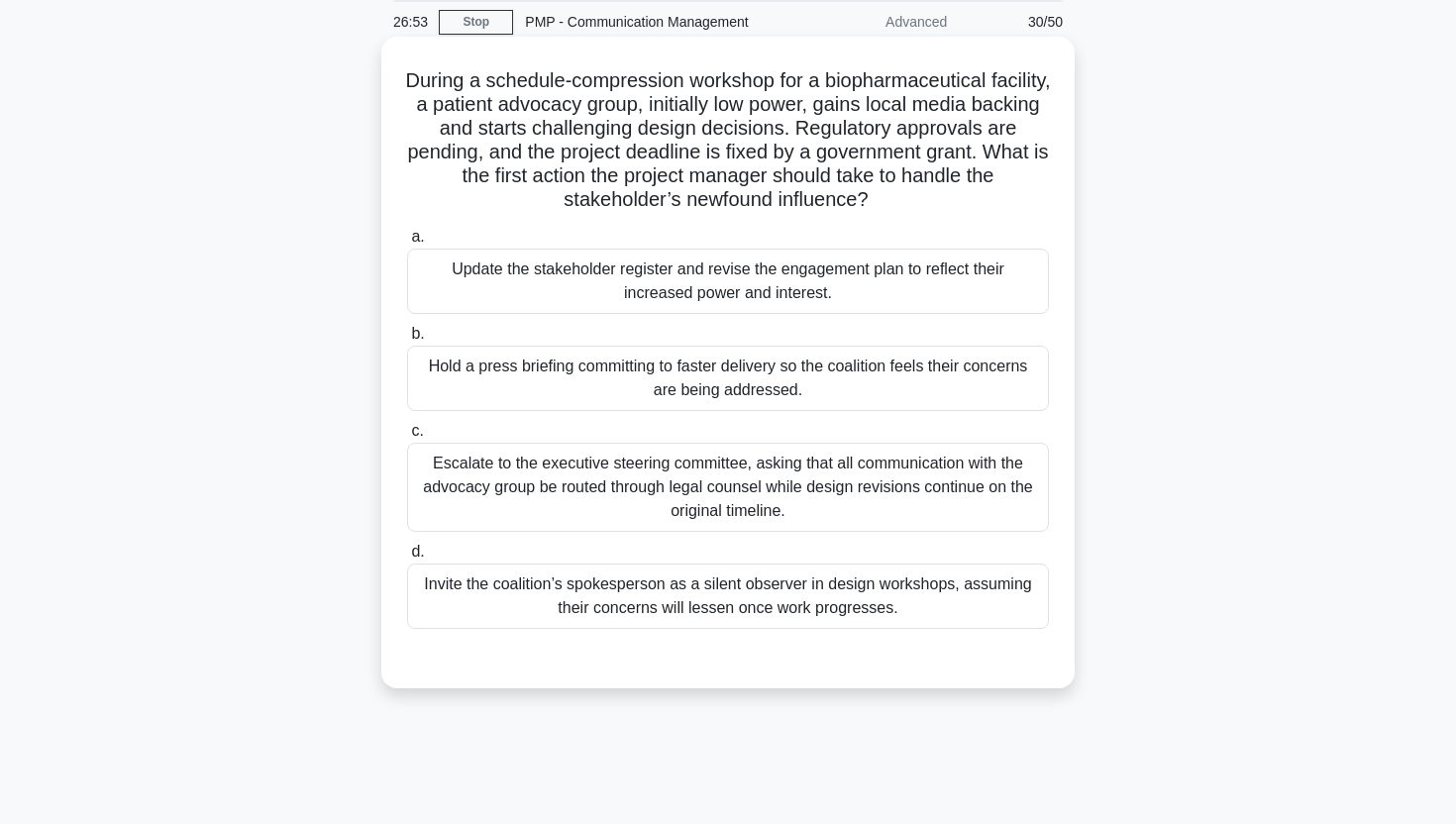 click on "Update the stakeholder register and revise the engagement plan to reflect their increased power and interest." at bounding box center [728, 281] 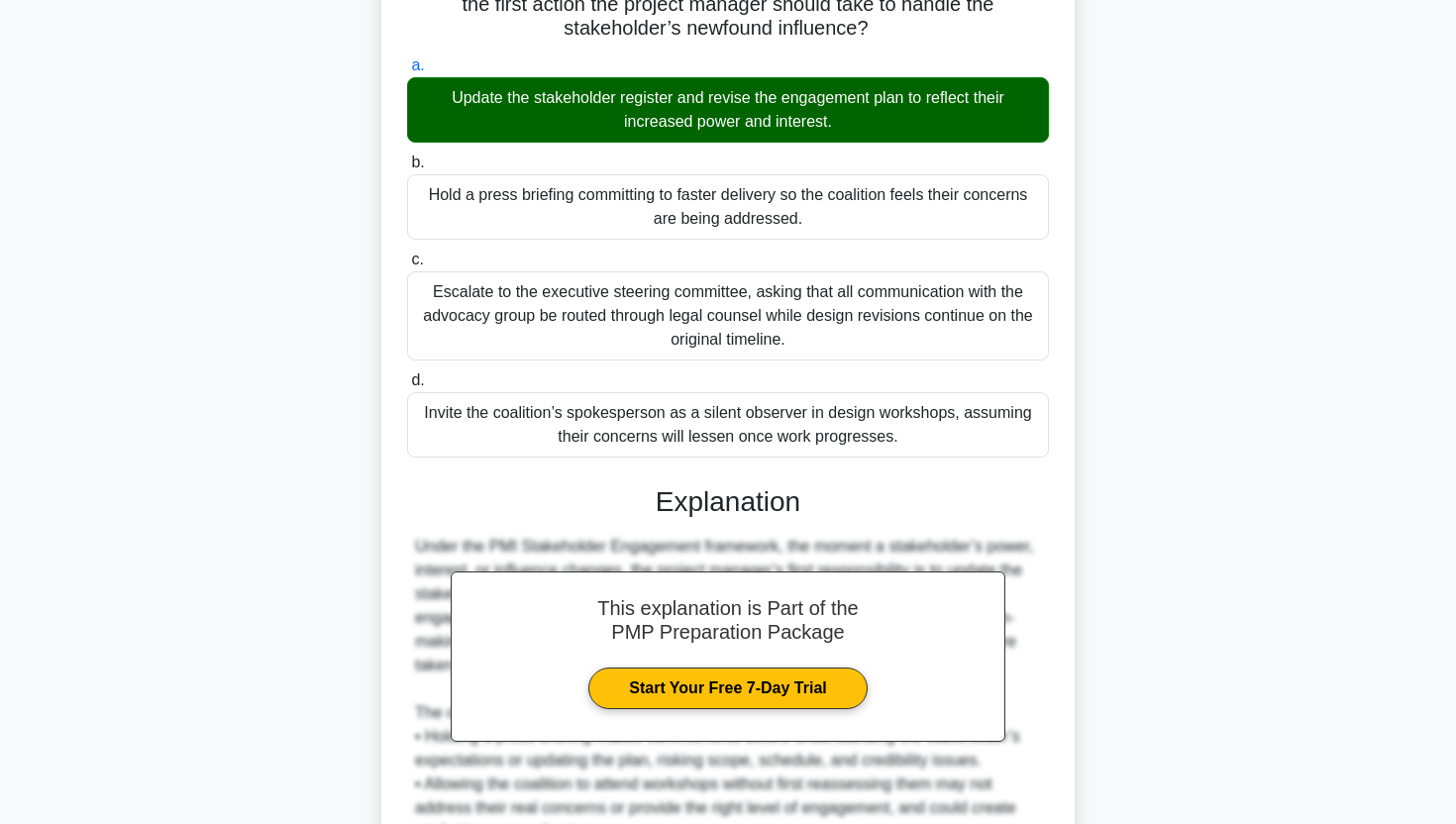 scroll, scrollTop: 492, scrollLeft: 0, axis: vertical 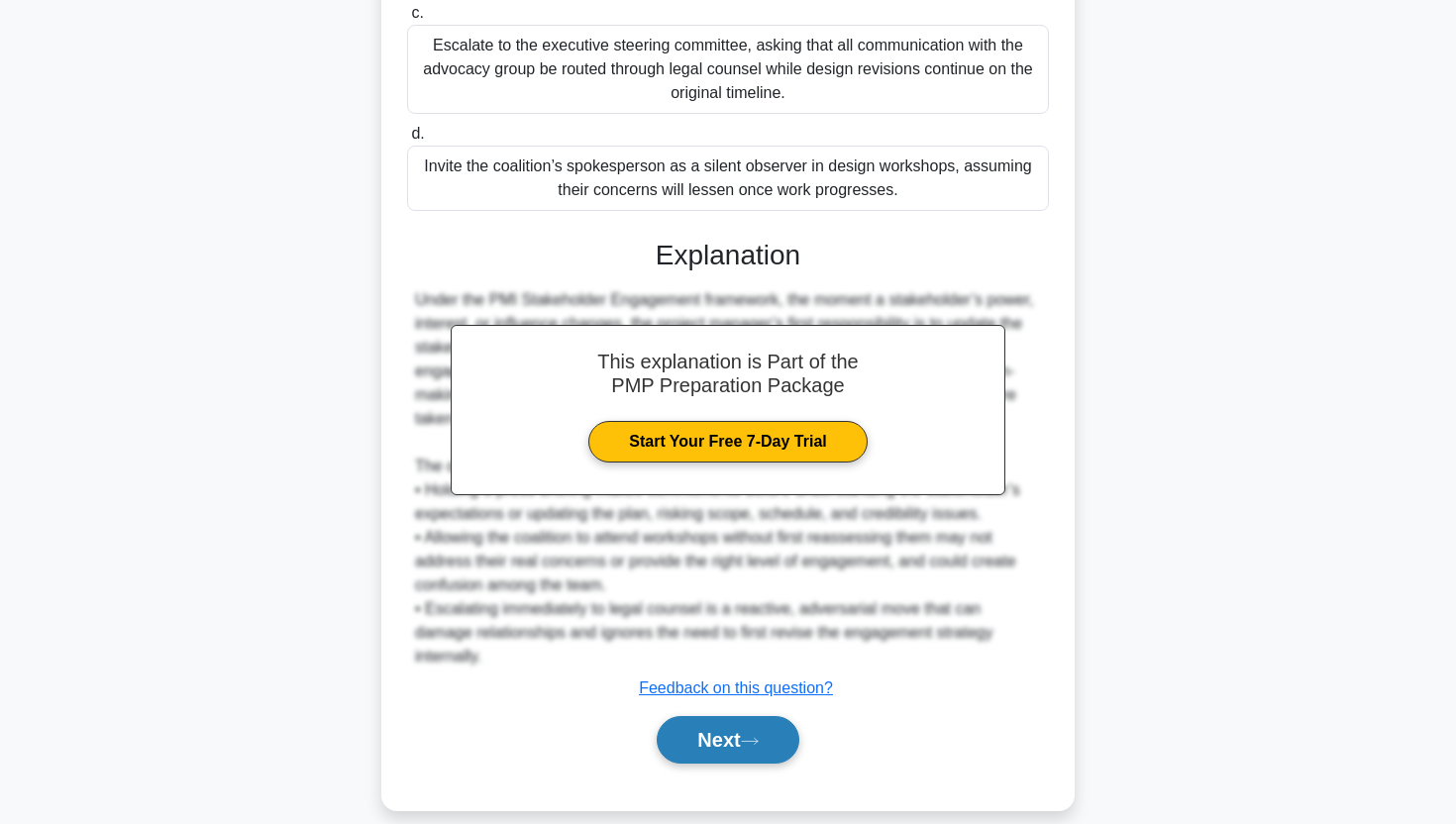 click on "Next" at bounding box center (727, 740) 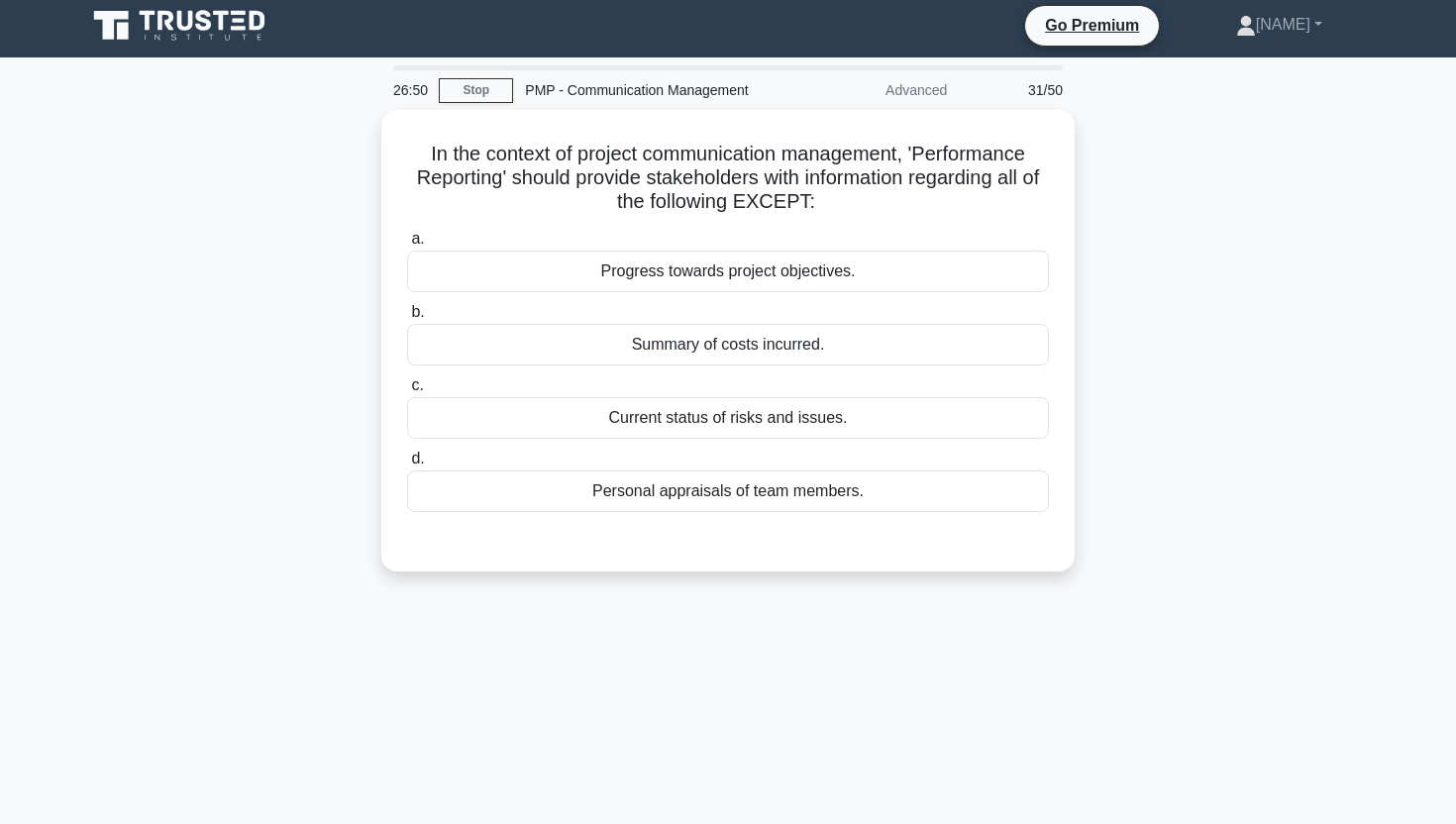 scroll, scrollTop: 4, scrollLeft: 0, axis: vertical 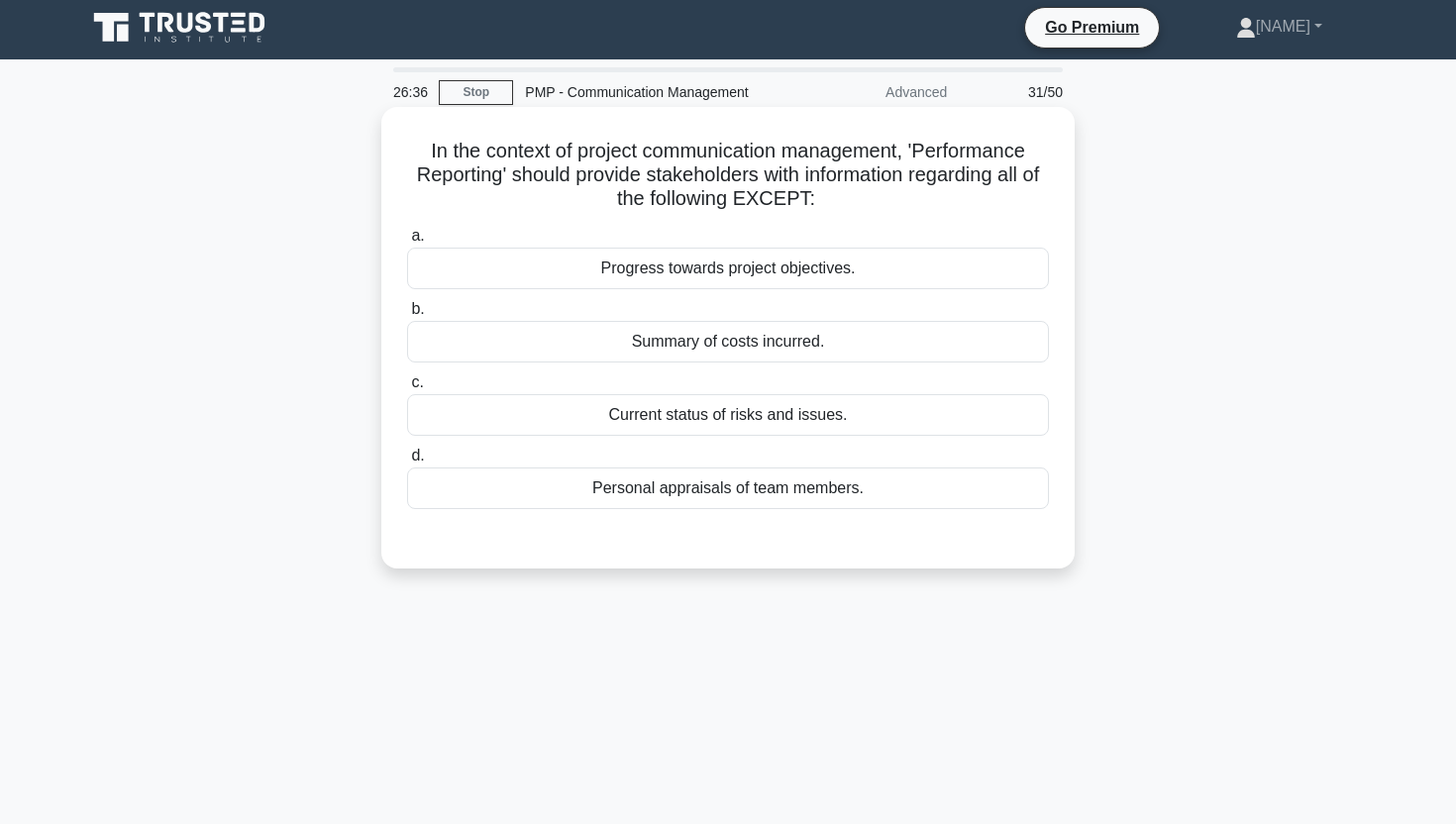 click on "Personal appraisals of team members." at bounding box center (728, 488) 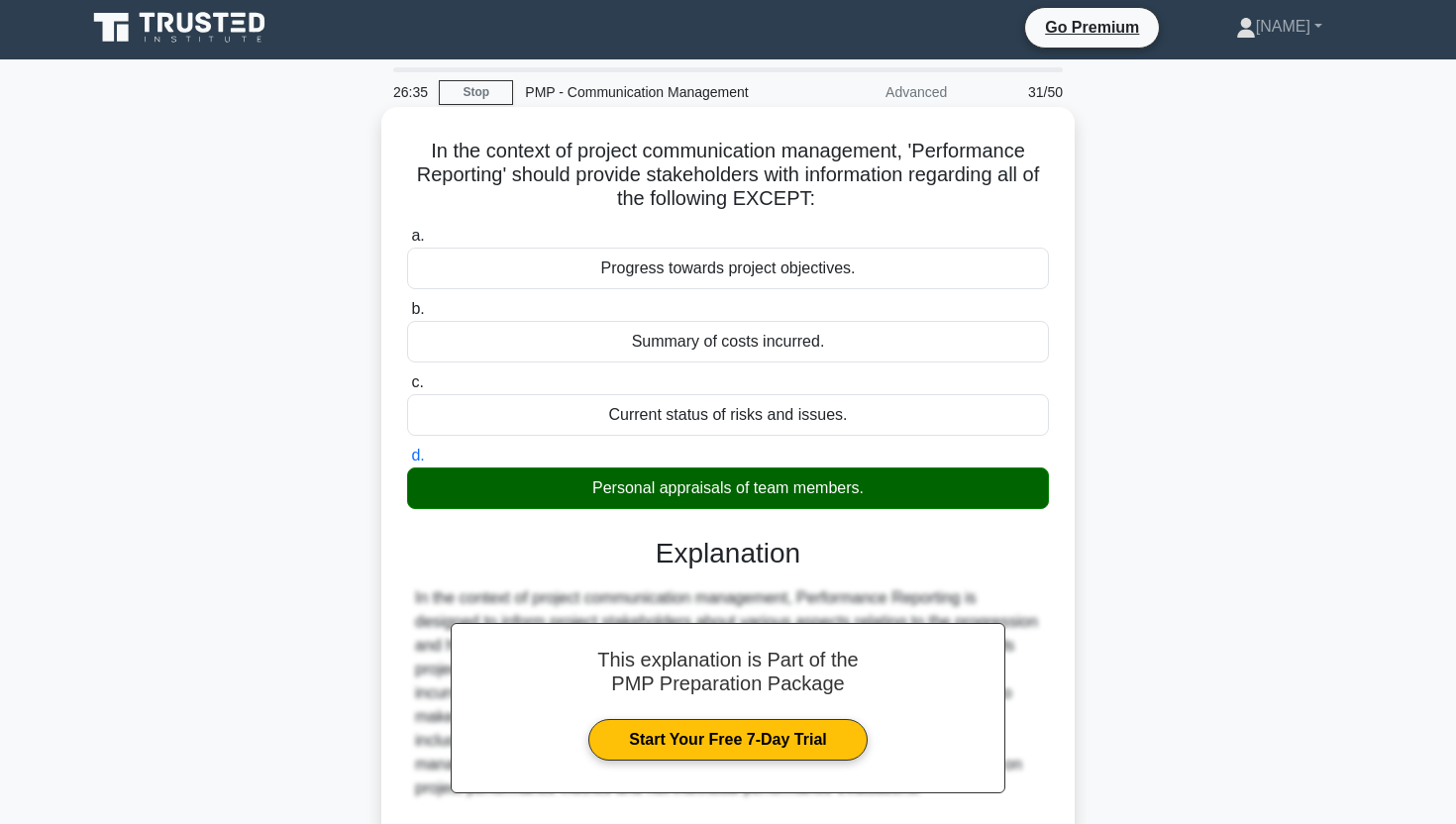 scroll, scrollTop: 246, scrollLeft: 0, axis: vertical 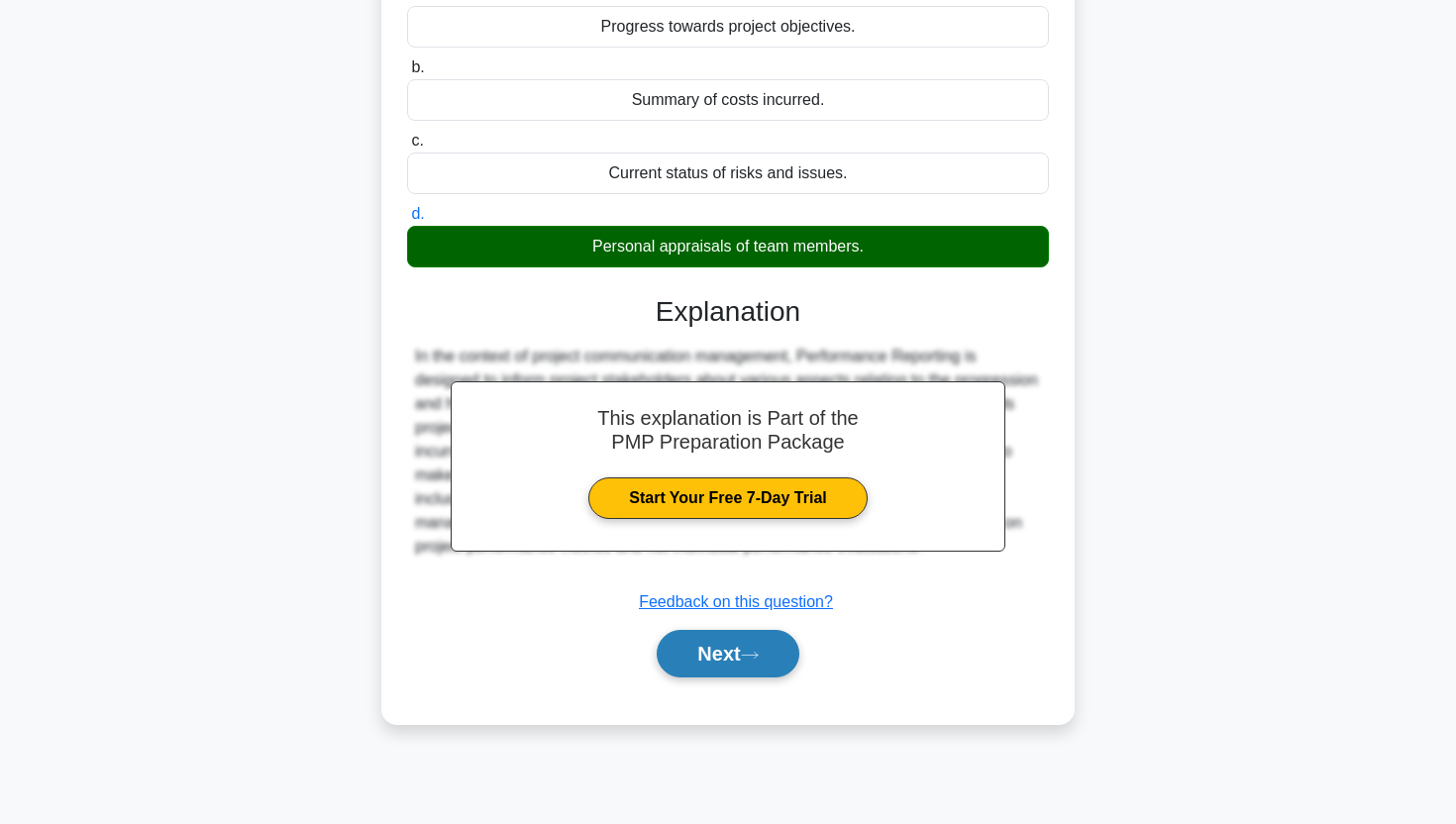 click on "Next" at bounding box center [727, 654] 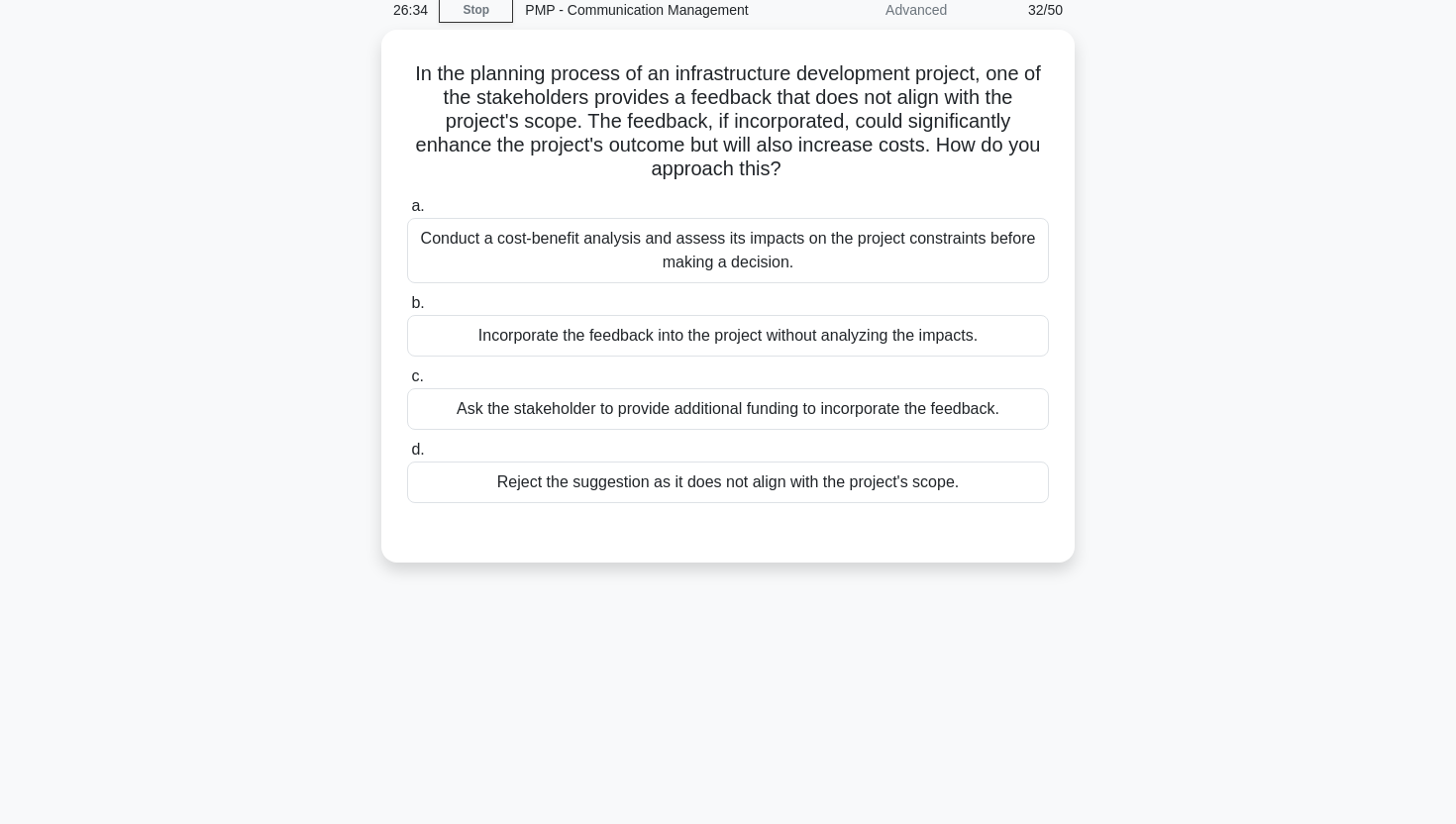 scroll, scrollTop: 71, scrollLeft: 0, axis: vertical 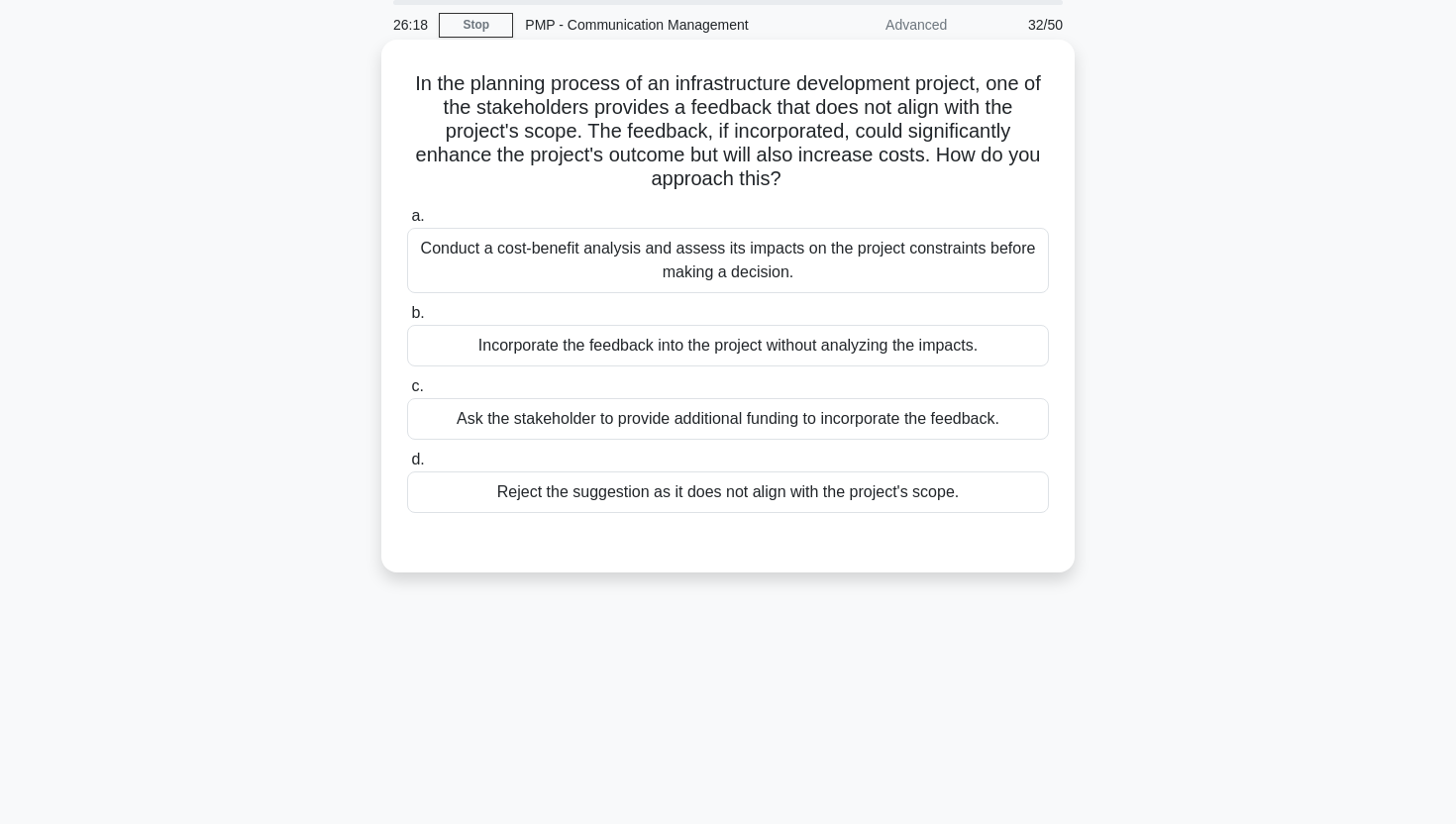 click on "Conduct a cost-benefit analysis and assess its impacts on the project constraints before making a decision." at bounding box center [728, 260] 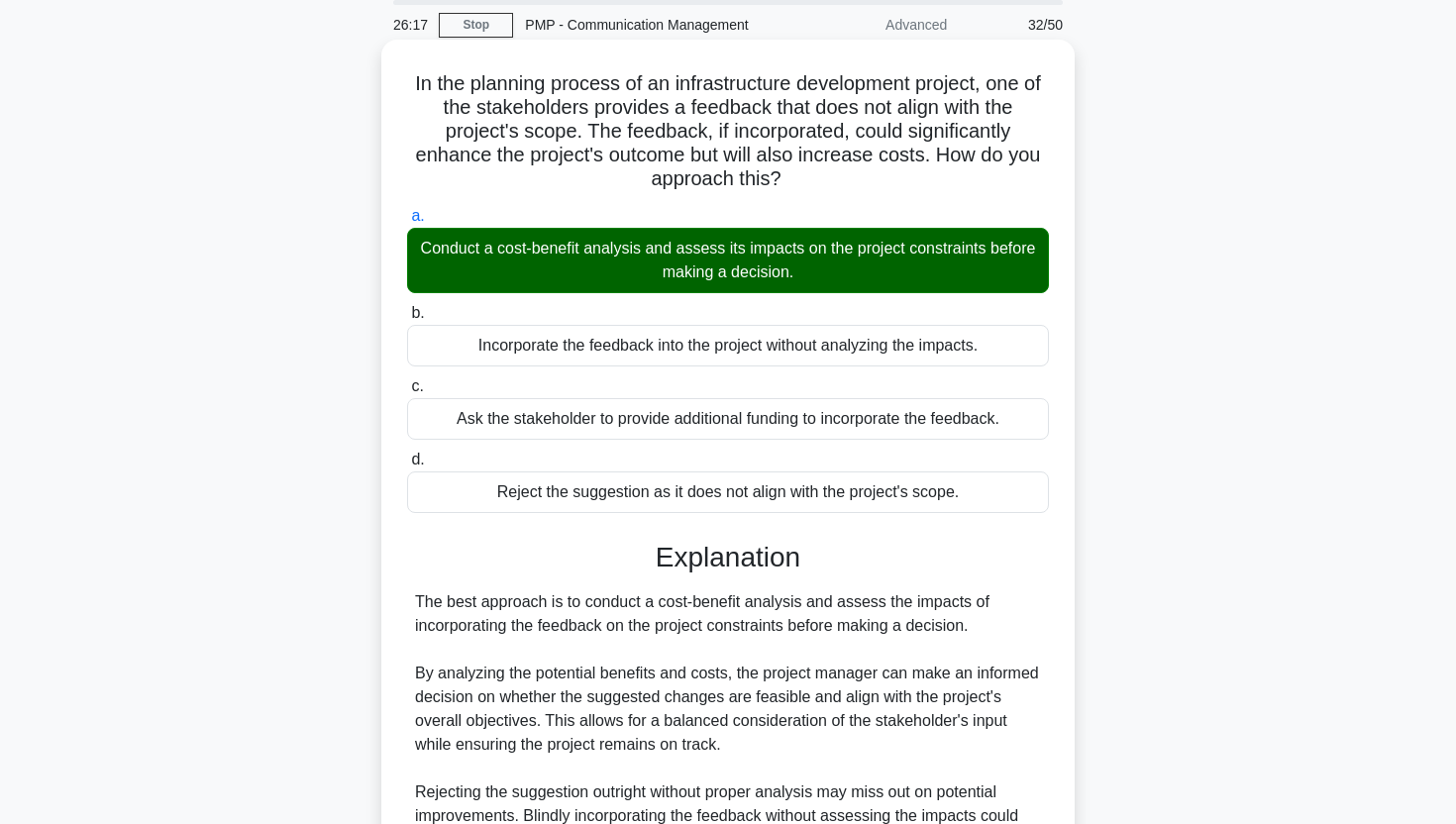 scroll, scrollTop: 302, scrollLeft: 0, axis: vertical 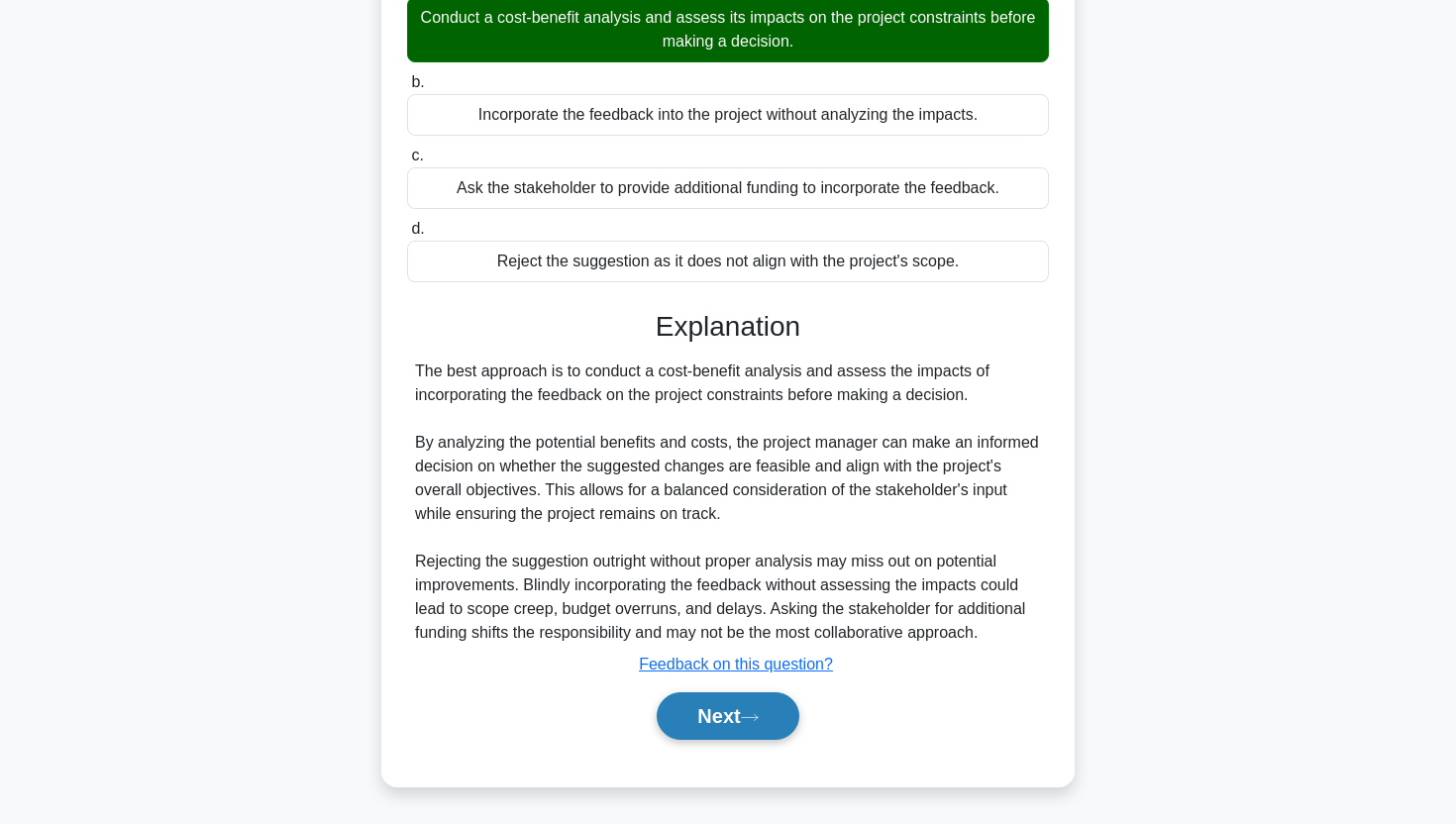 click on "Next" at bounding box center (727, 716) 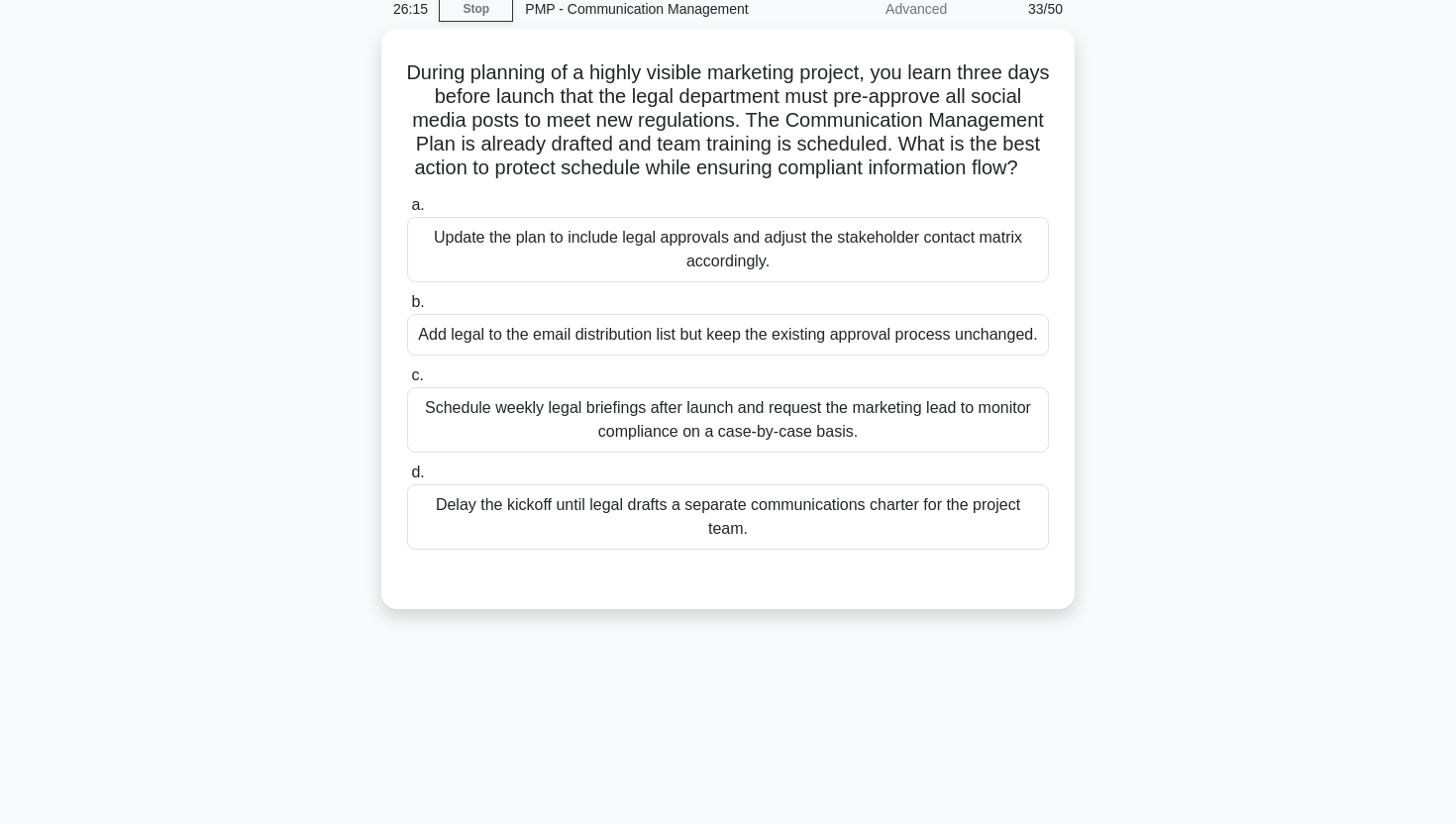 scroll, scrollTop: 78, scrollLeft: 0, axis: vertical 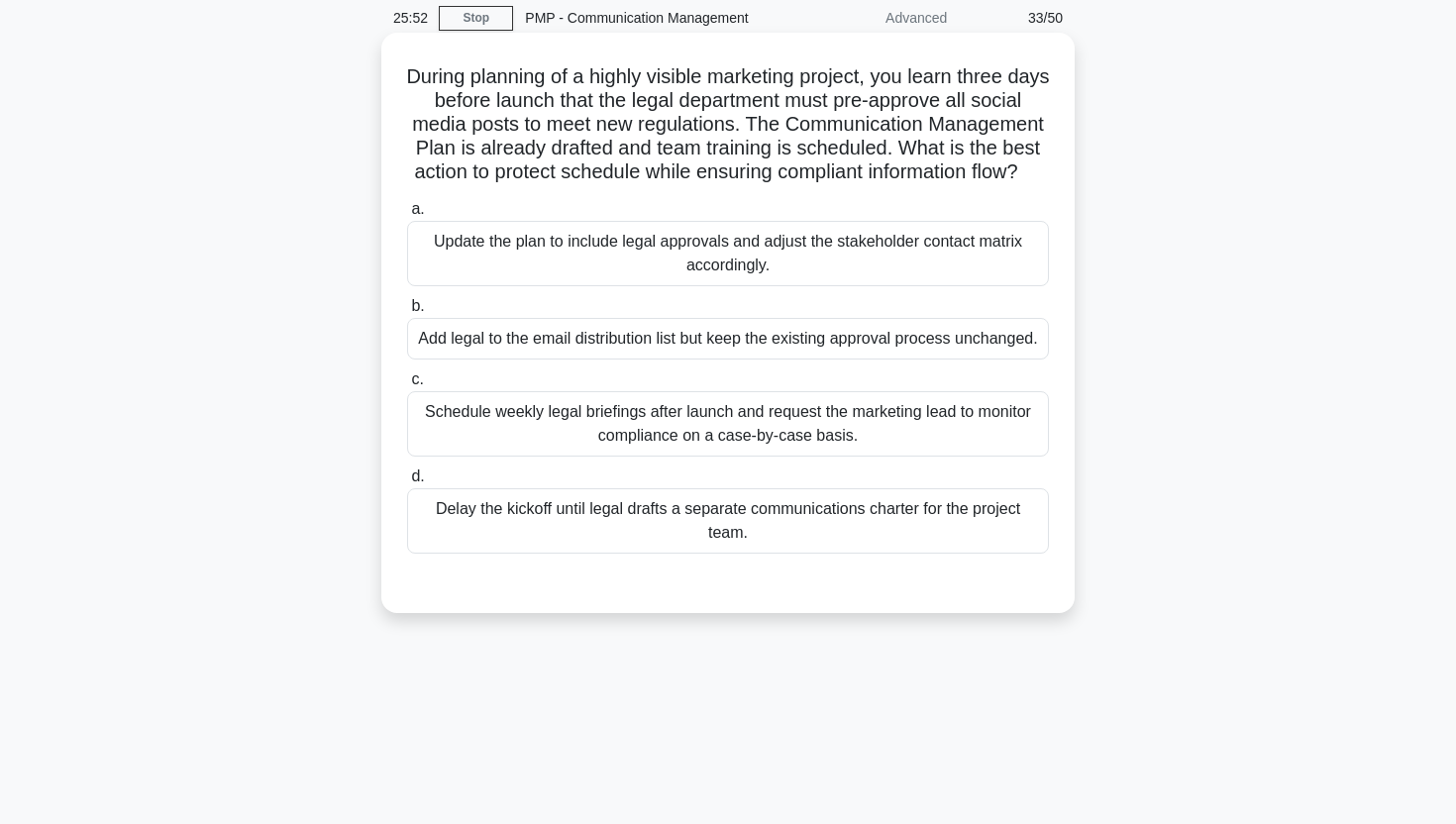 click on "Delay the kickoff until legal drafts a separate communications charter for the project team." at bounding box center (728, 521) 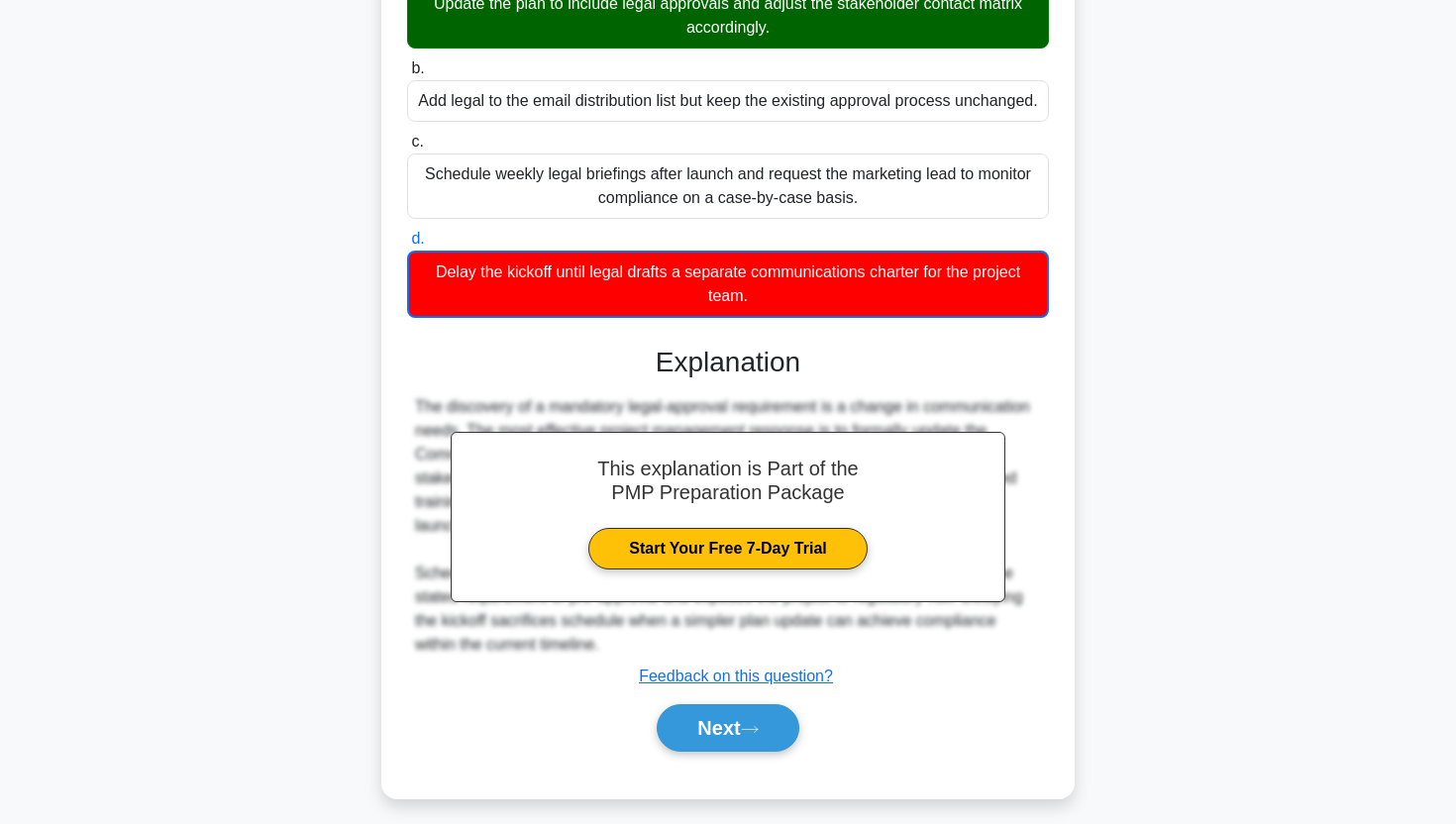 scroll, scrollTop: 328, scrollLeft: 0, axis: vertical 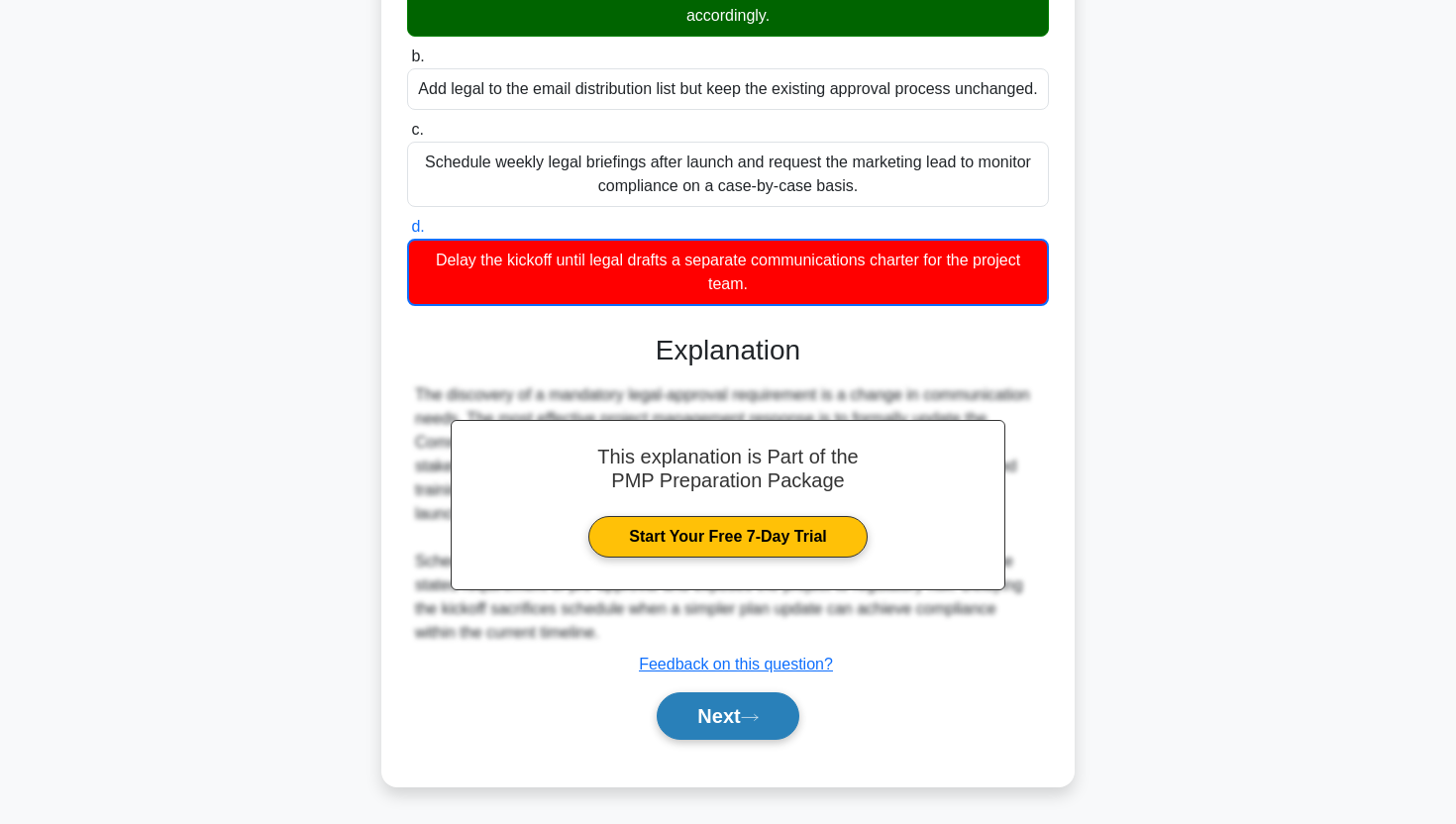 click on "Next" at bounding box center [727, 716] 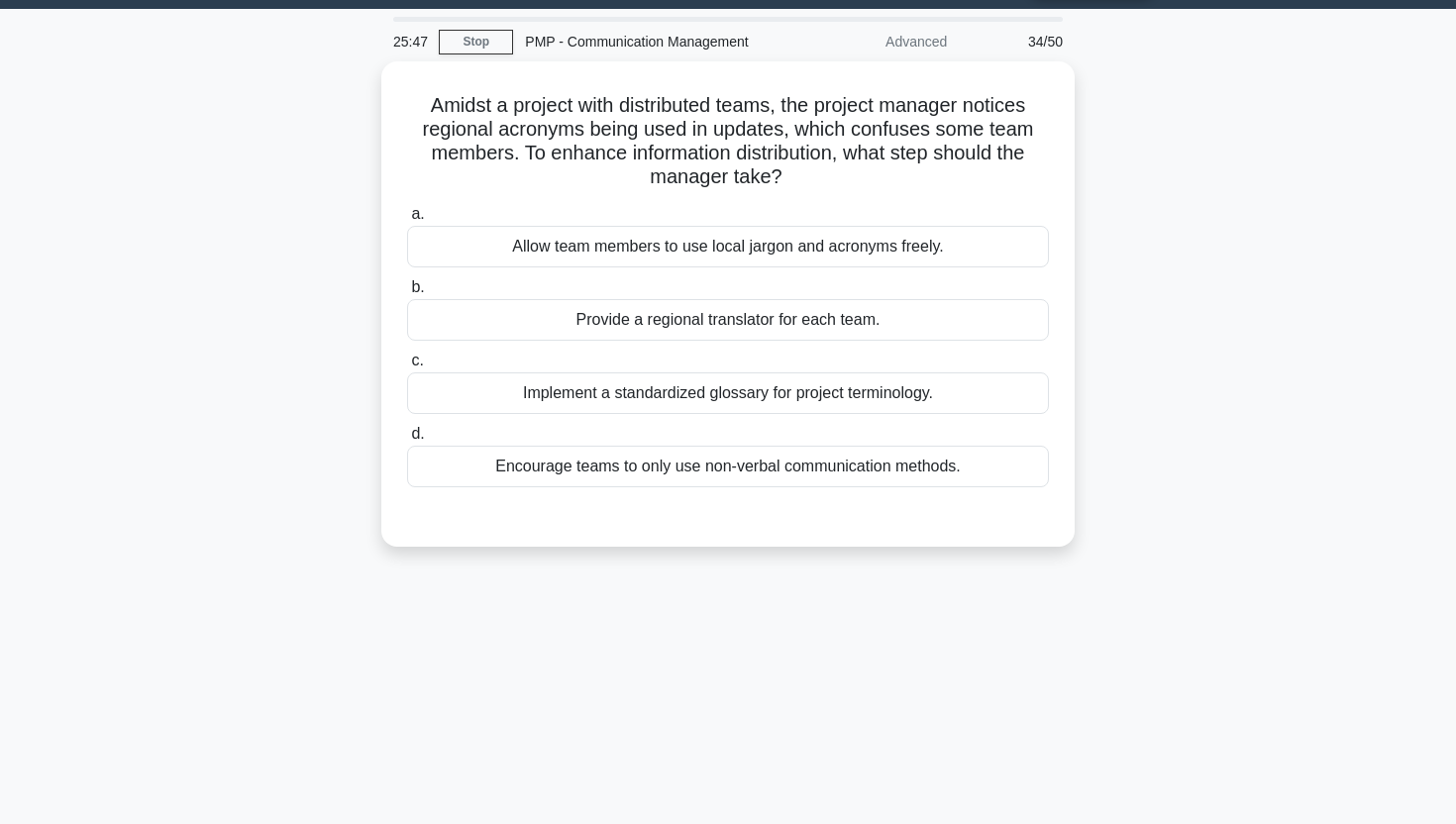 scroll, scrollTop: 0, scrollLeft: 0, axis: both 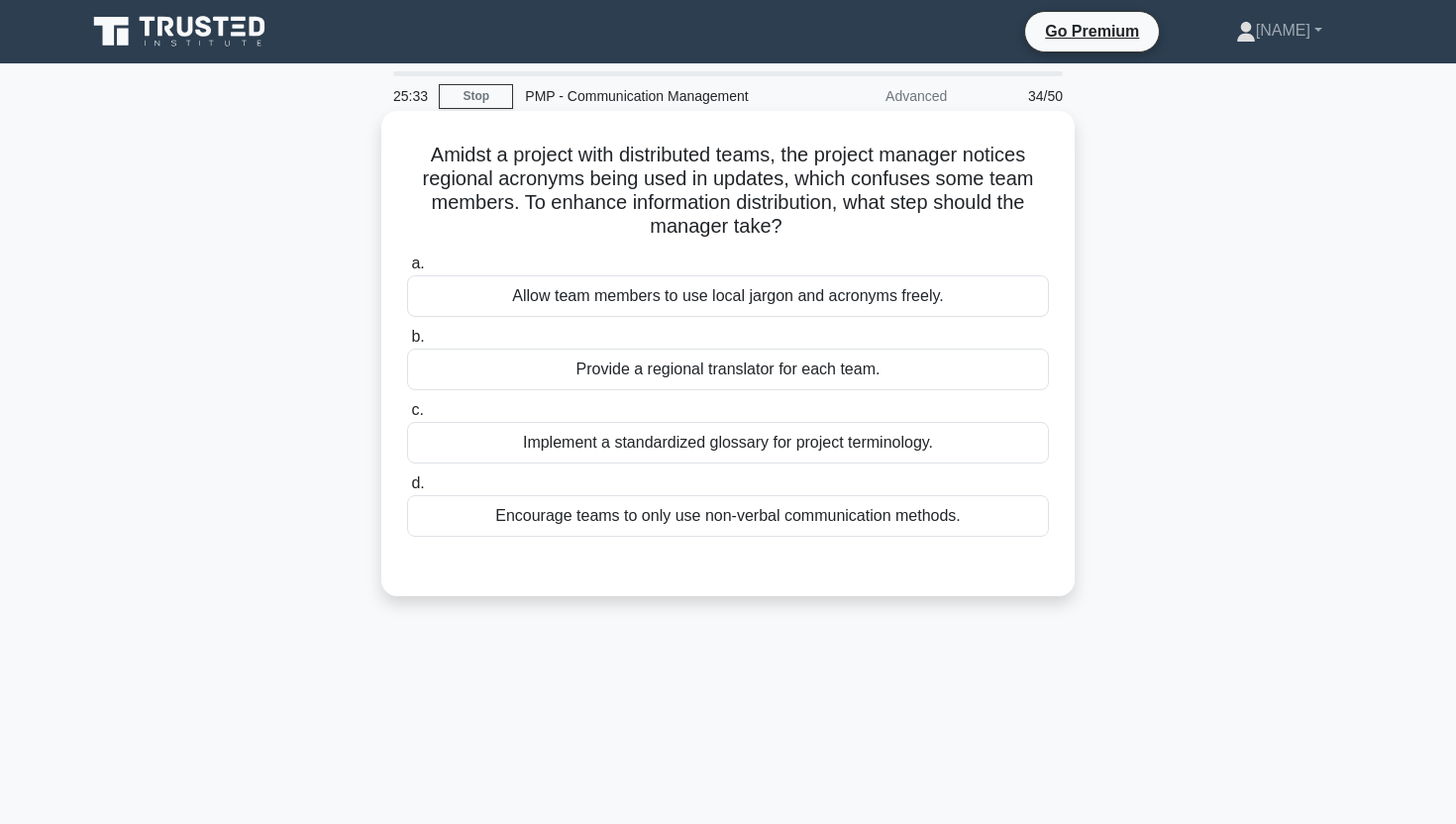 click on "Implement a standardized glossary for project terminology." at bounding box center (728, 443) 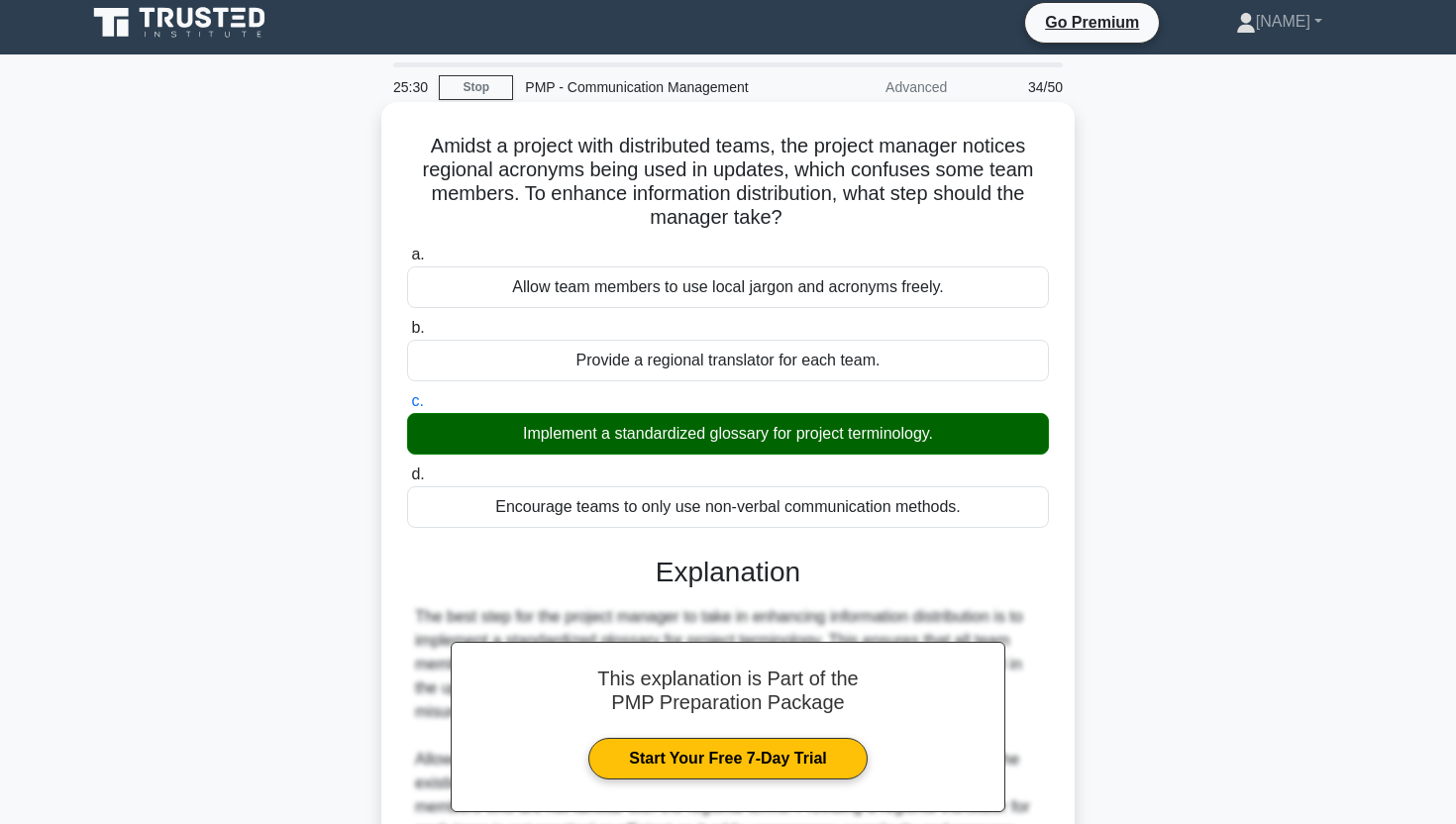scroll, scrollTop: 0, scrollLeft: 0, axis: both 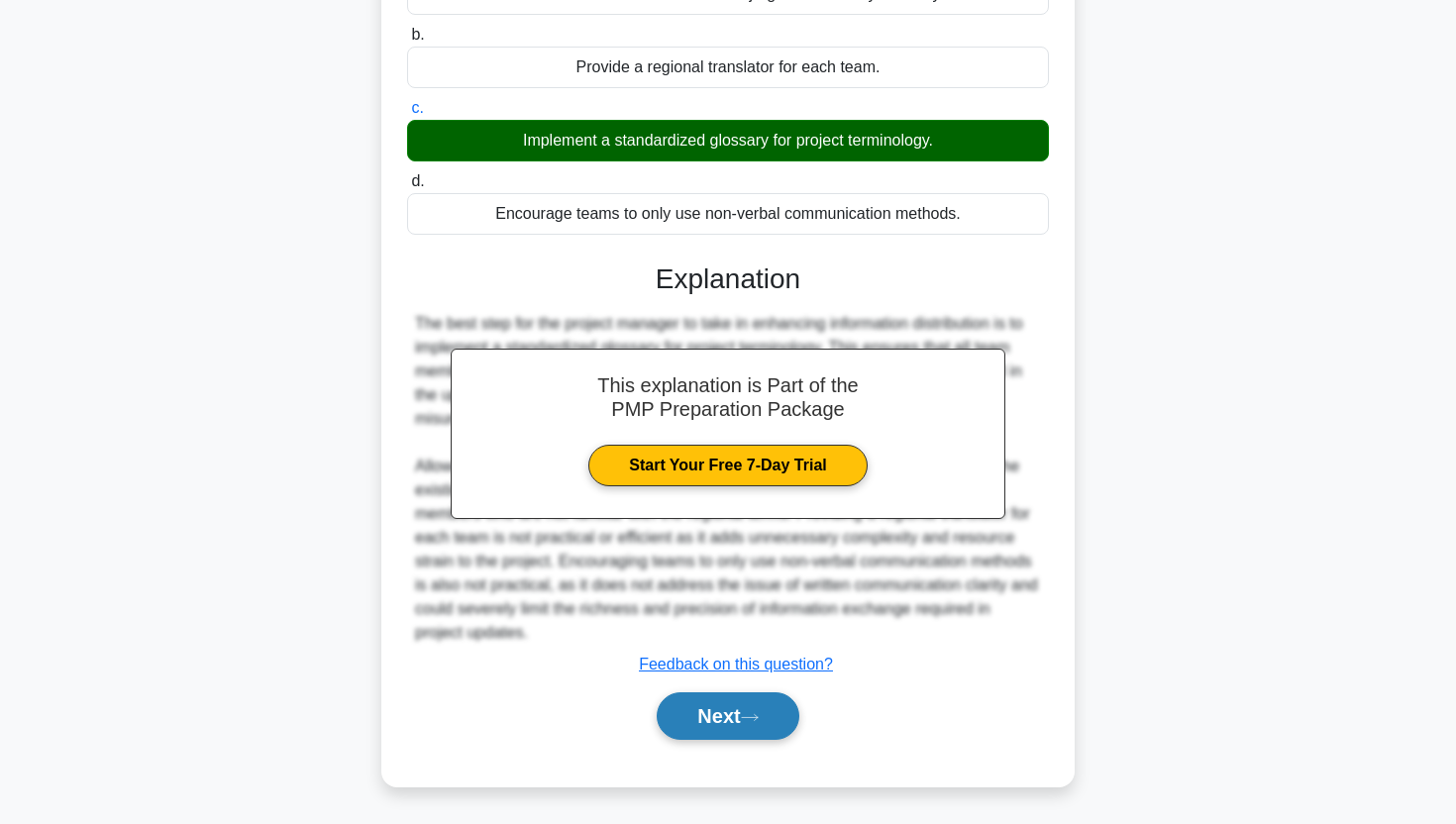click on "Next" at bounding box center (727, 716) 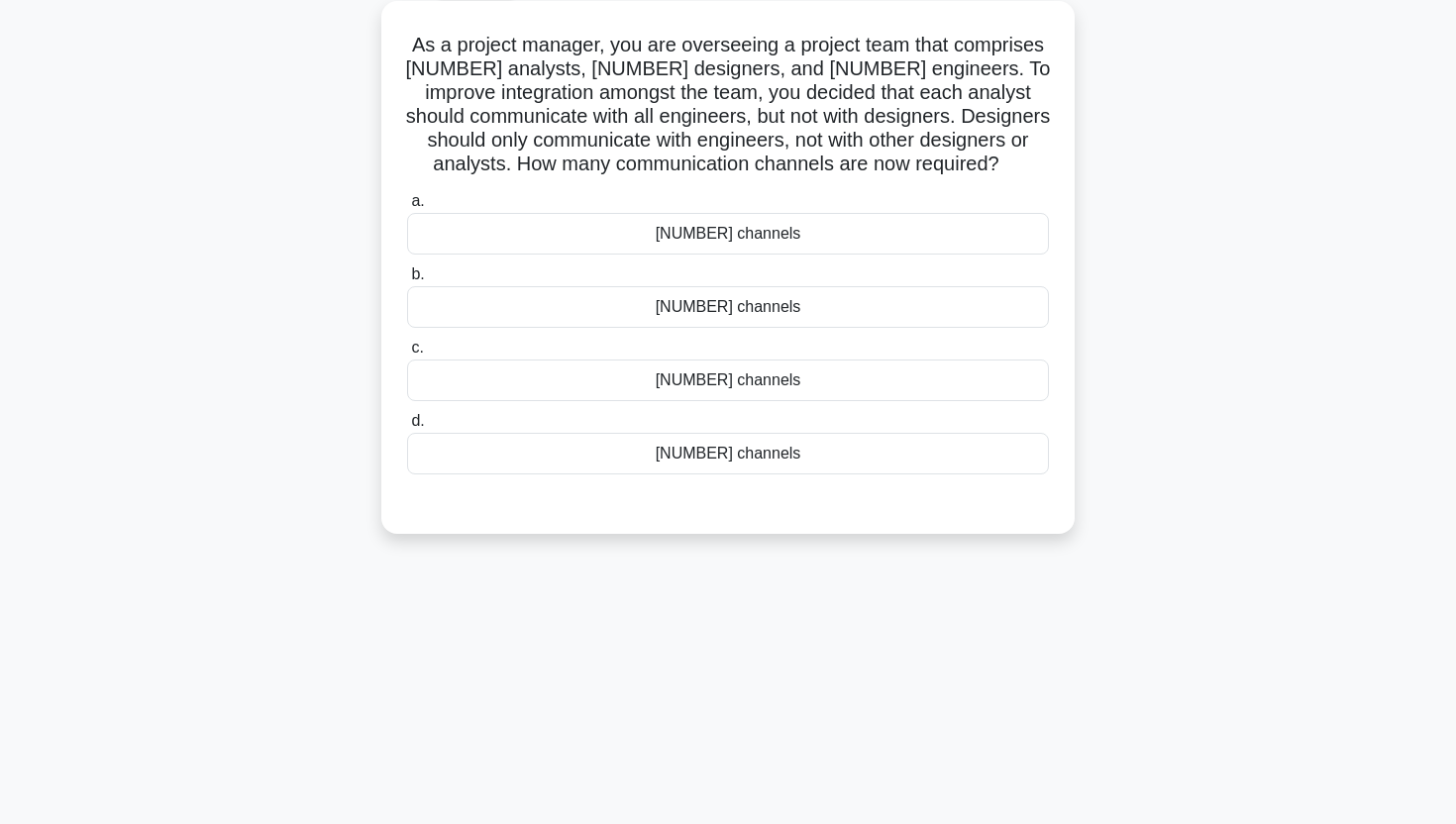 scroll, scrollTop: 85, scrollLeft: 0, axis: vertical 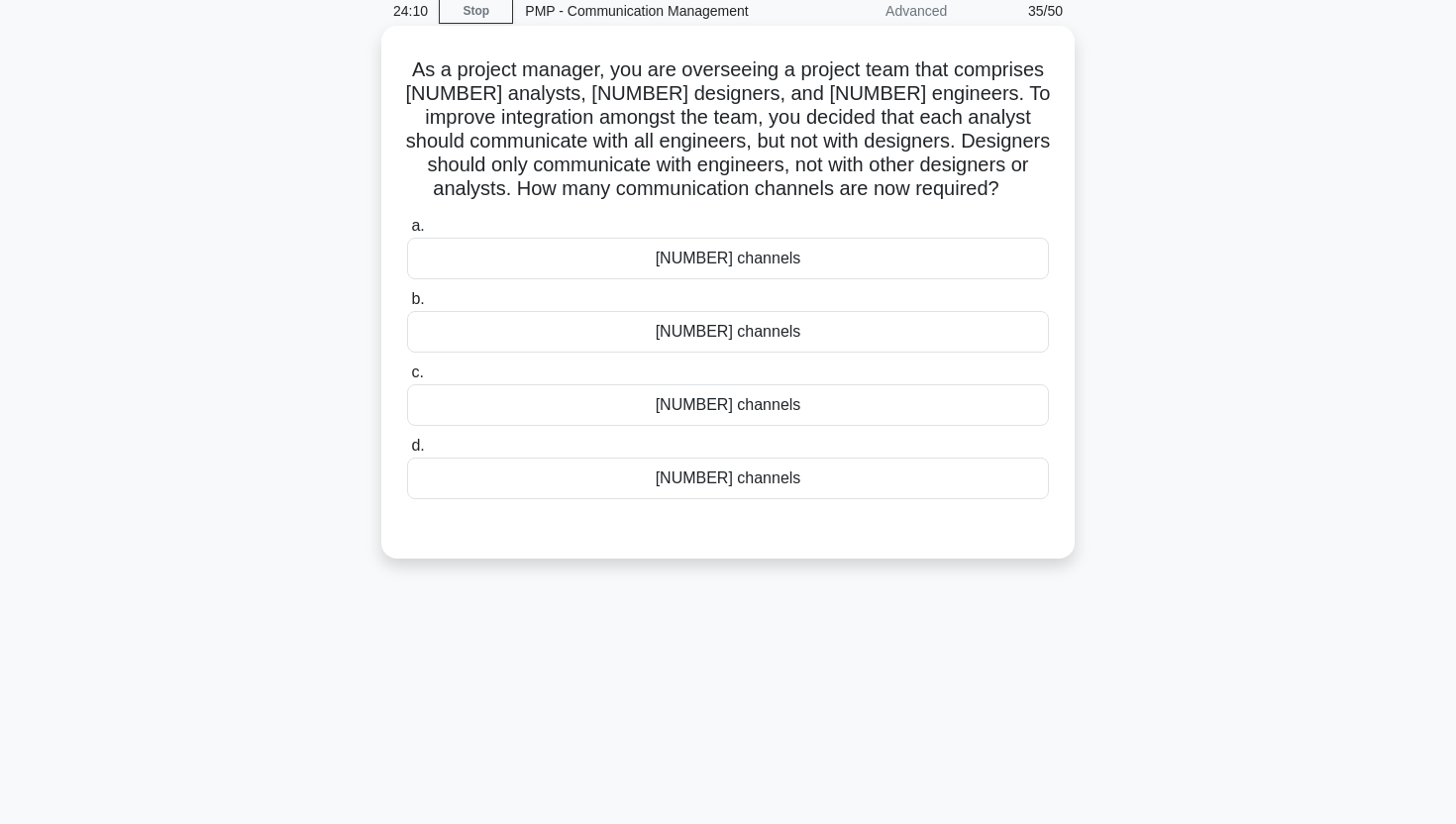 click on "[NUMBER] channels" at bounding box center (728, 332) 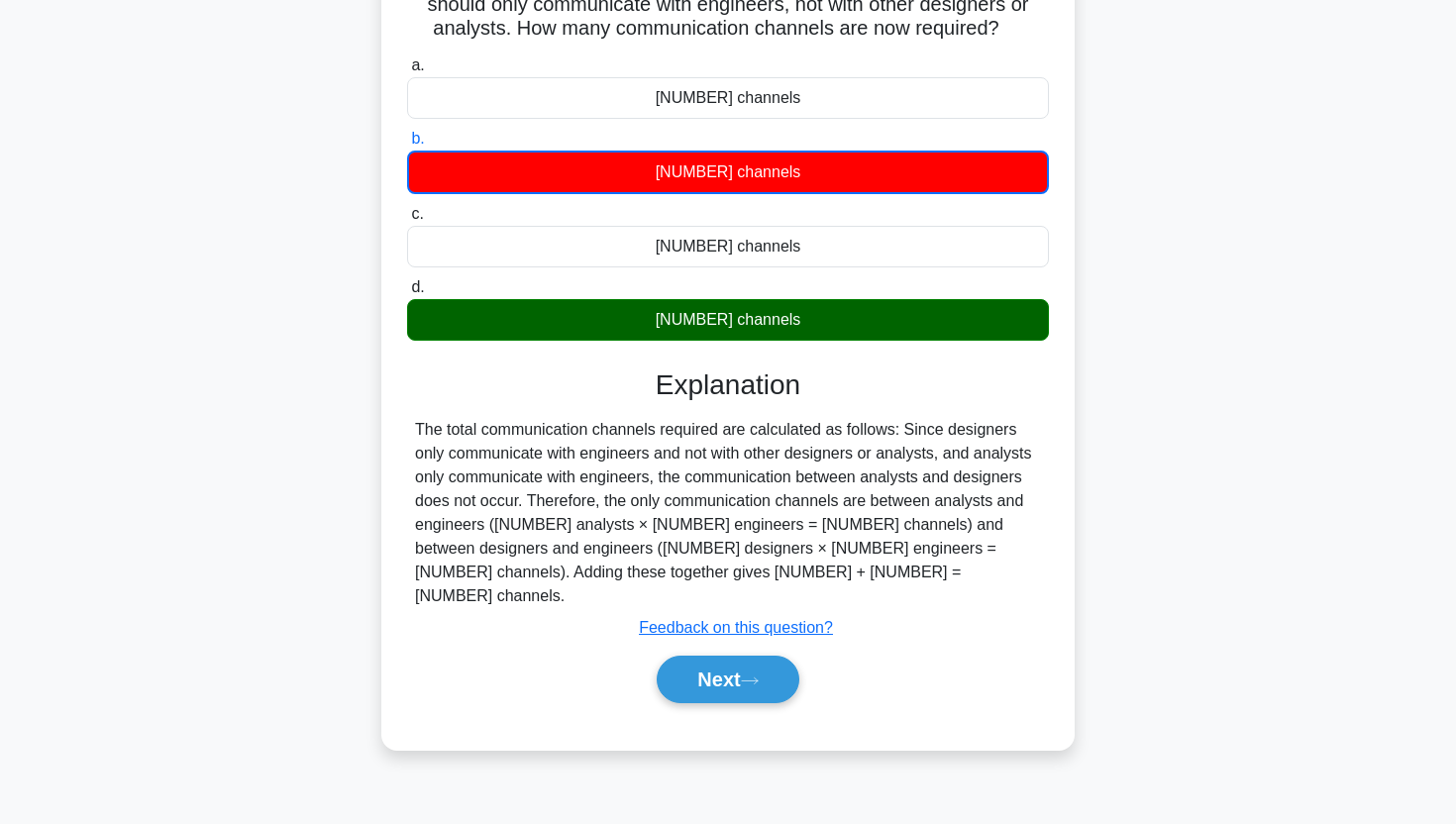 scroll, scrollTop: 243, scrollLeft: 0, axis: vertical 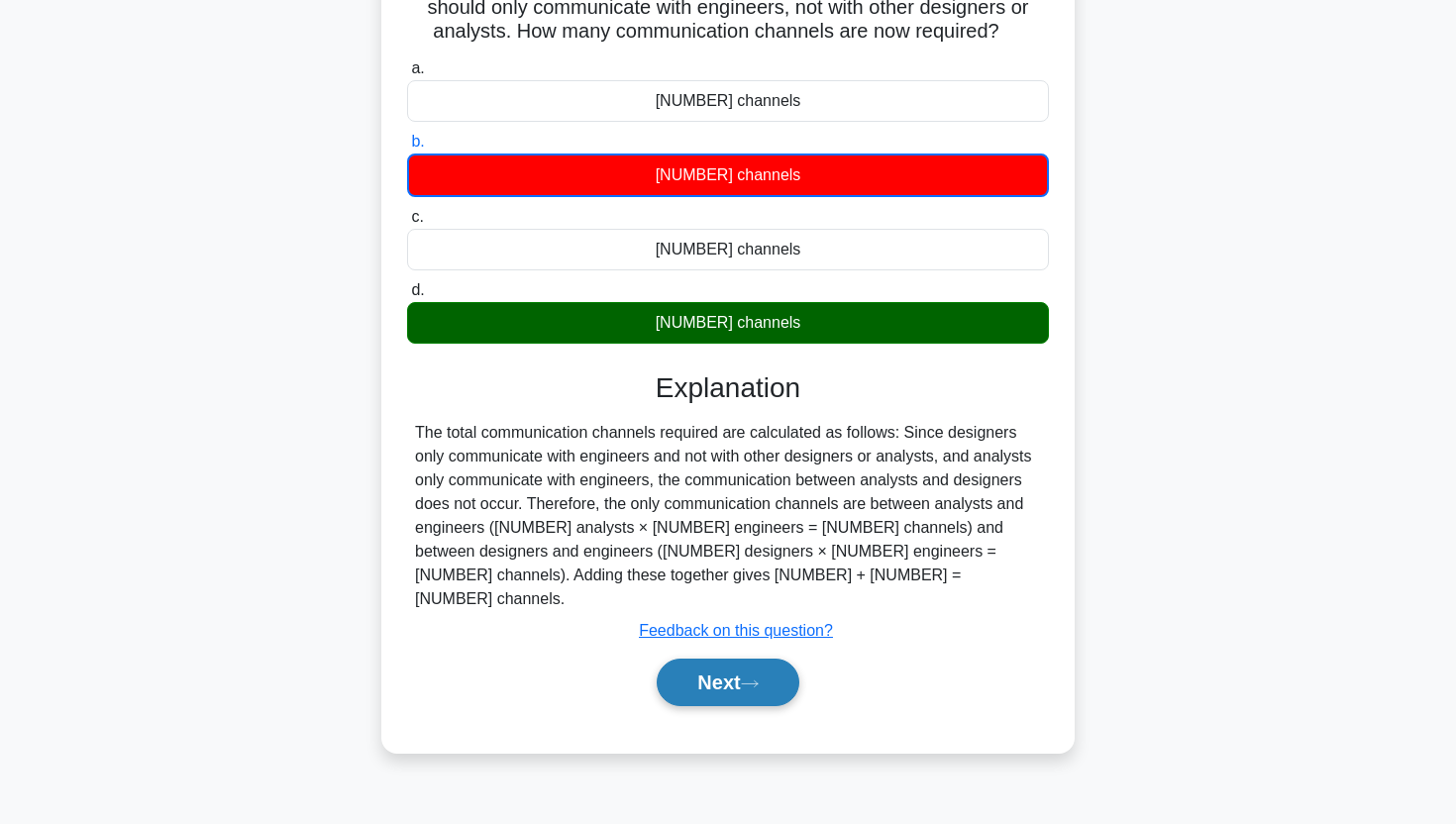 click on "Next" at bounding box center (727, 682) 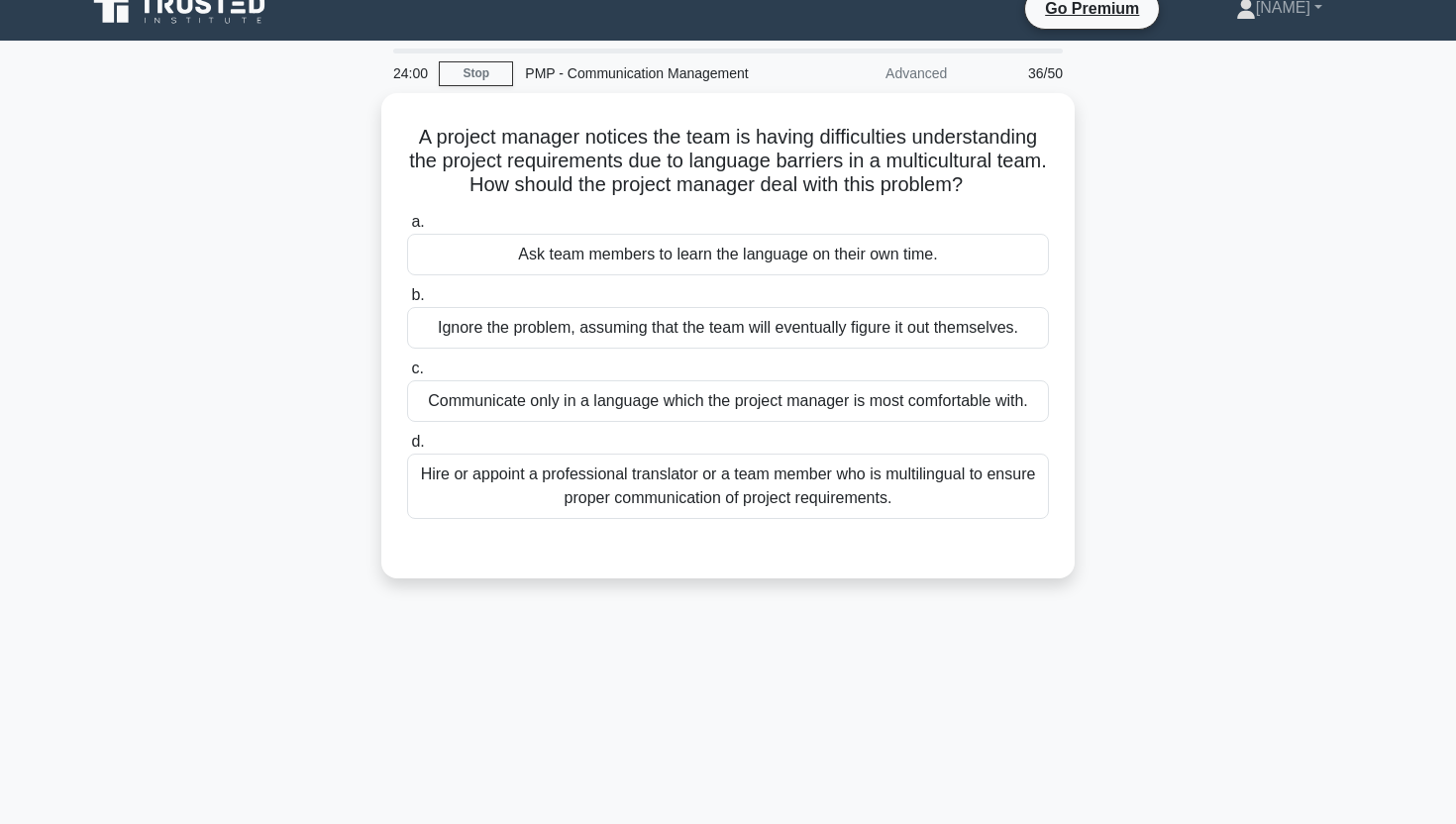 scroll, scrollTop: 0, scrollLeft: 0, axis: both 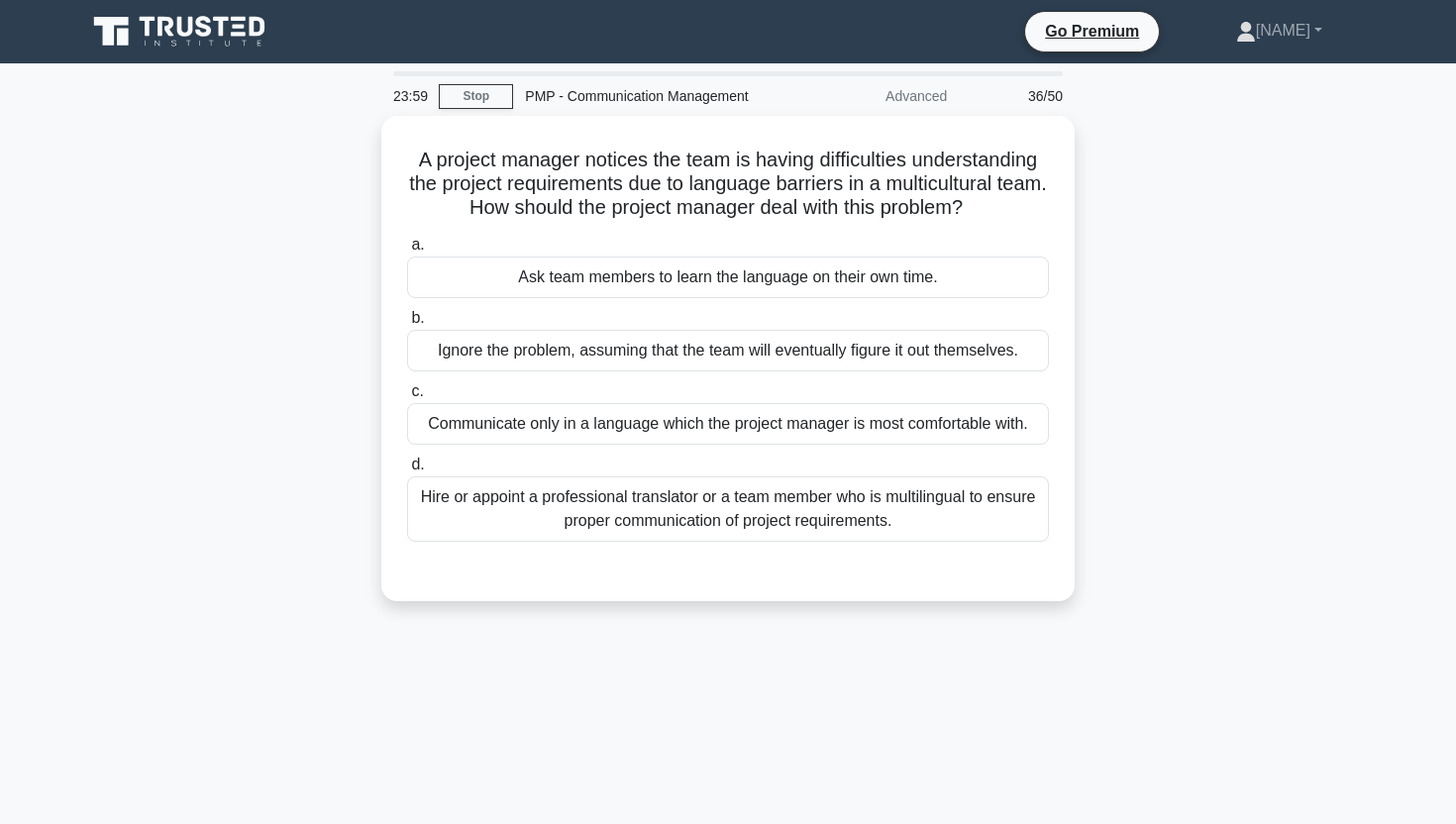 click on "23:59" at bounding box center (410, 96) 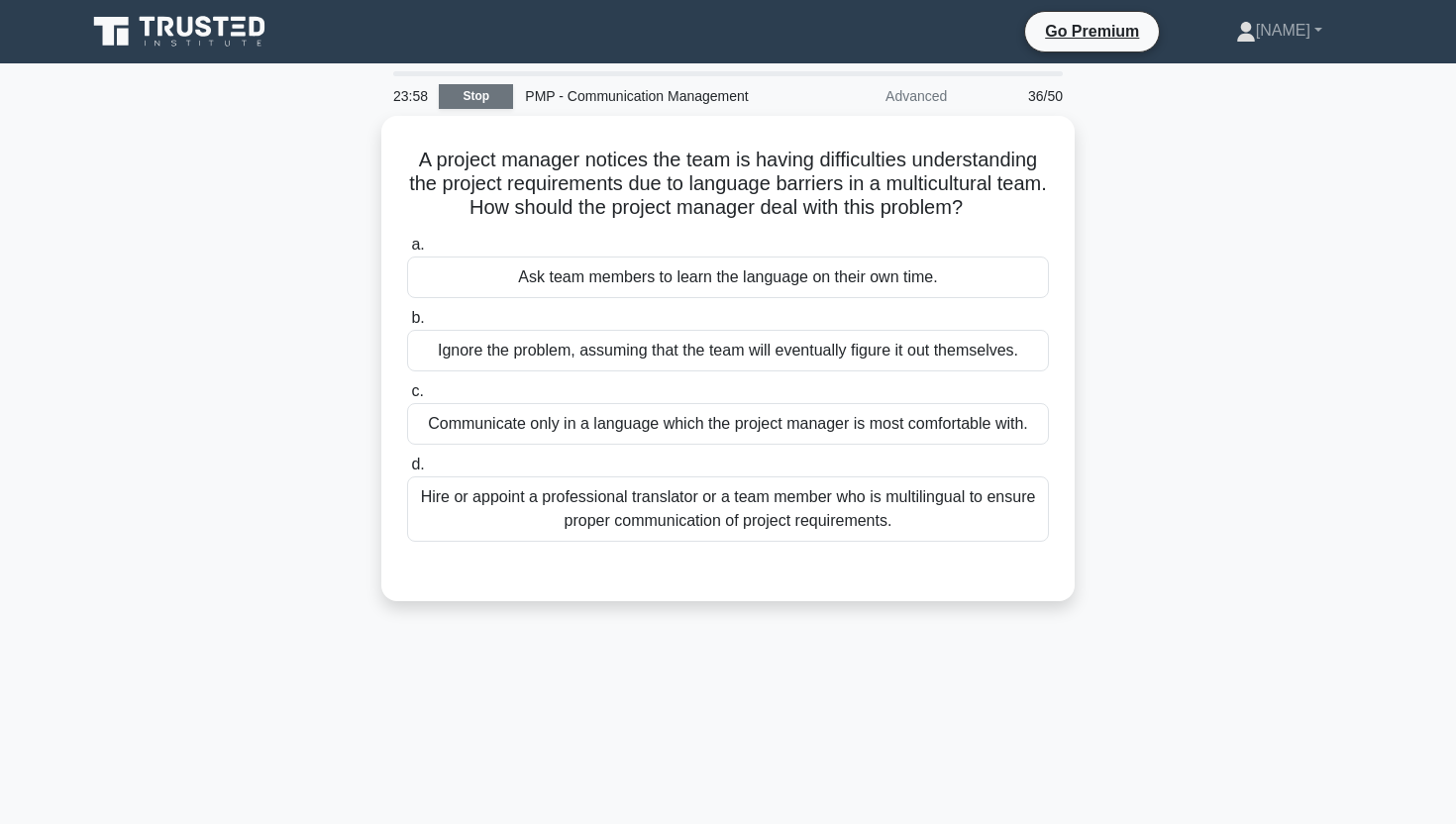 click on "Stop" at bounding box center (475, 96) 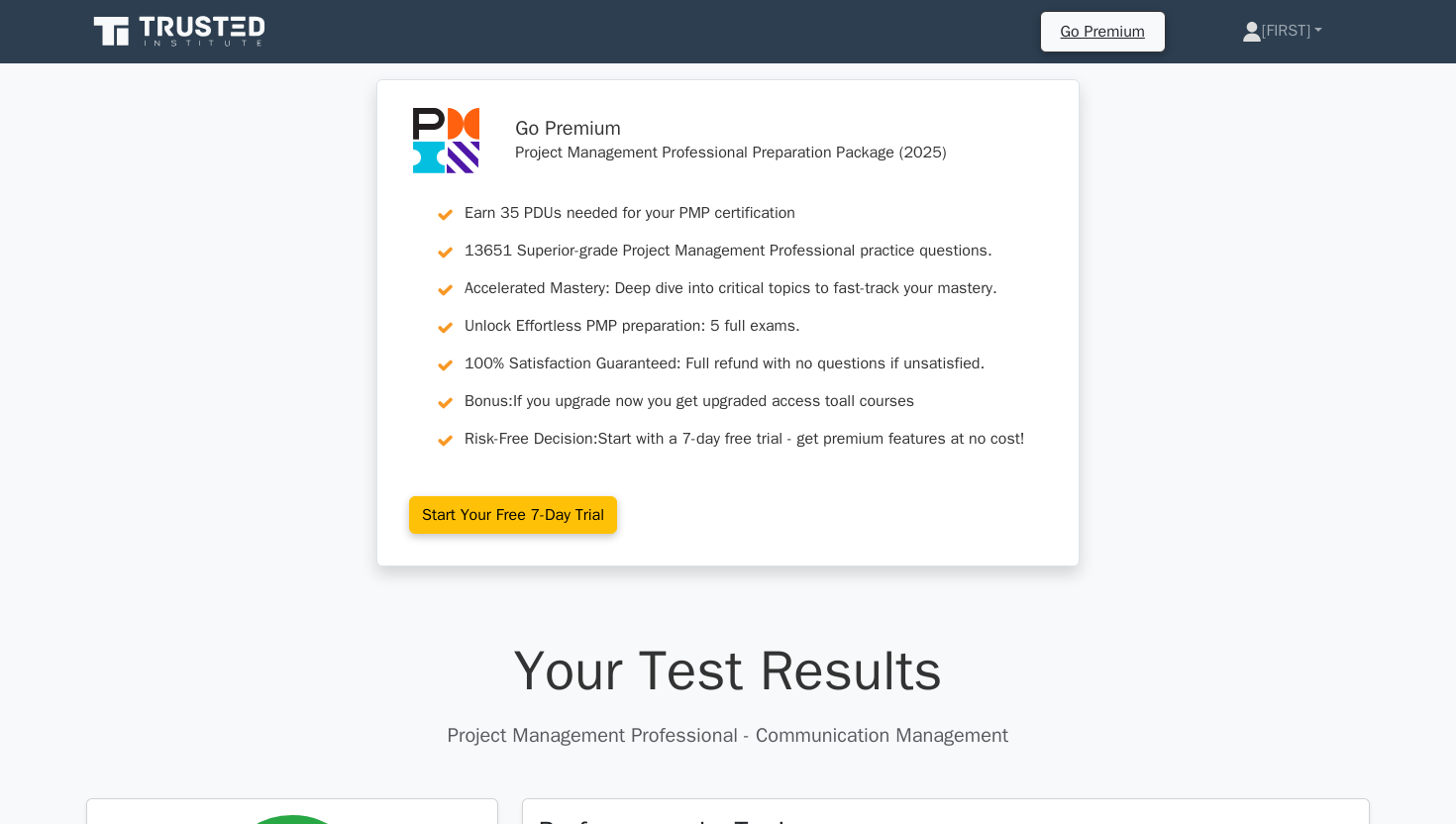 scroll, scrollTop: 0, scrollLeft: 0, axis: both 